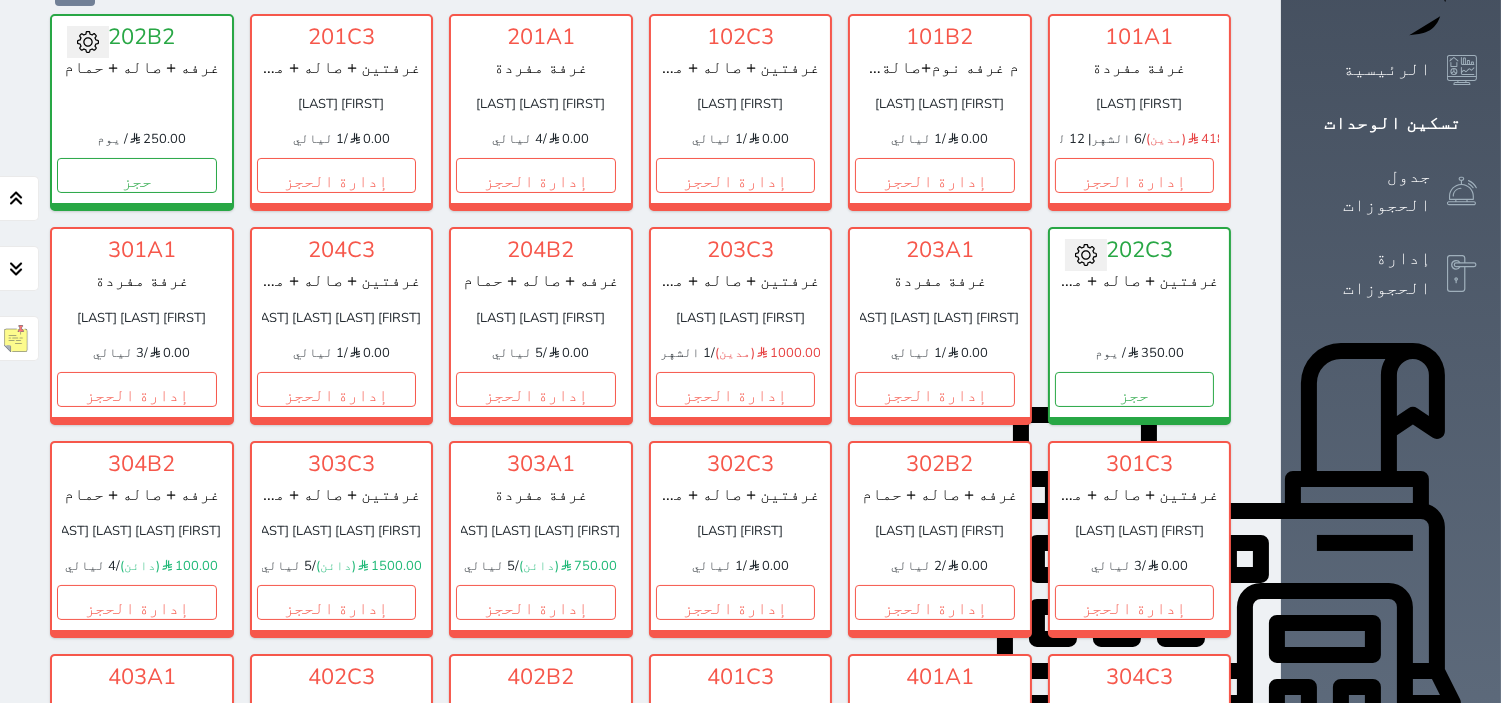 scroll, scrollTop: 0, scrollLeft: 0, axis: both 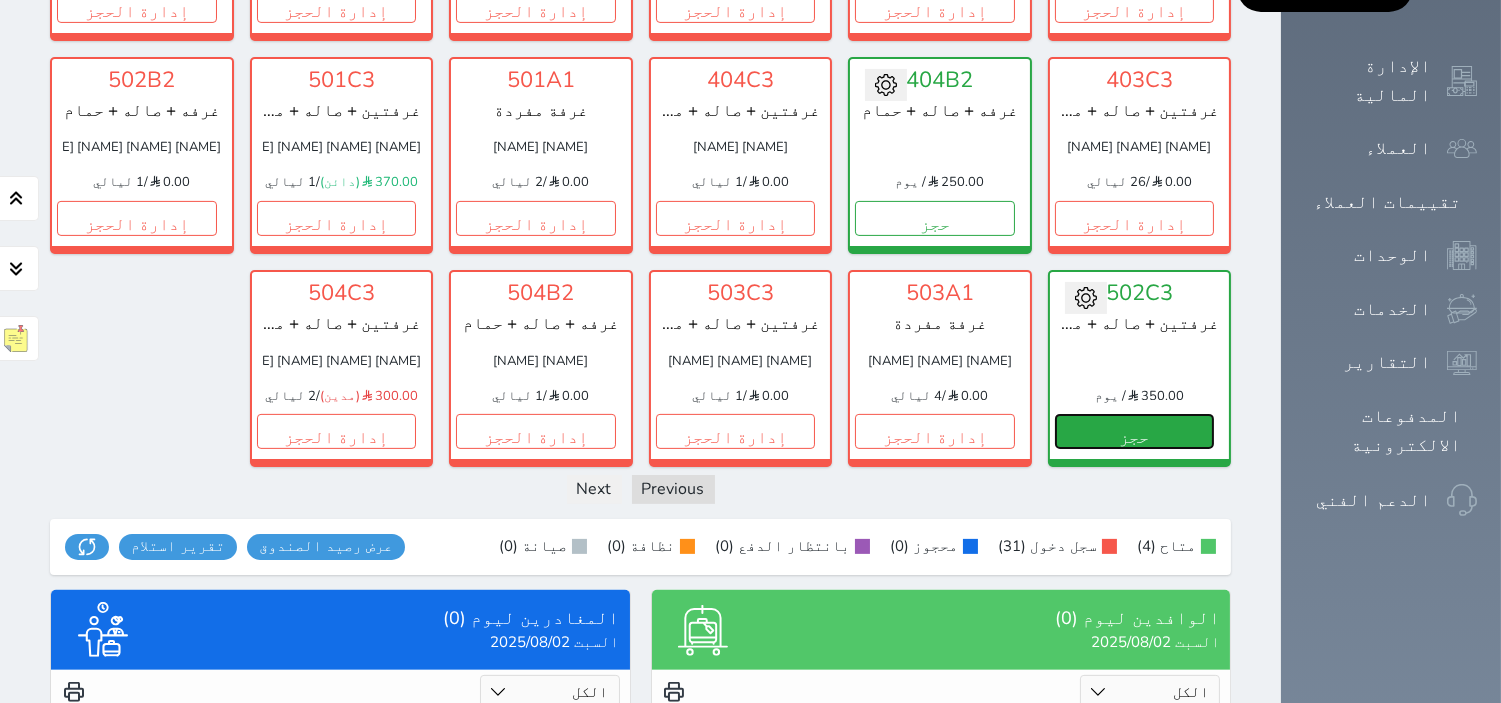 click on "حجز" at bounding box center [1135, 431] 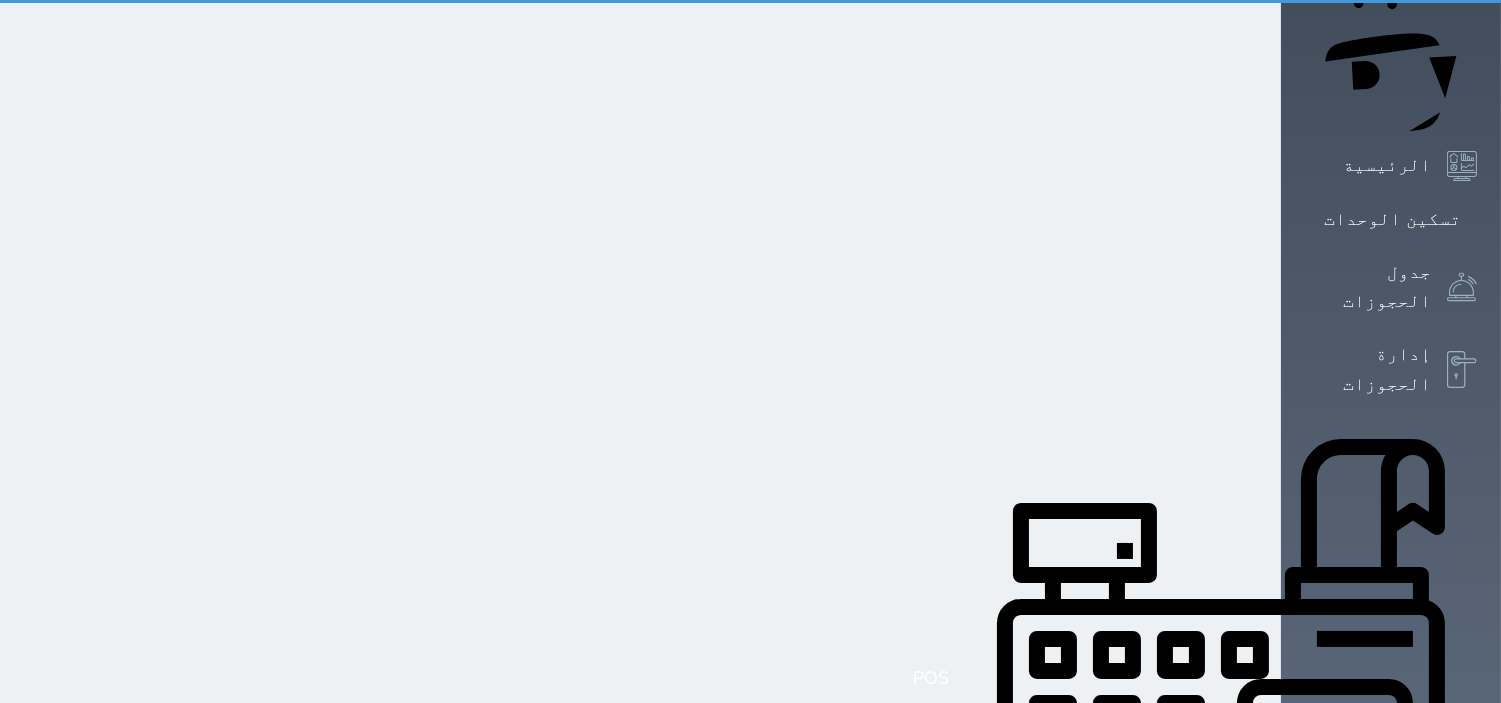 scroll, scrollTop: 52, scrollLeft: 0, axis: vertical 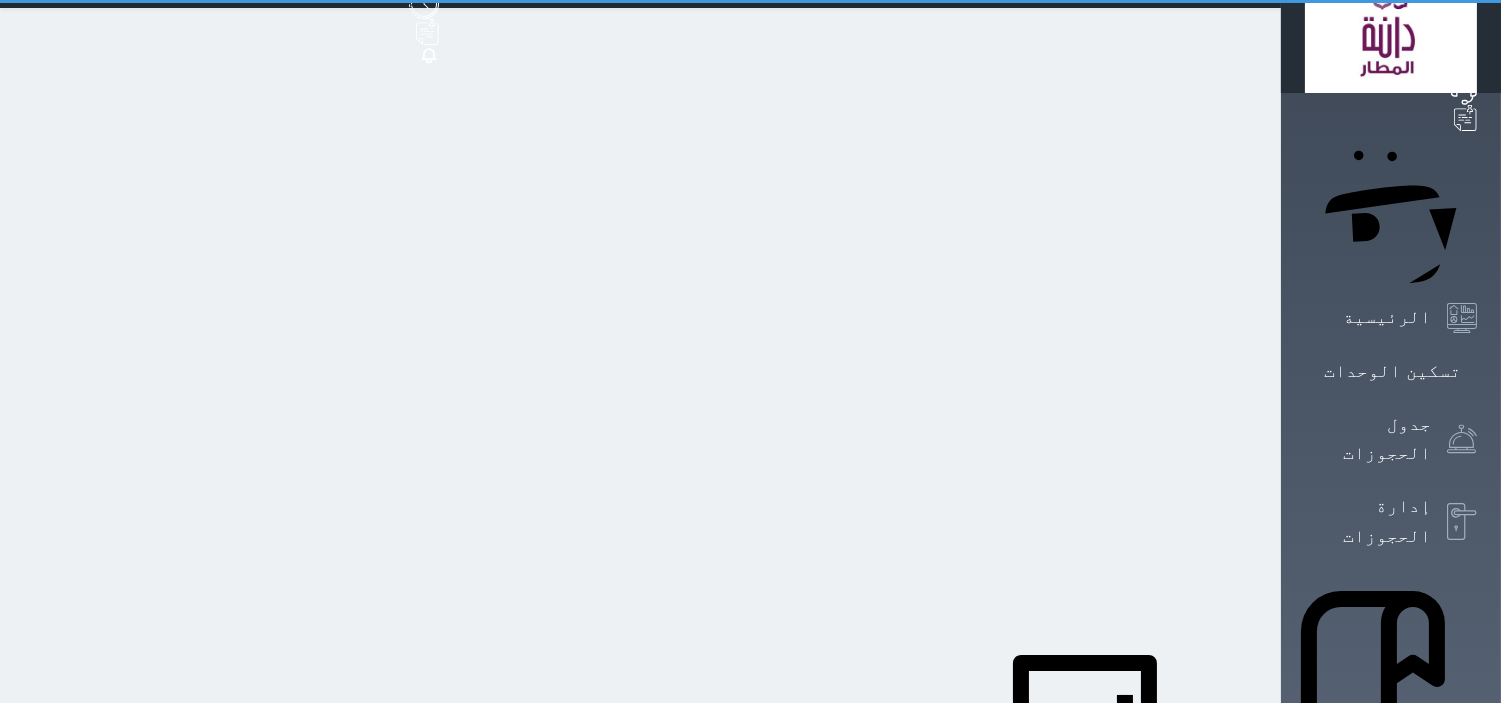 select on "1" 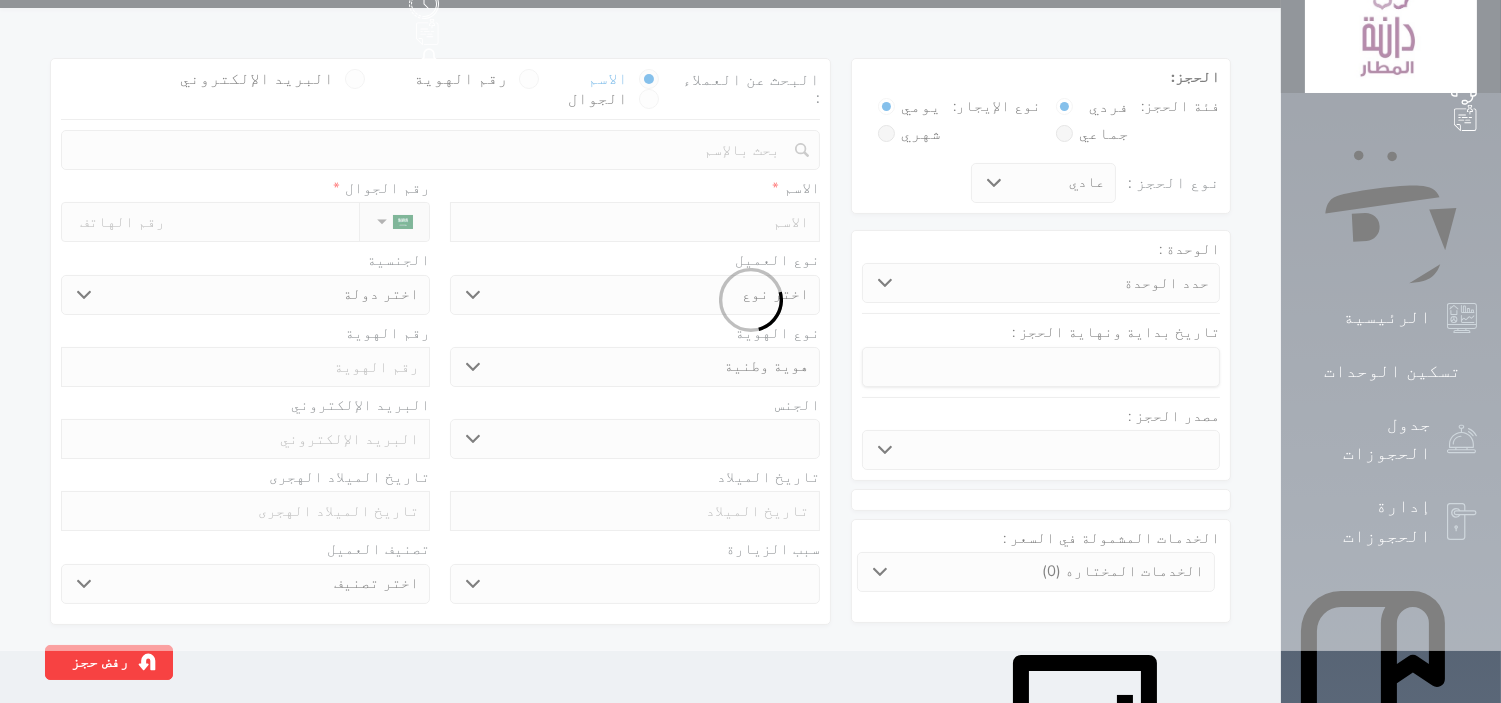 scroll, scrollTop: 0, scrollLeft: 0, axis: both 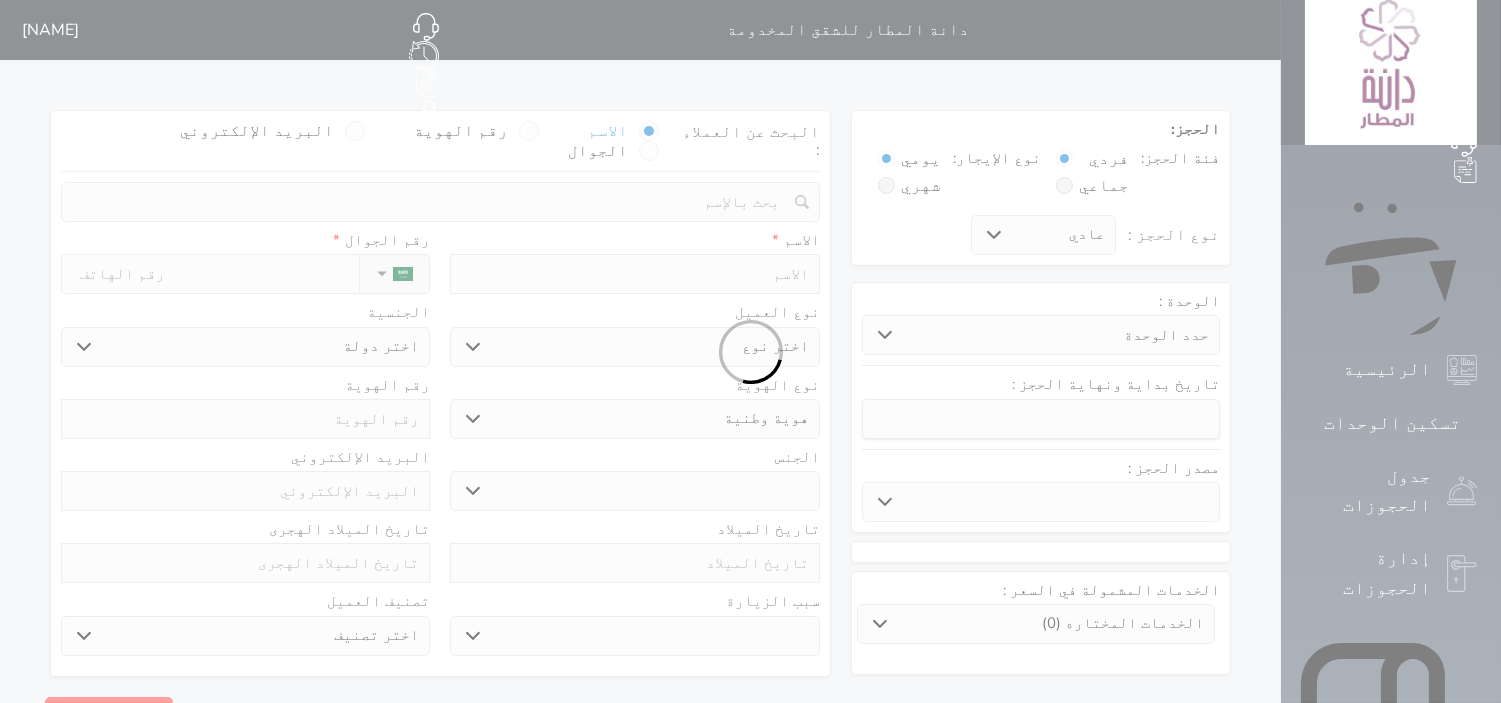 select 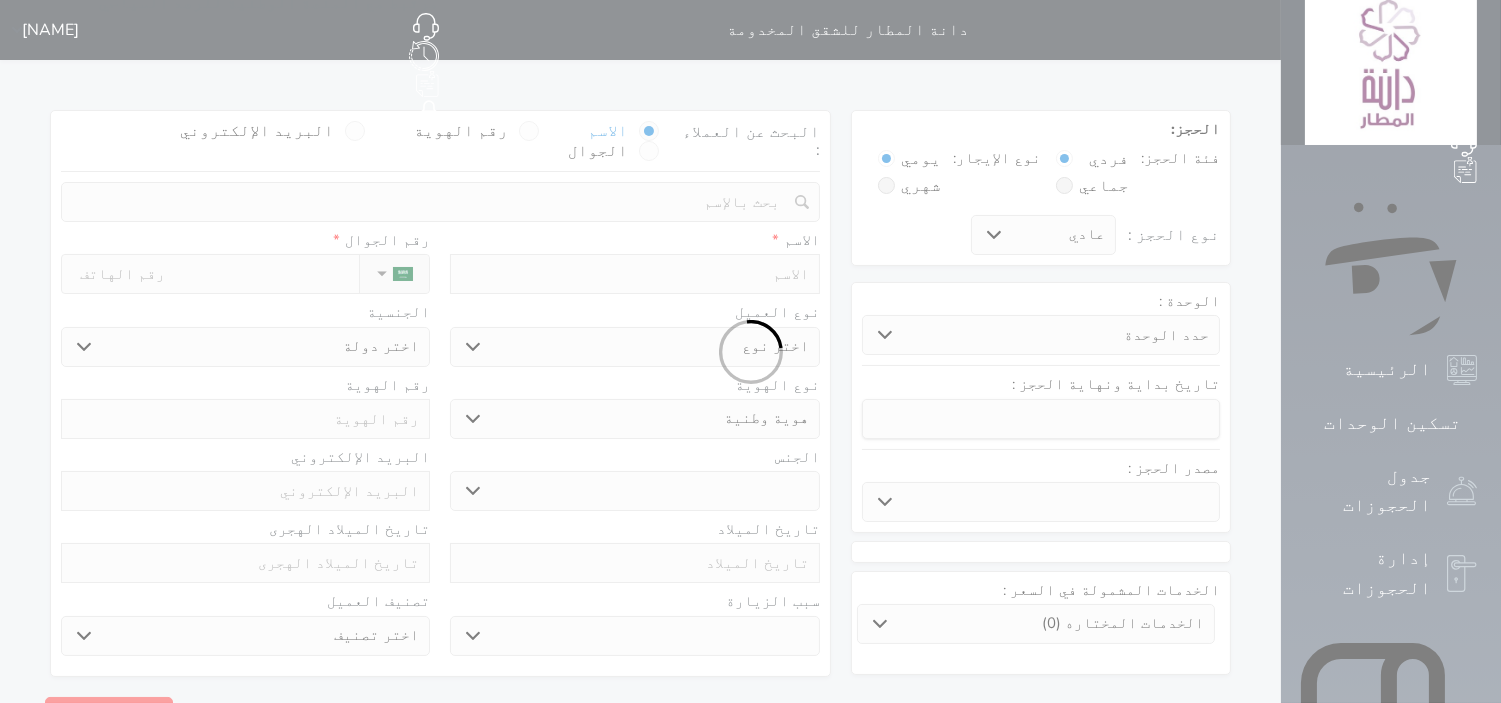 select 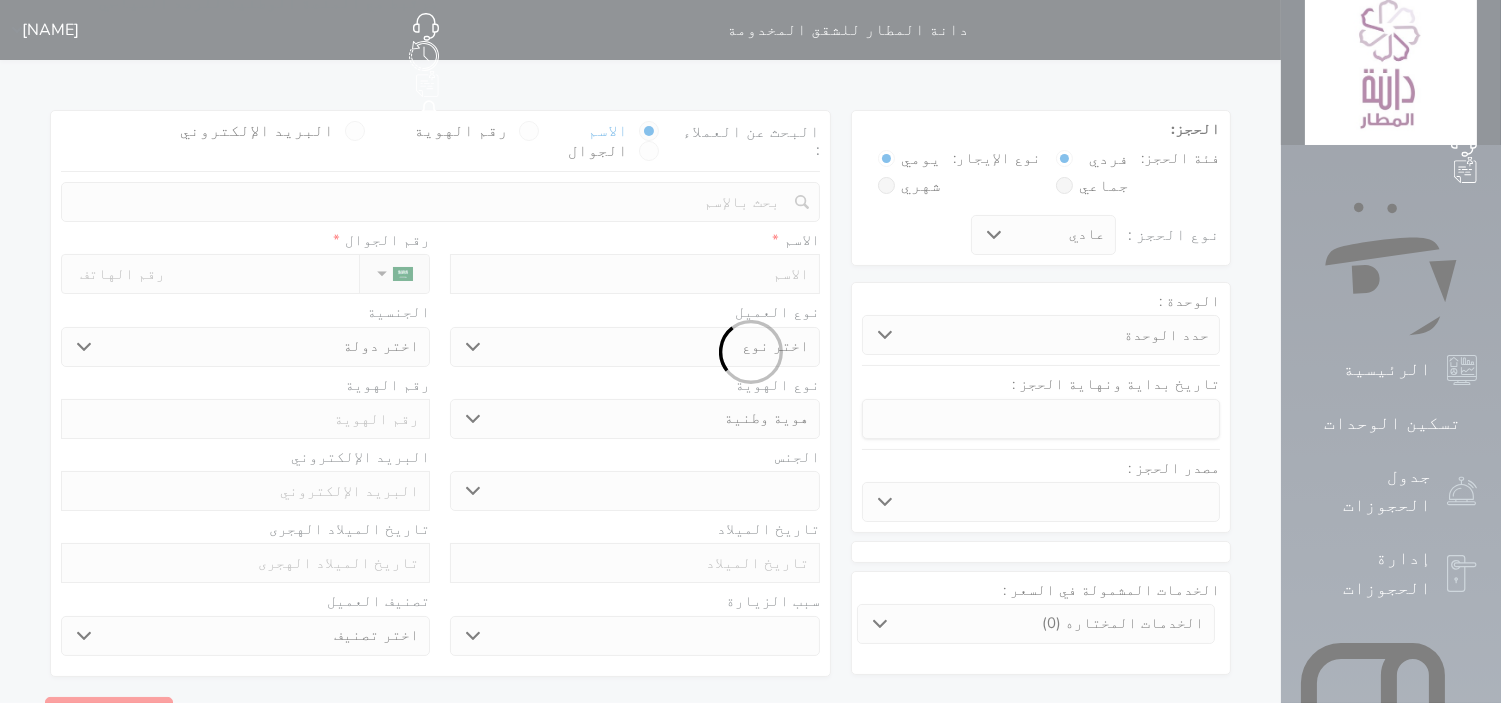 select 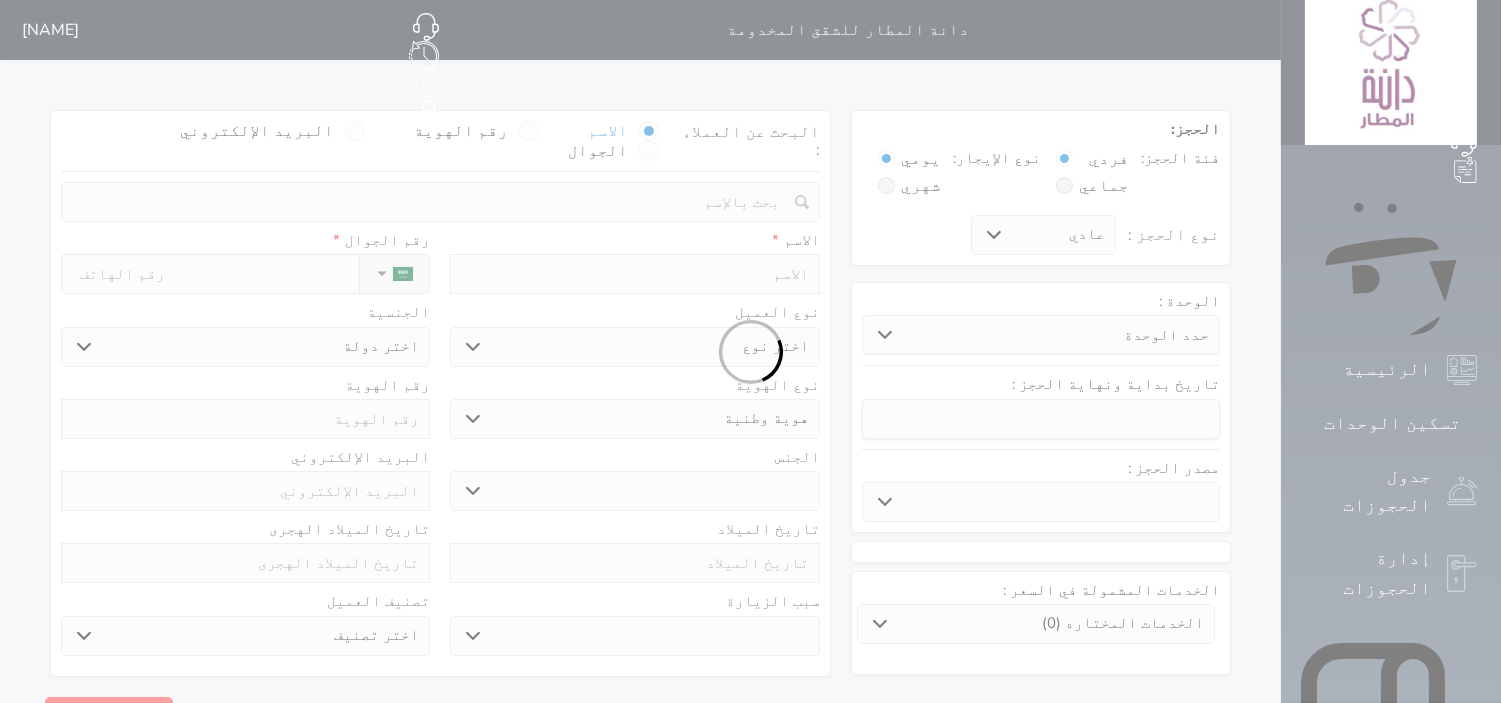 select 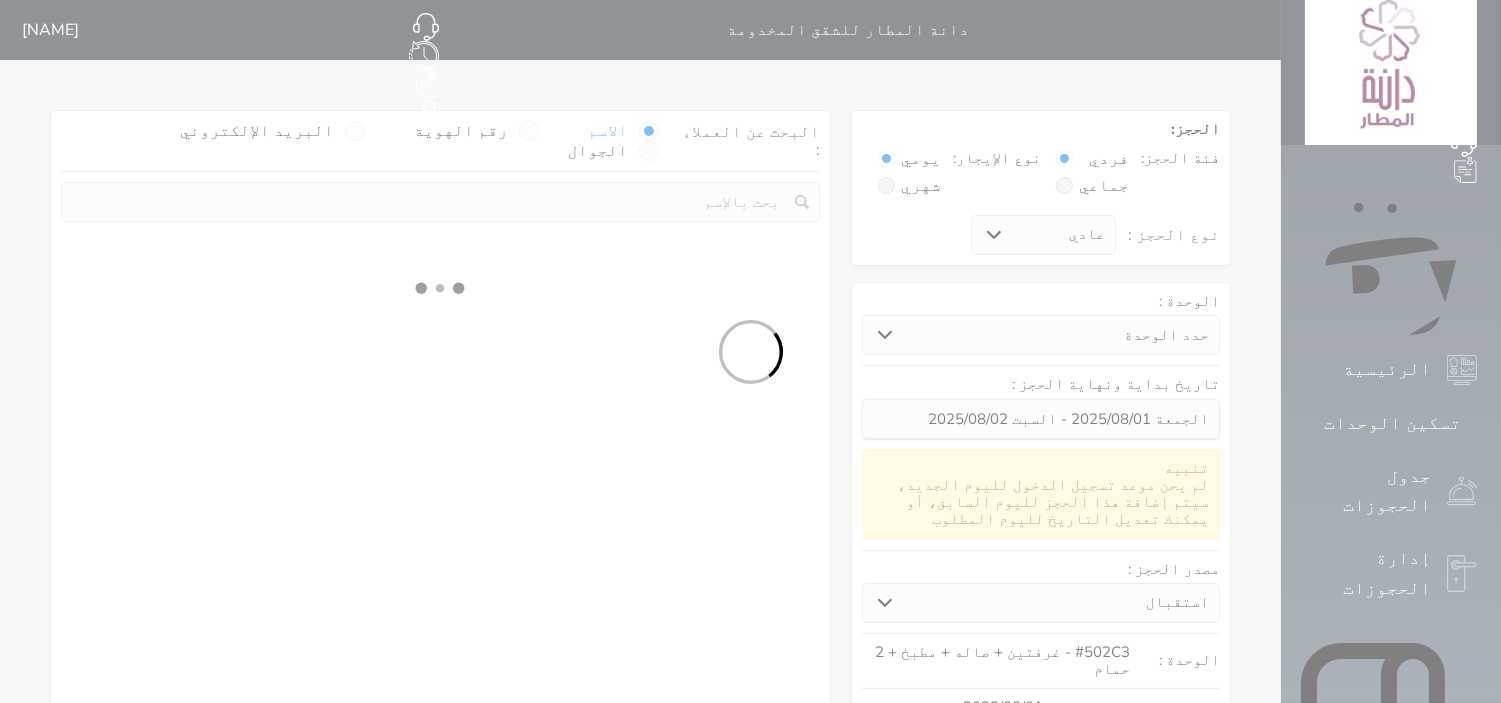 select 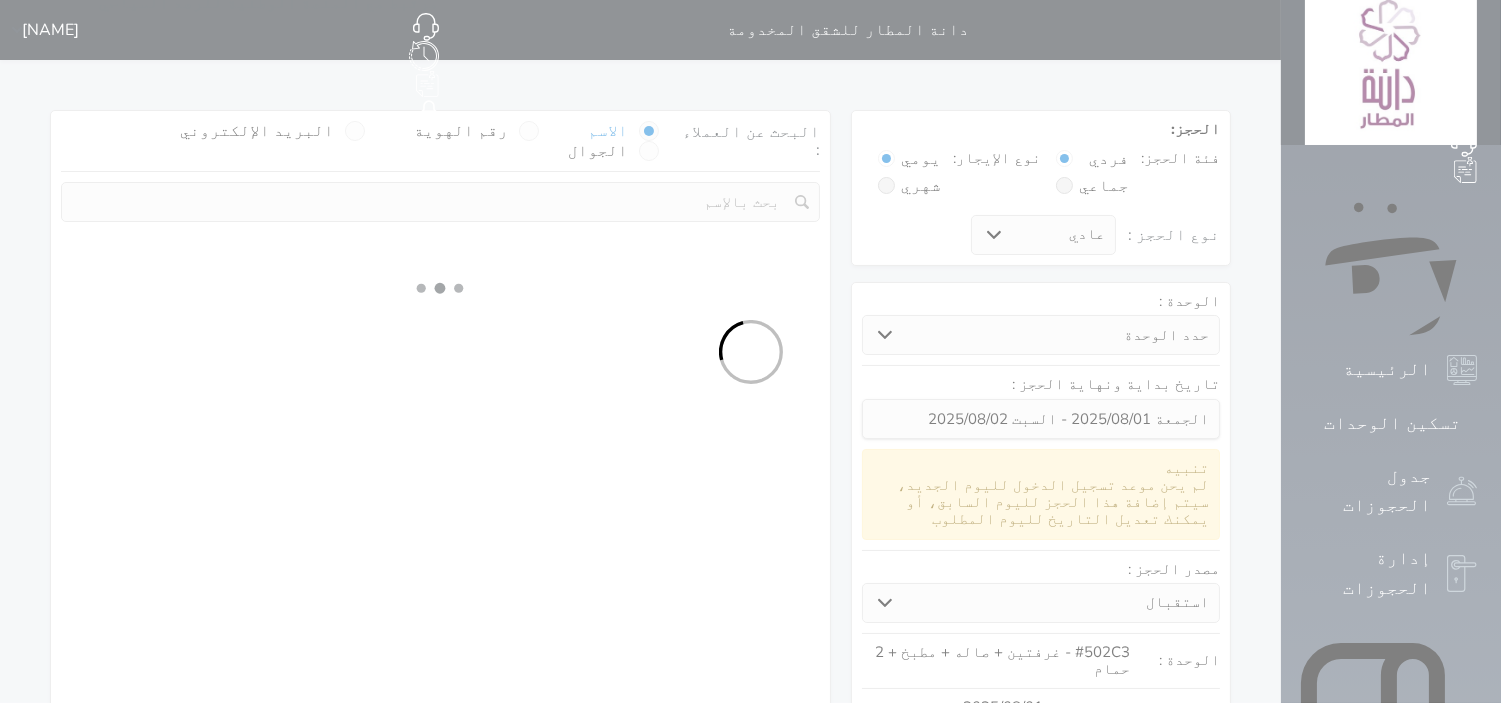select on "1" 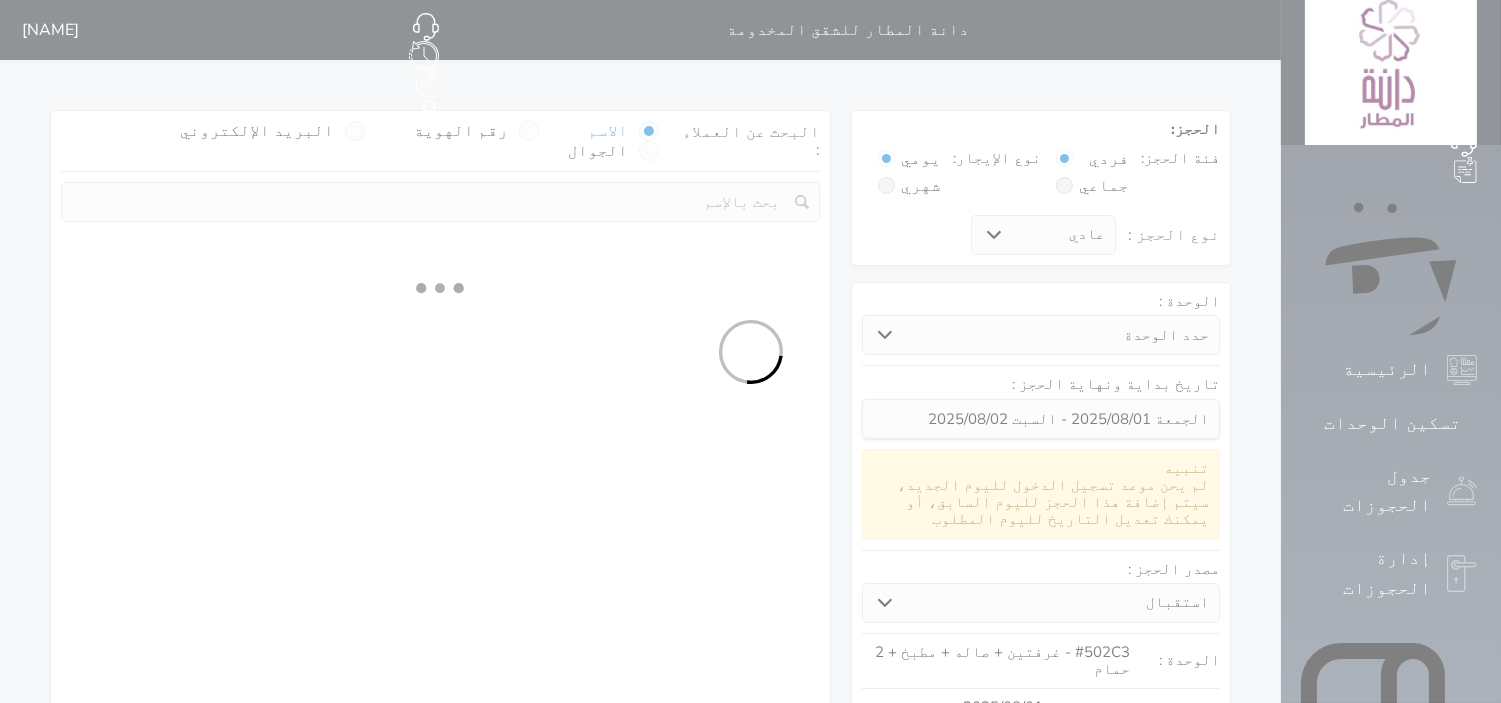 select on "113" 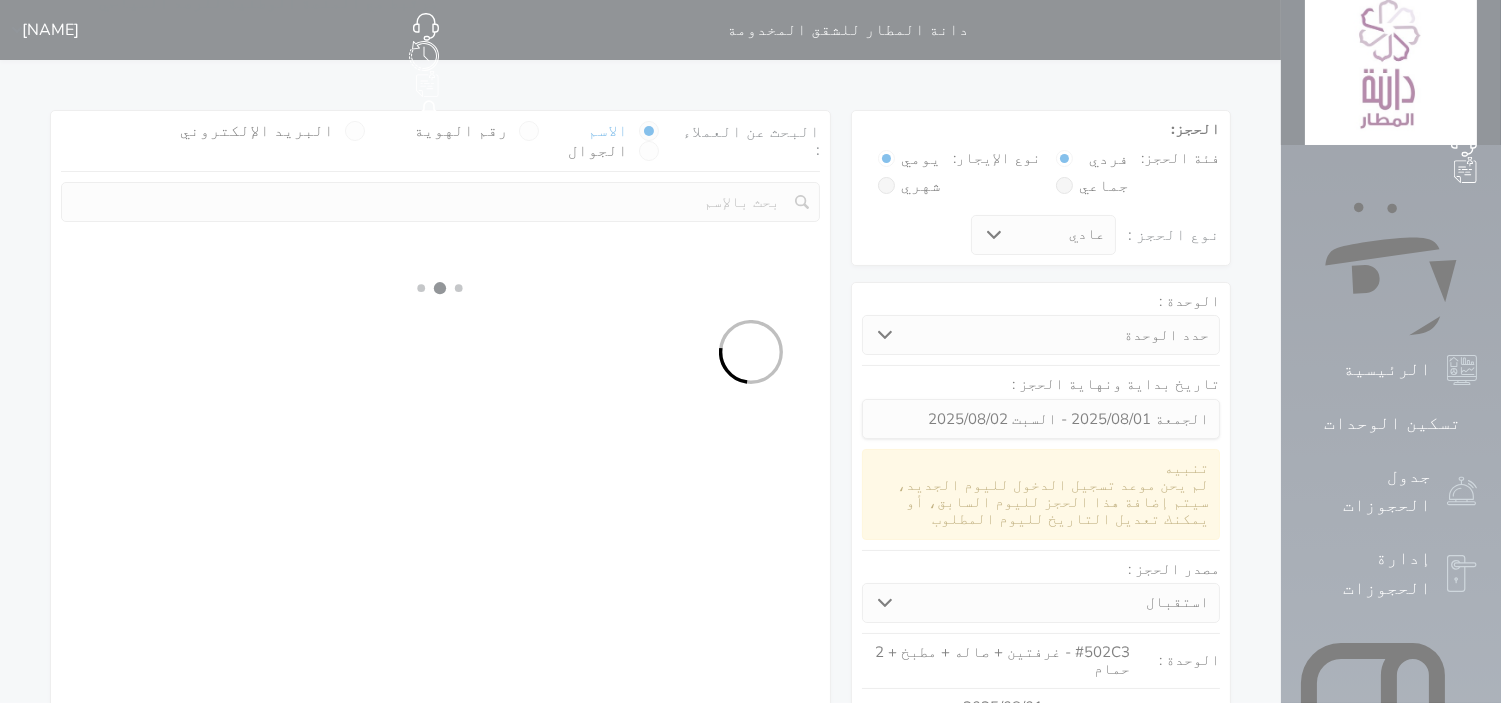 select on "1" 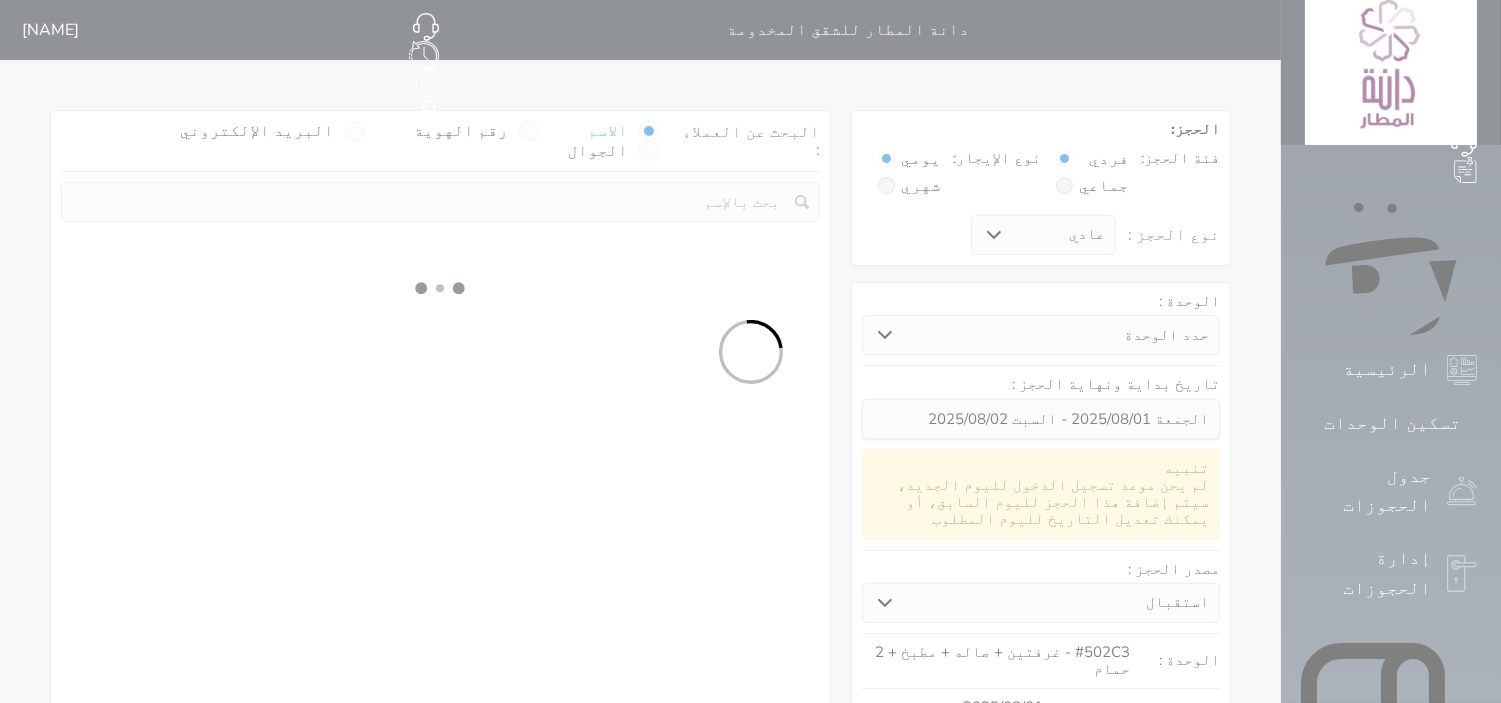 select 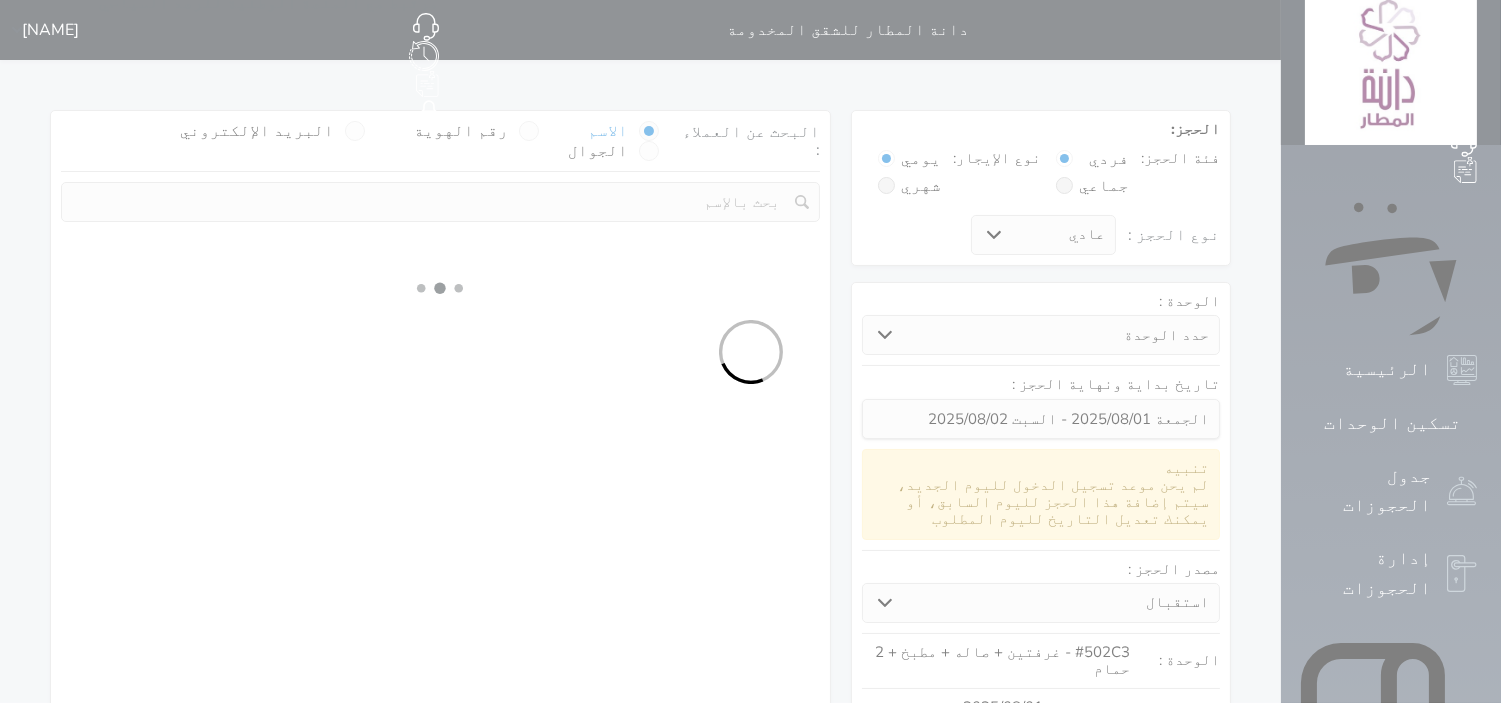 select on "7" 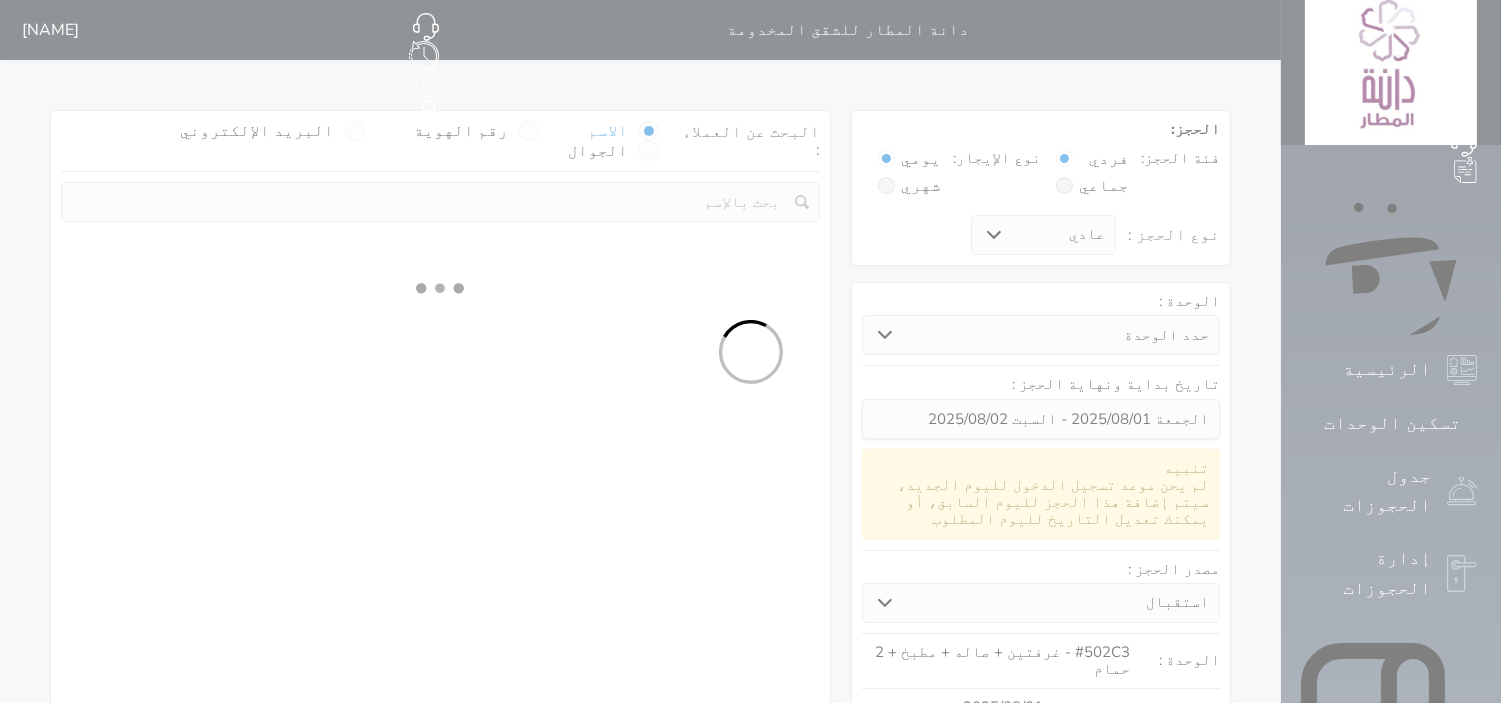 select 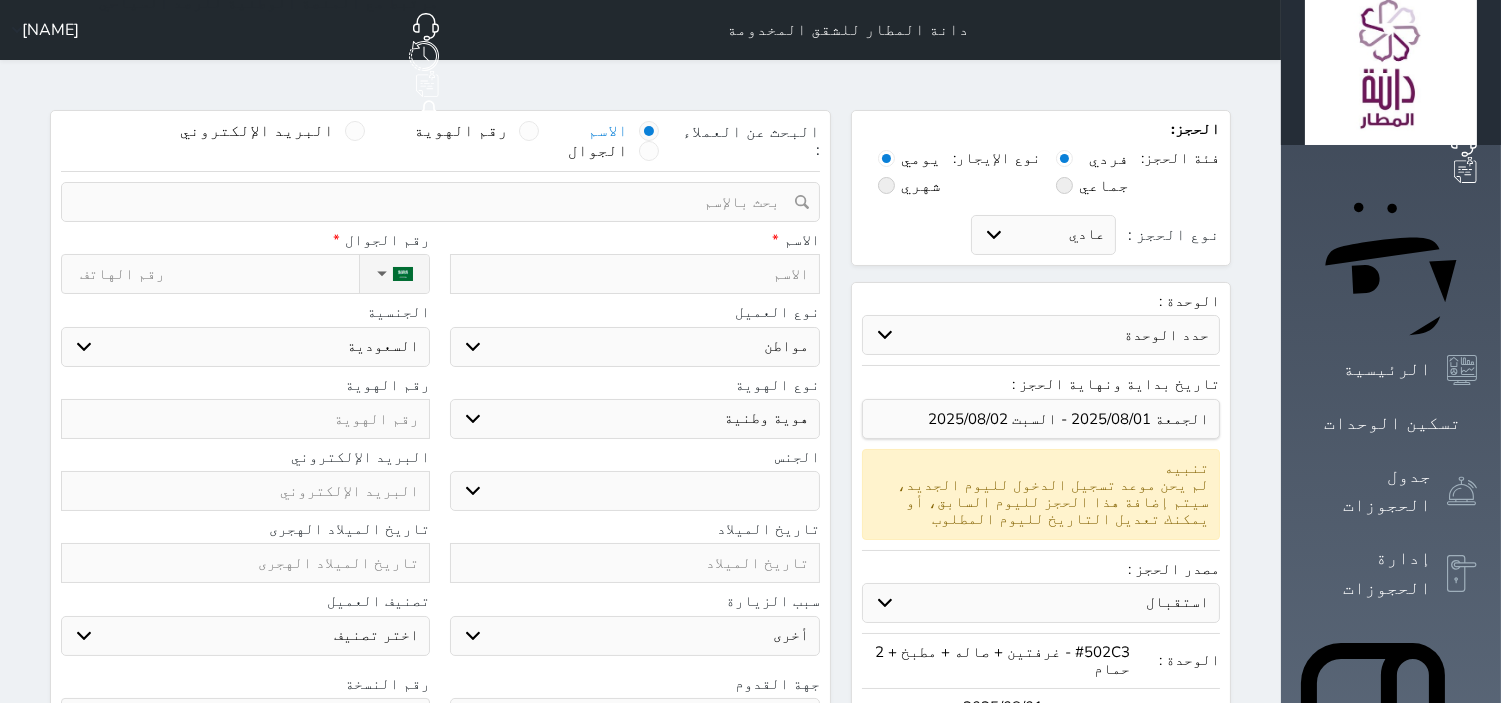 select 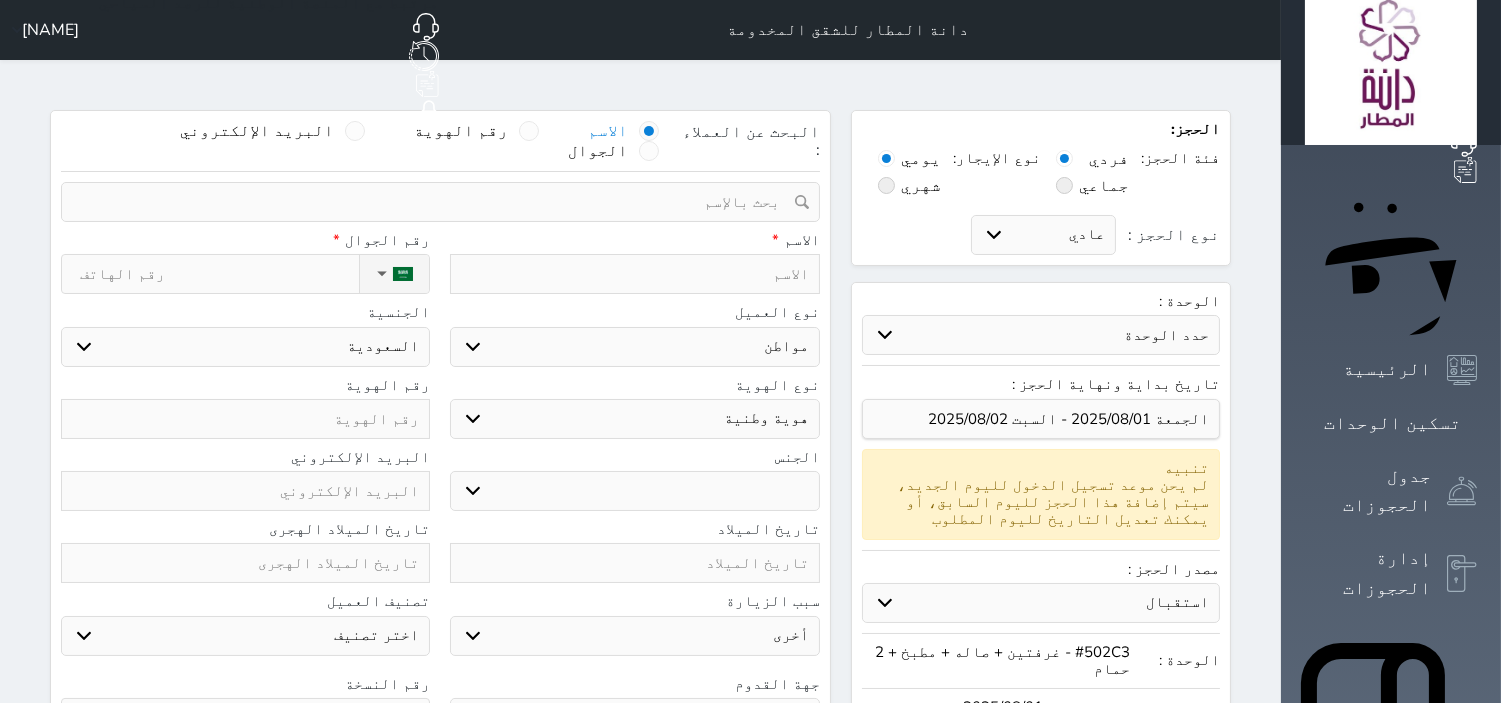 select 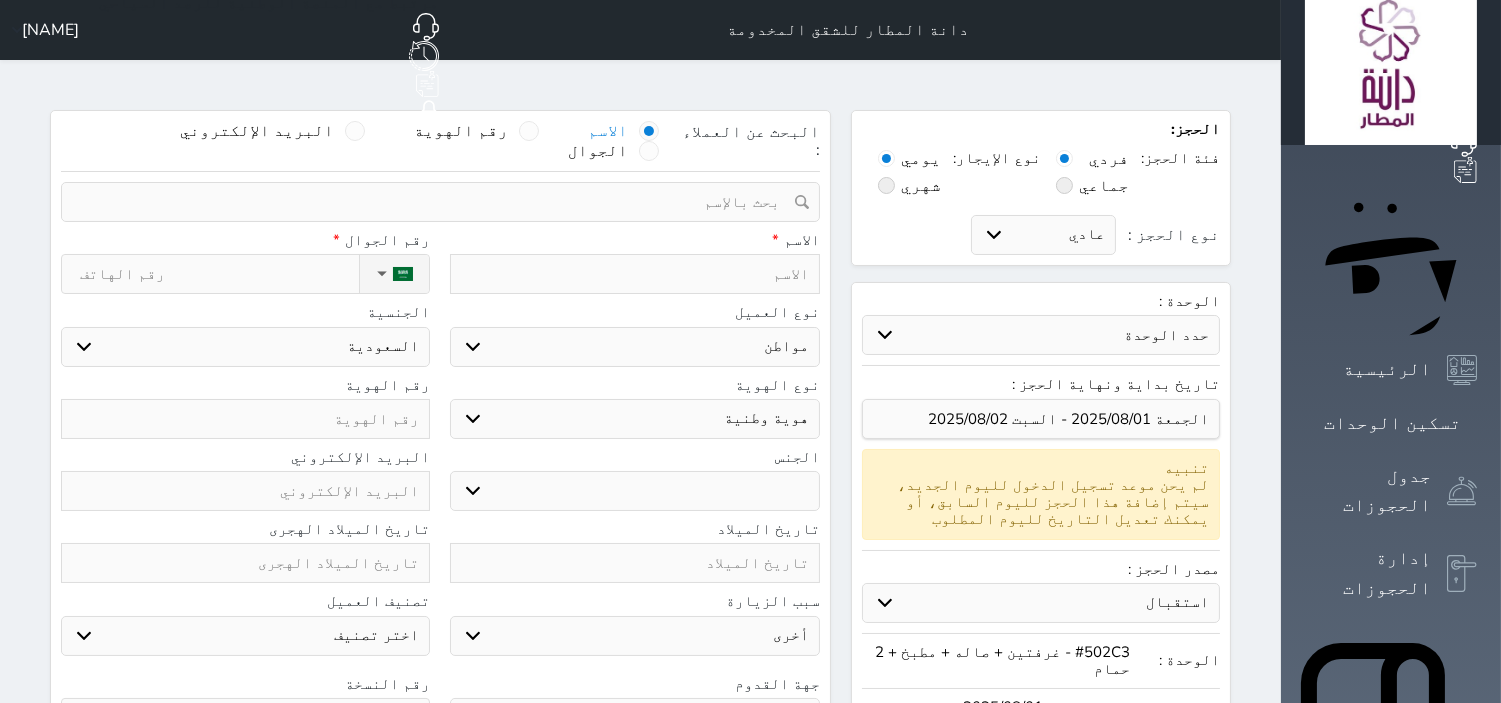 select 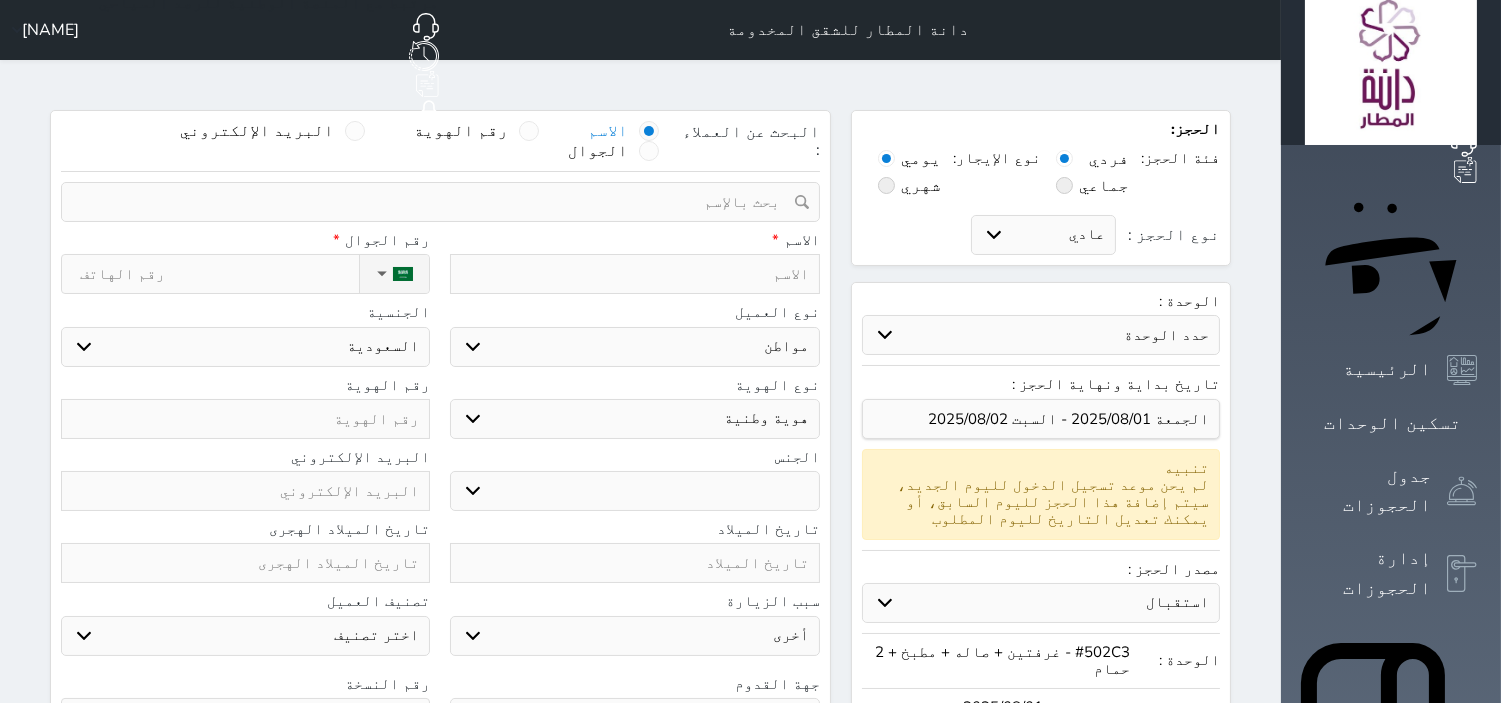 click at bounding box center [634, 274] 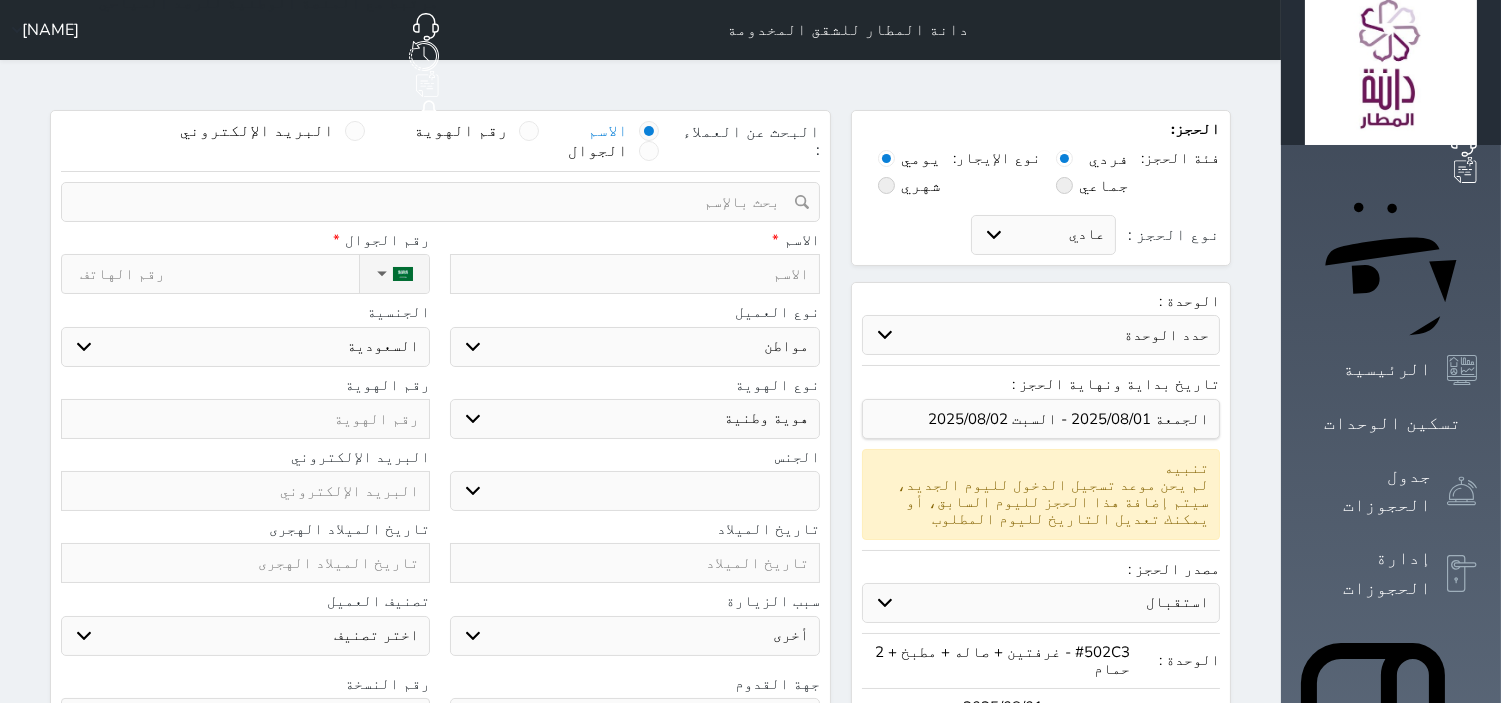 type on "ع" 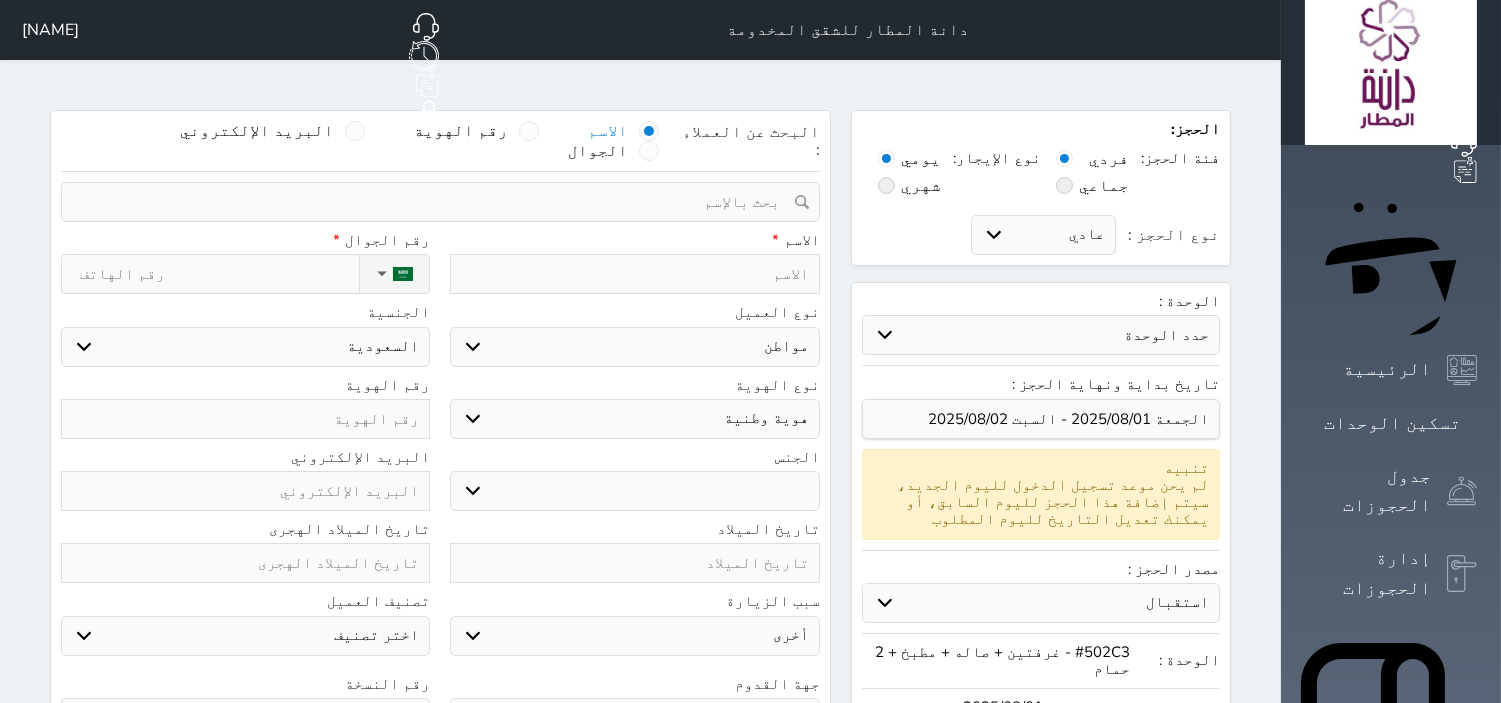 select 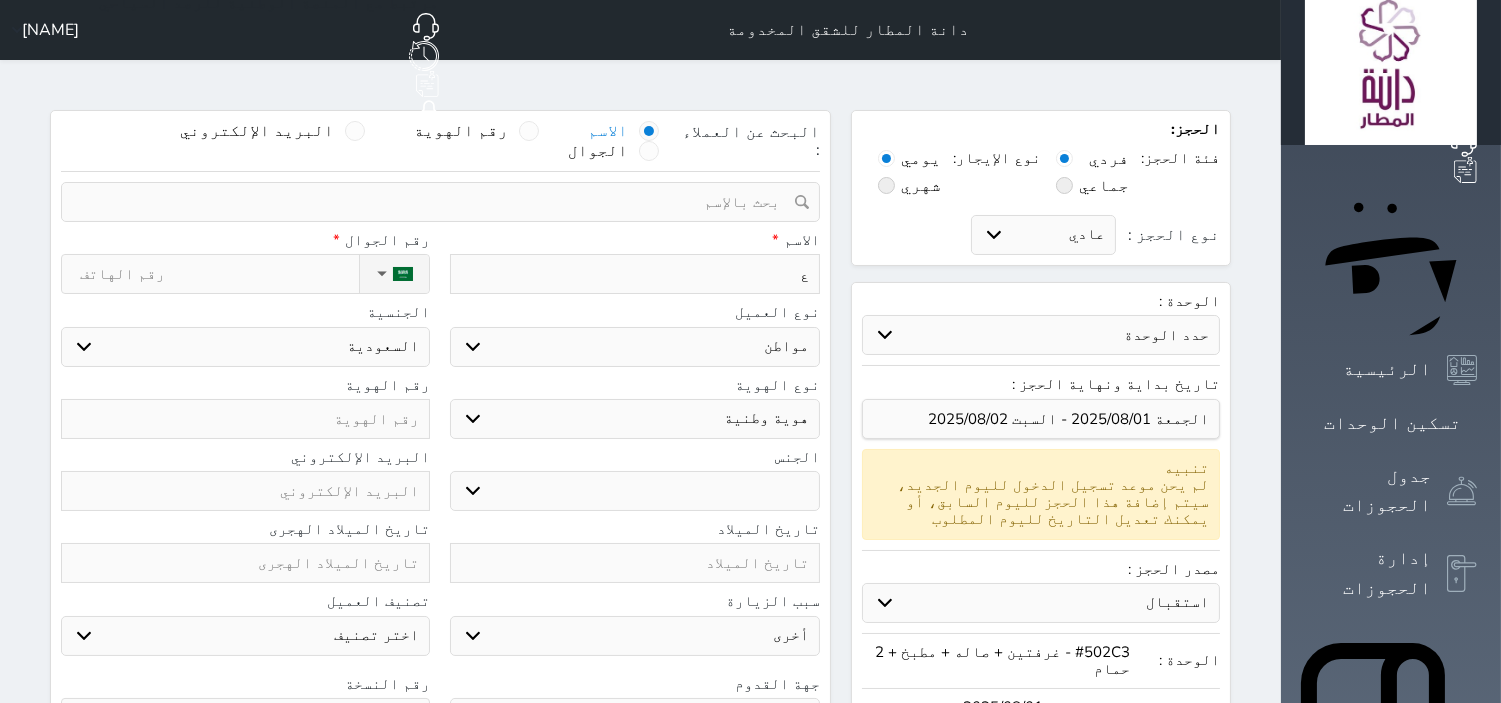 type on "عي" 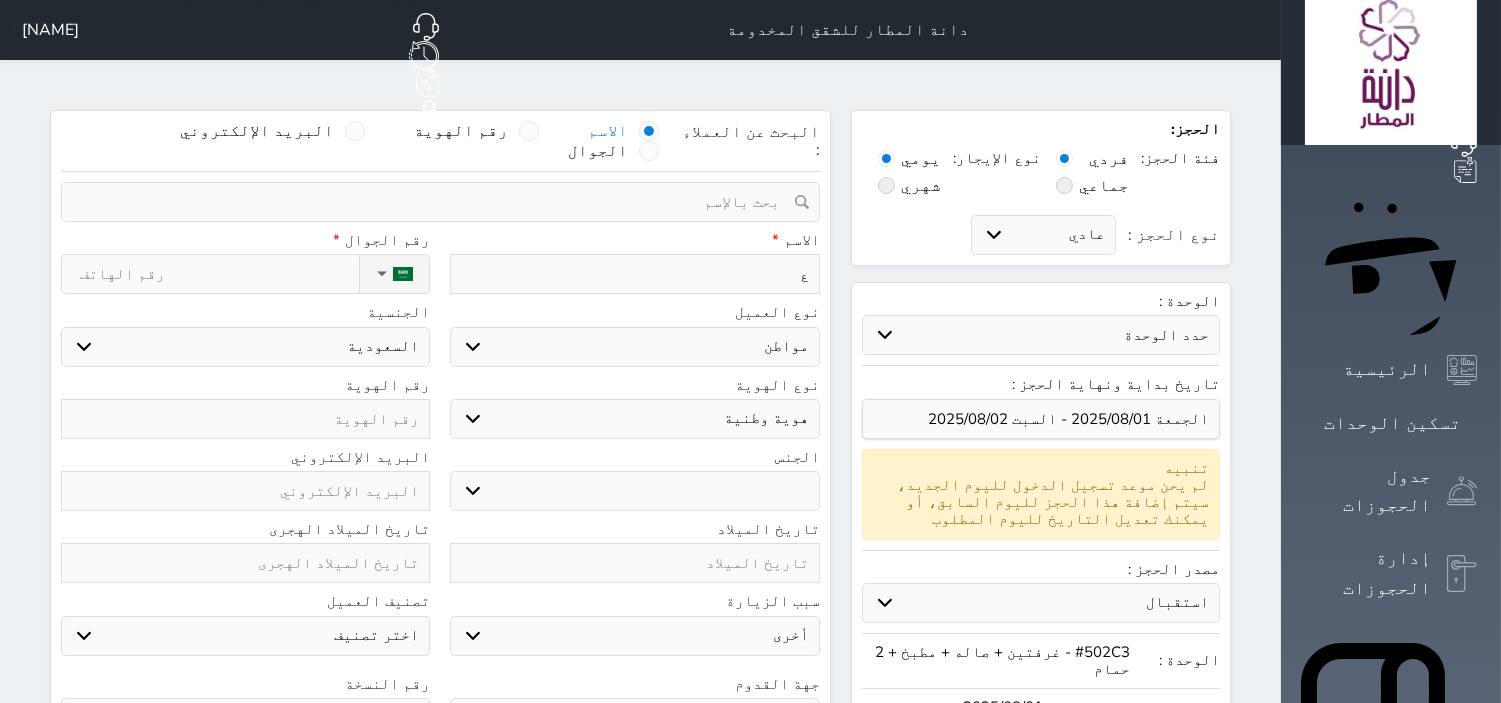select 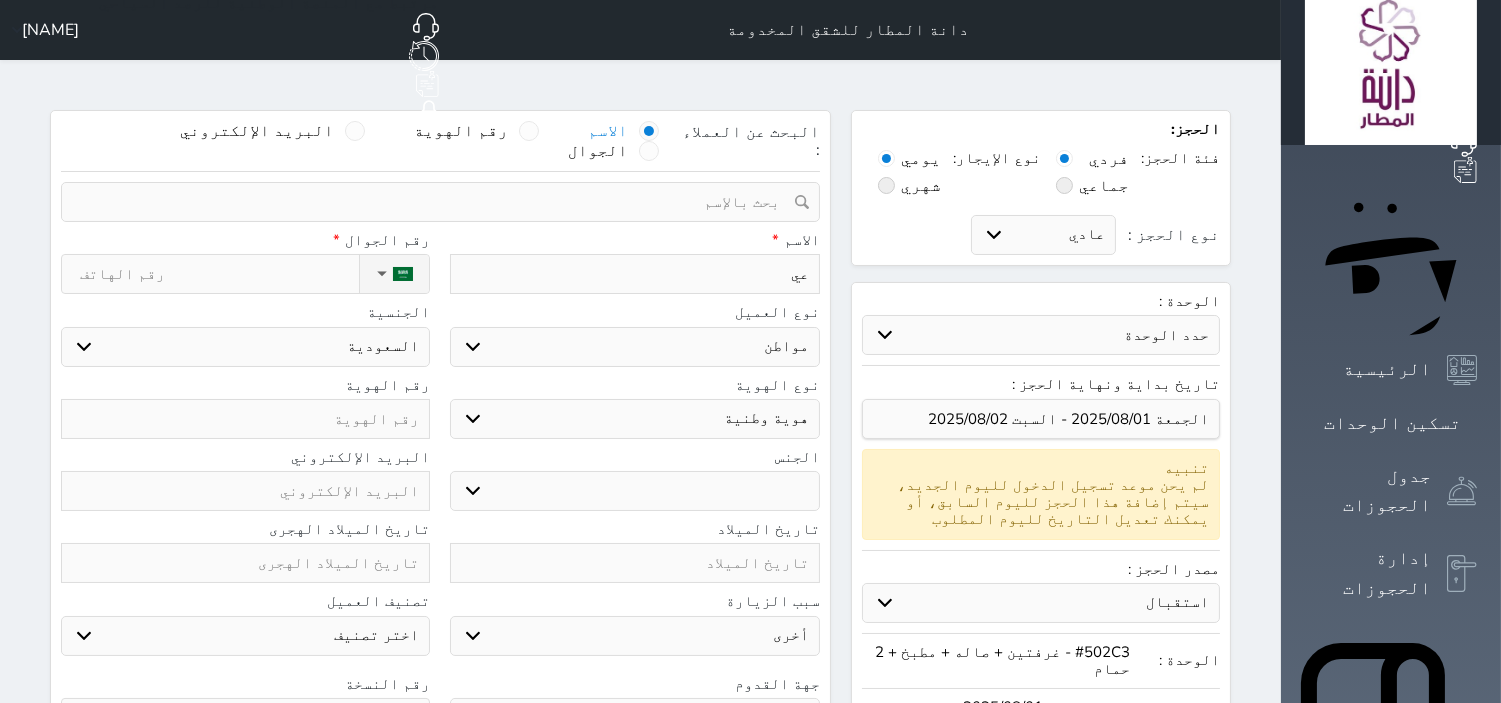 type on "[NAME]" 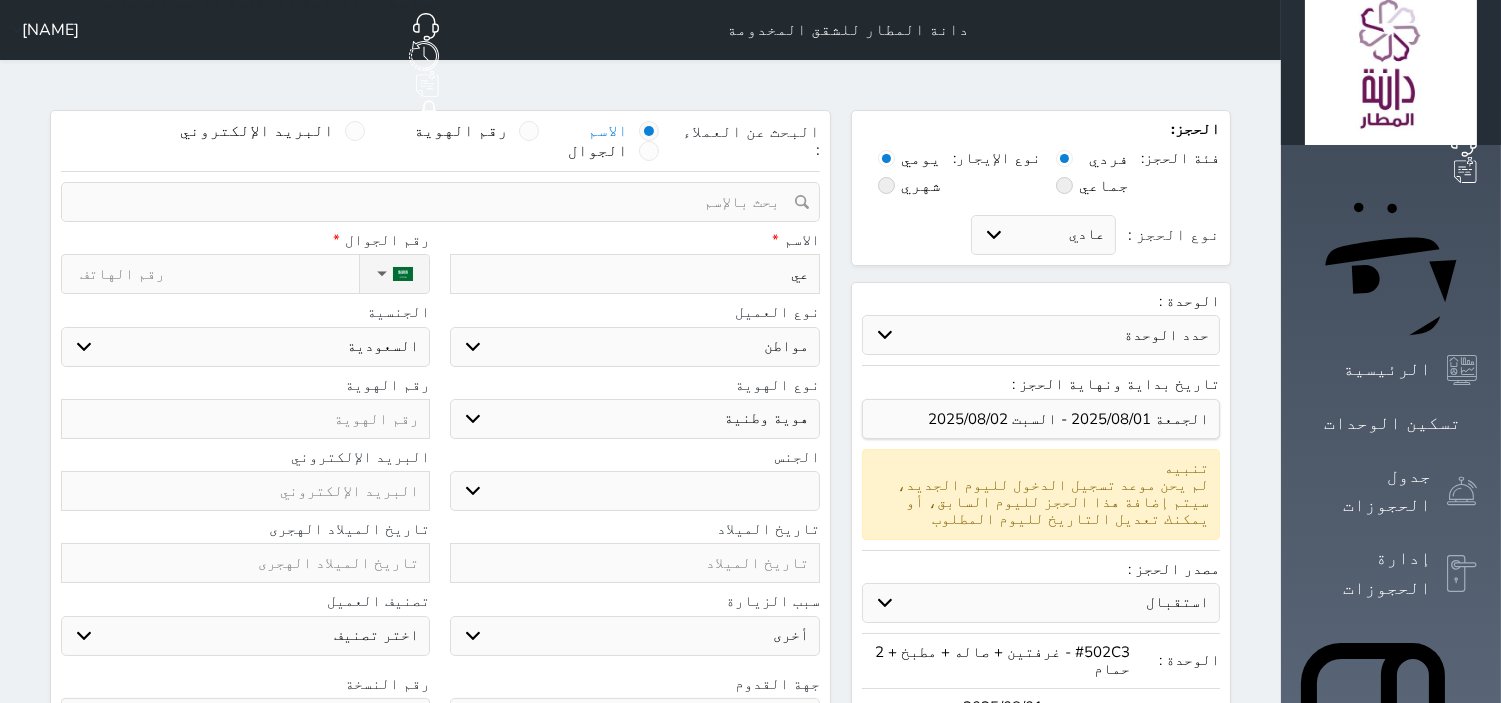 select 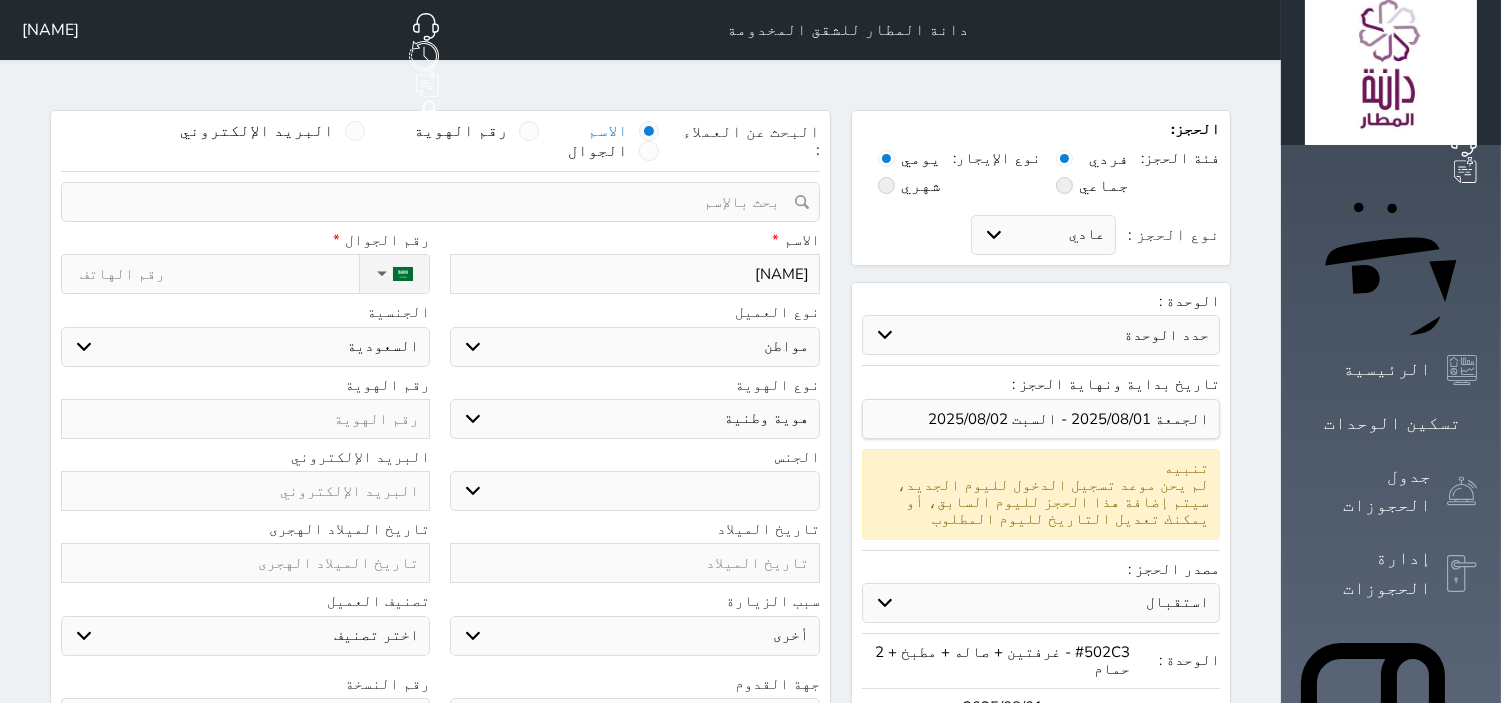 type on "[NAME]" 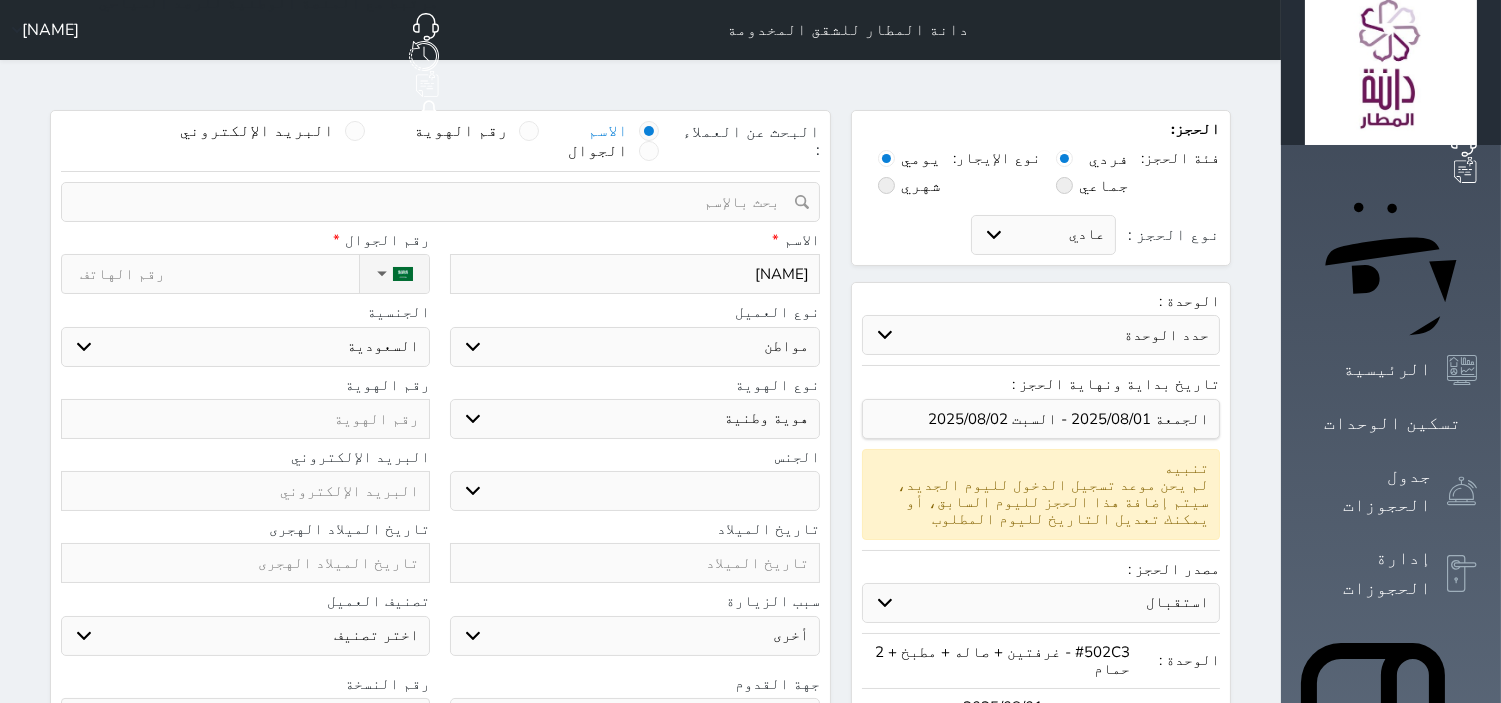 select 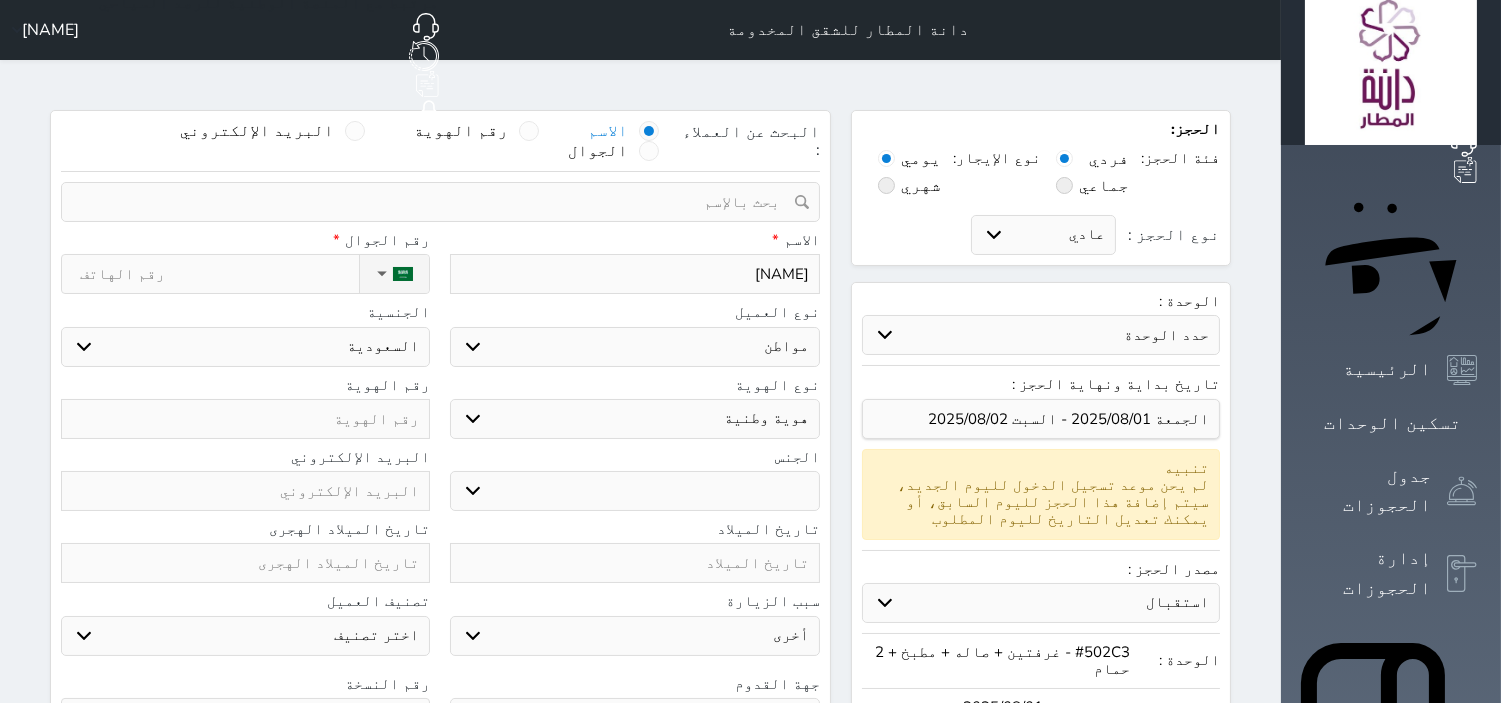 type on "[NAME]" 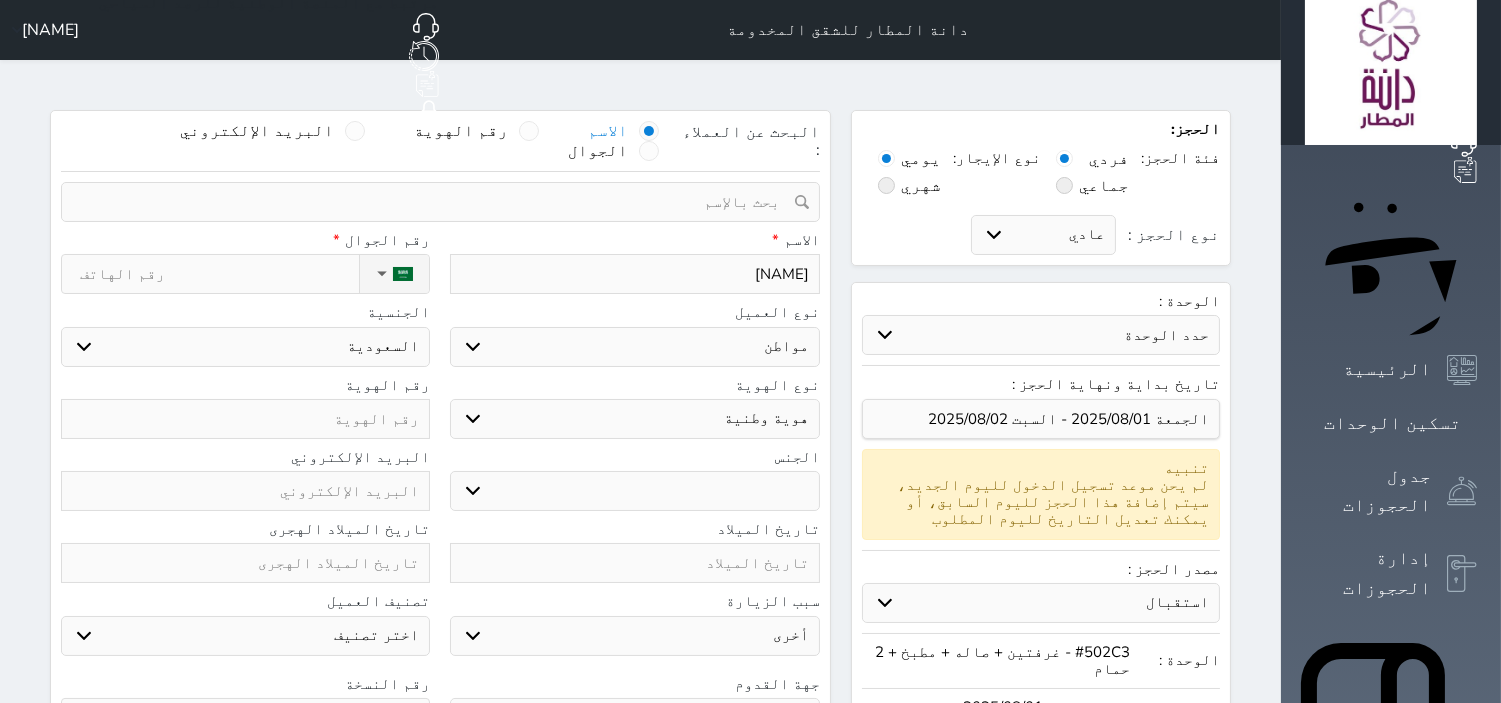 select 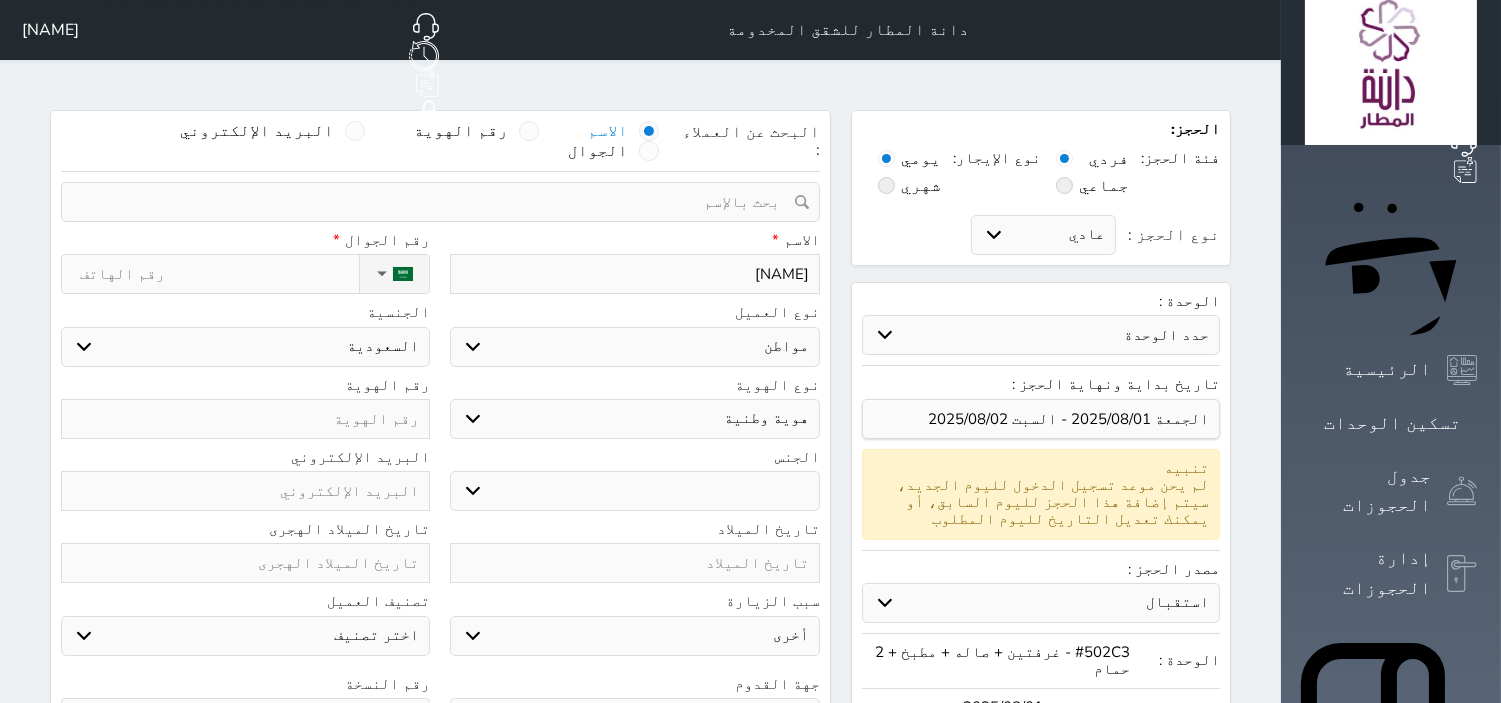 type on "[NAME] [NAME]" 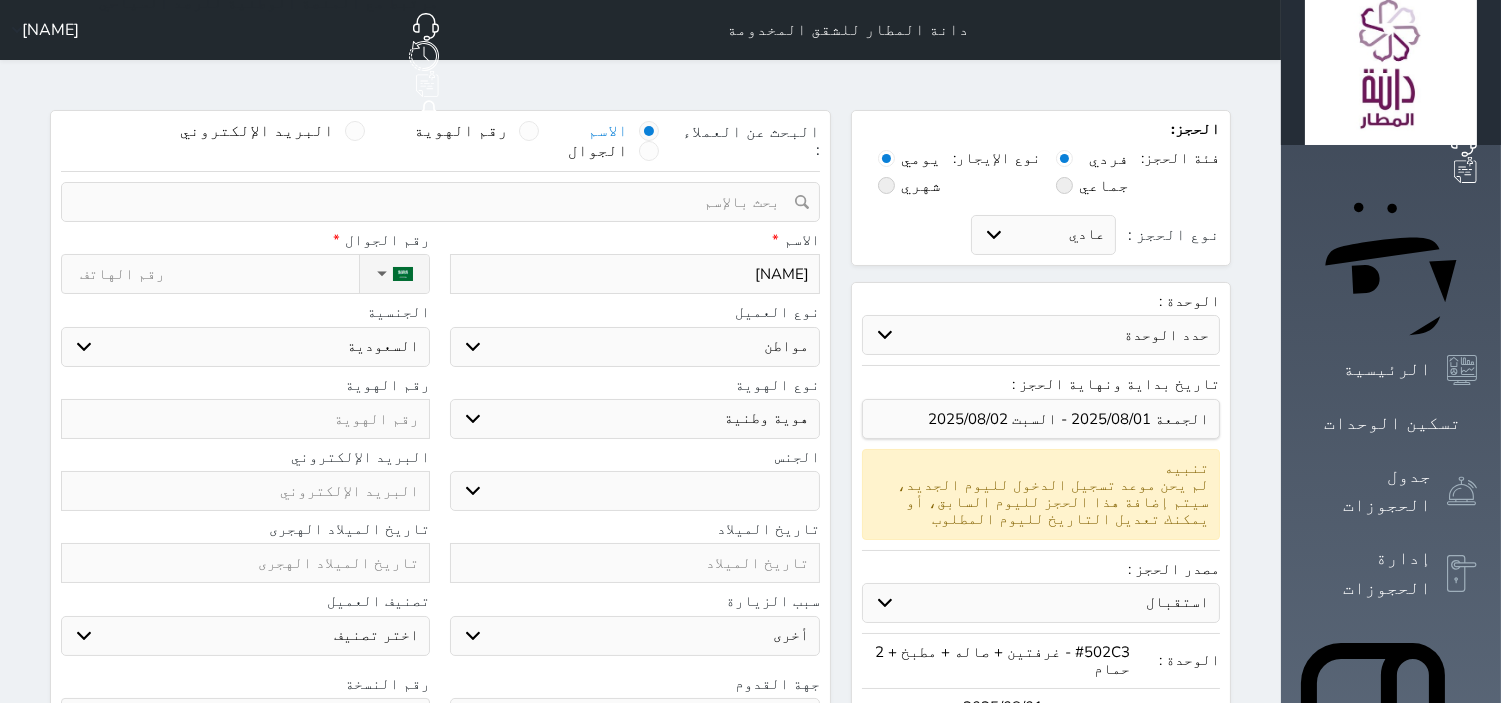 select 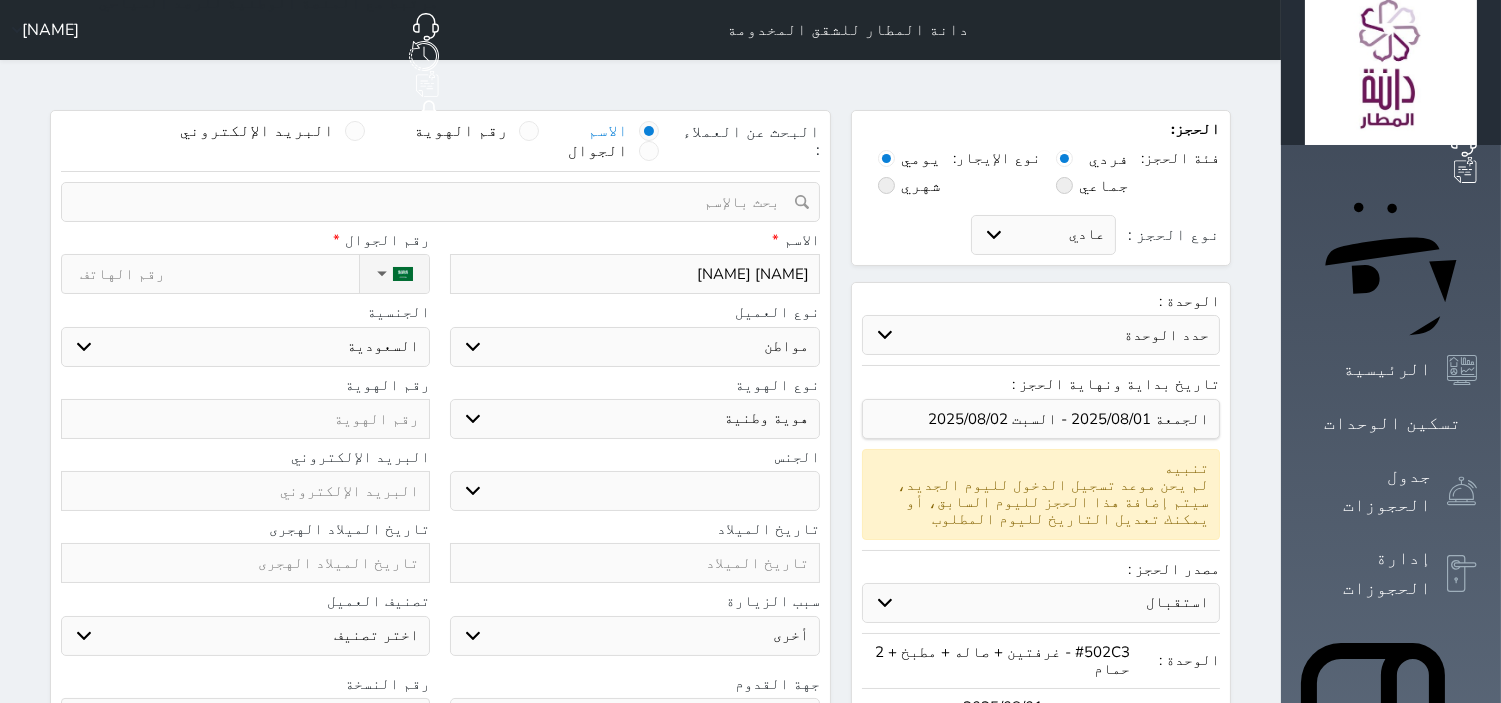type on "[NAME] [NAME]" 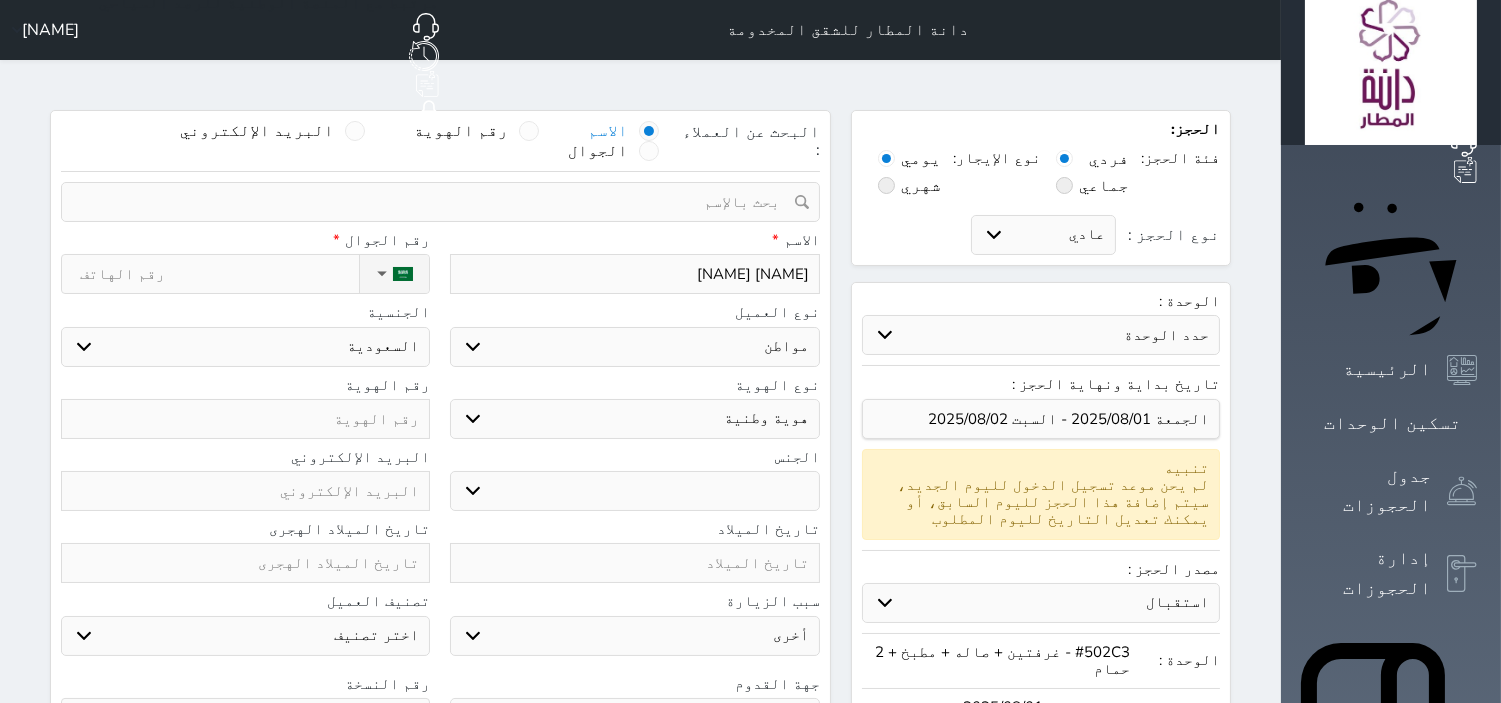 select 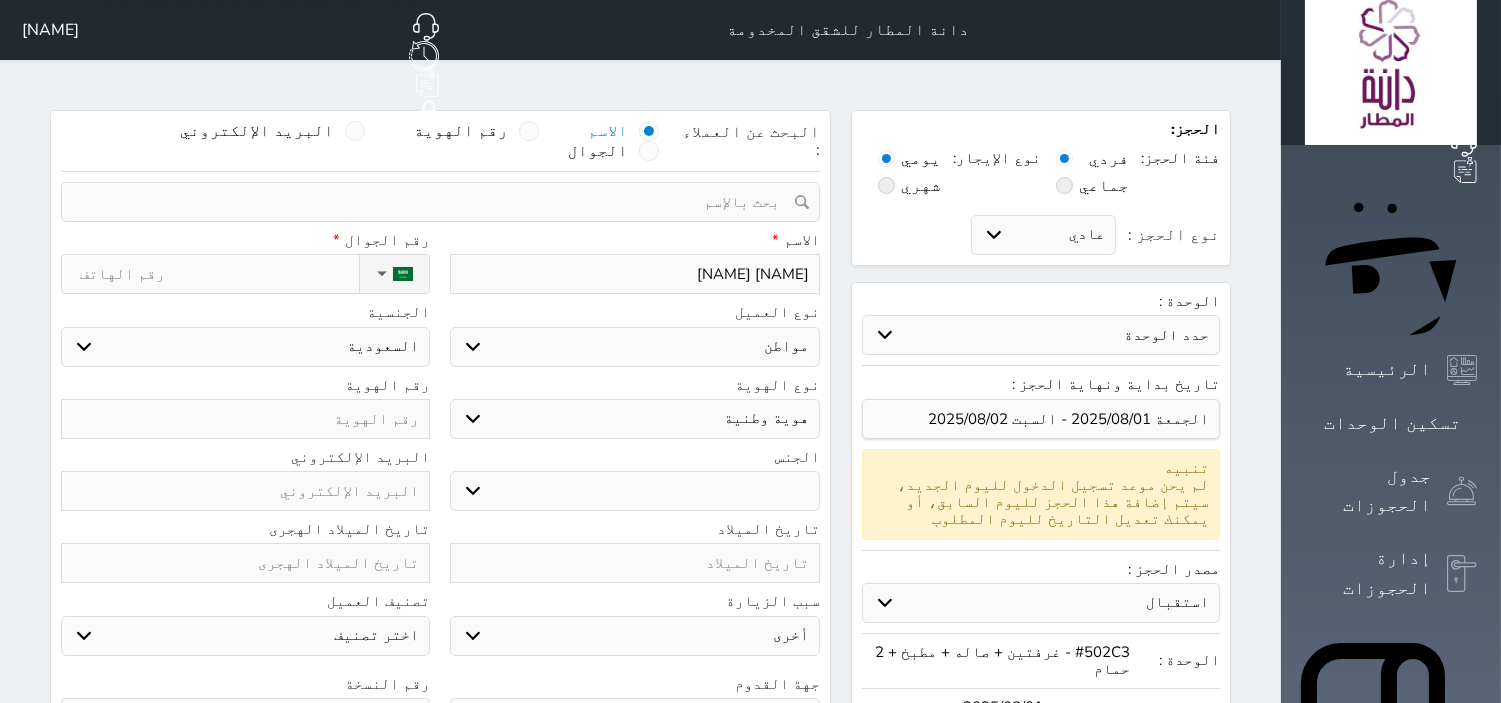 type on "[NAME] [NAME]" 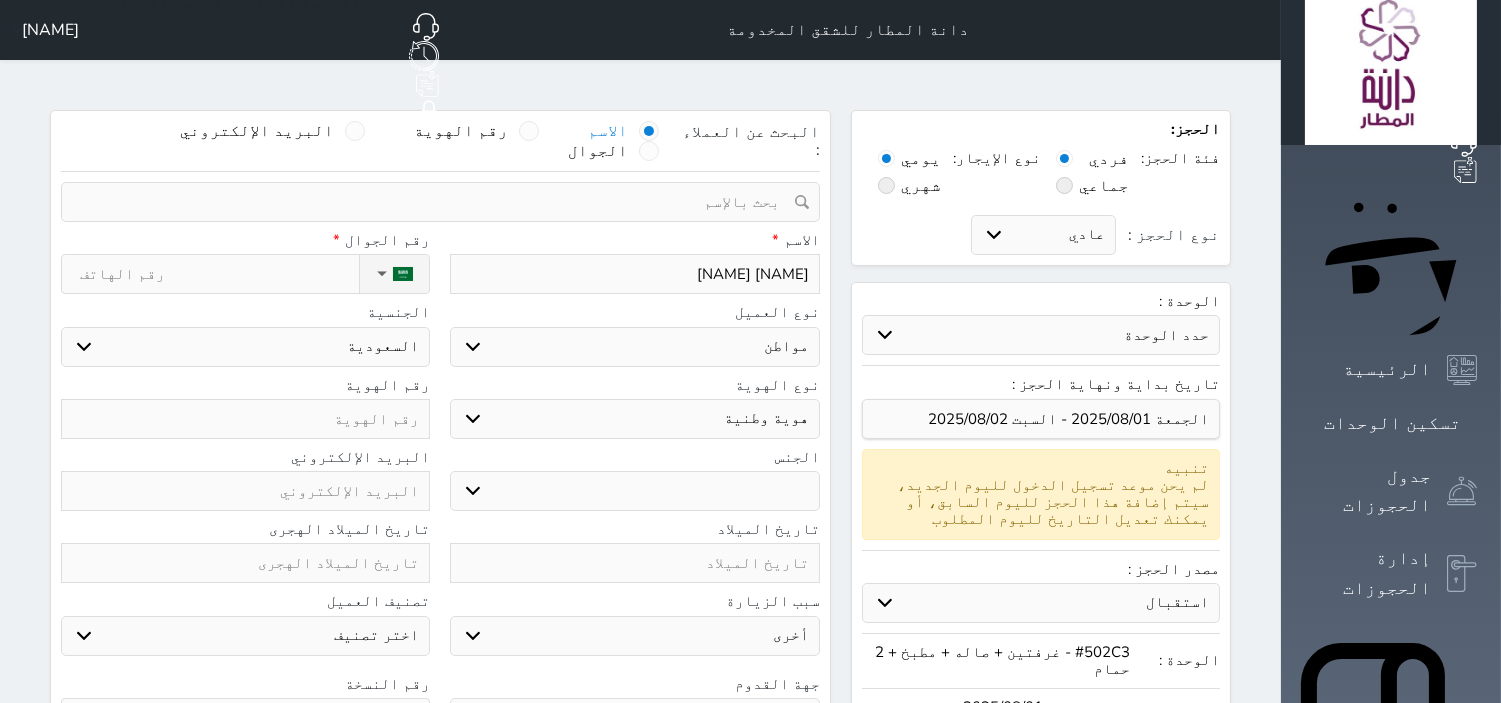 type on "[NAME] [NAME]" 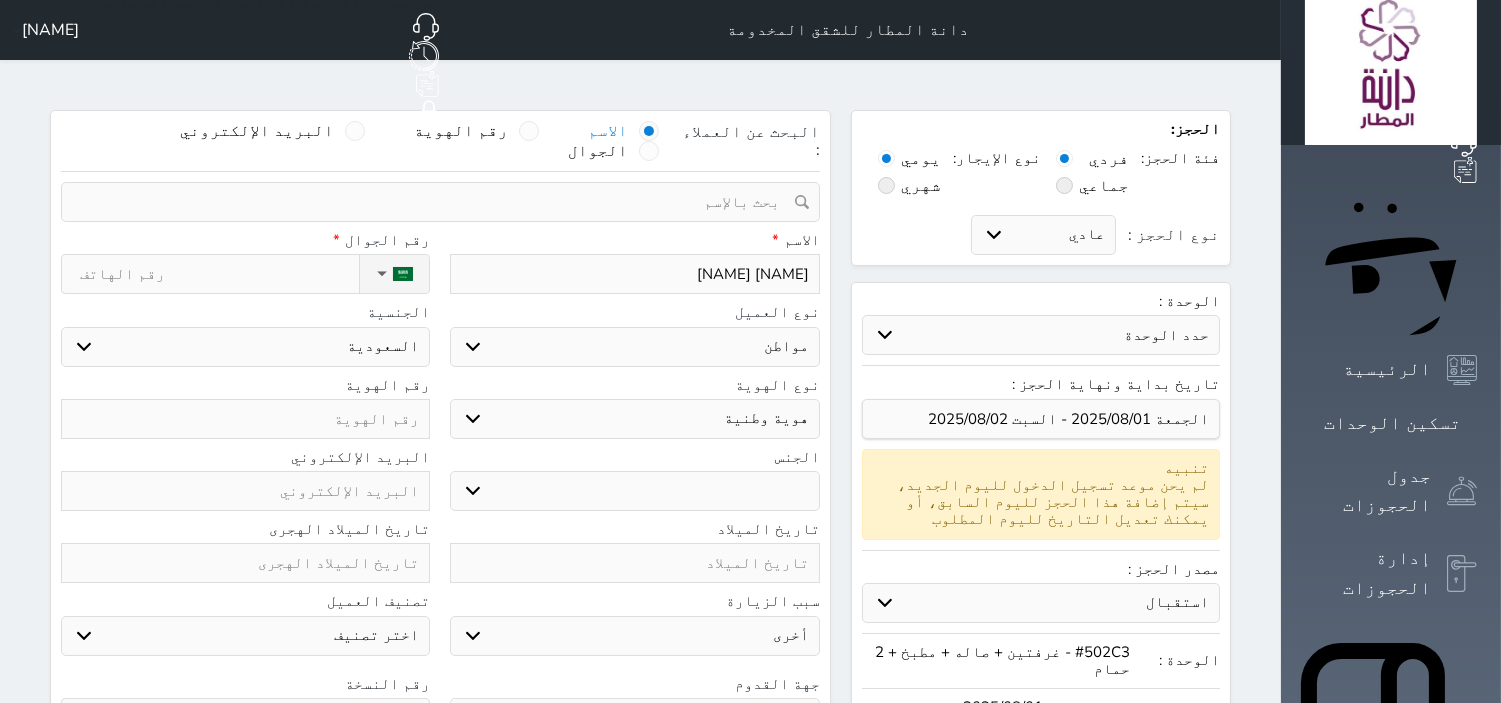 select 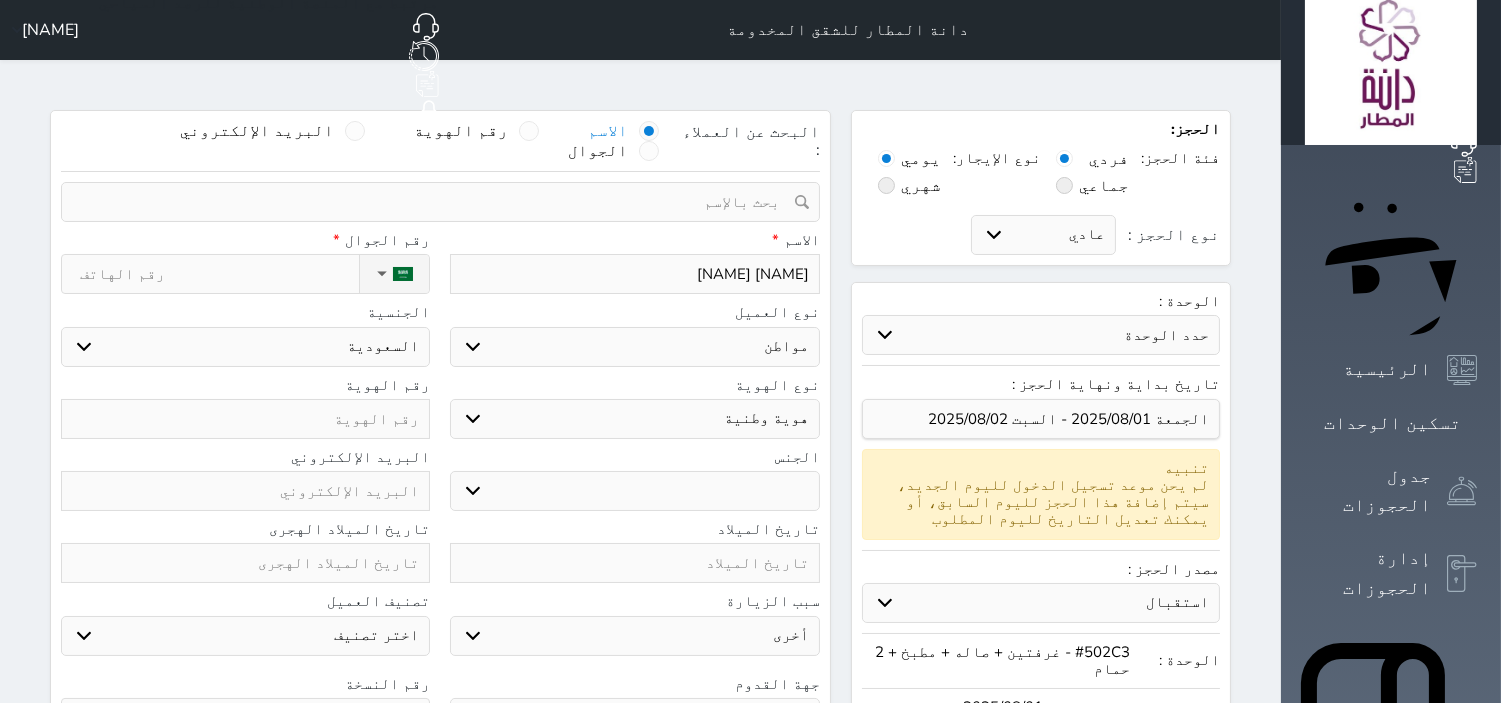 type on "[NAME] [NAME]" 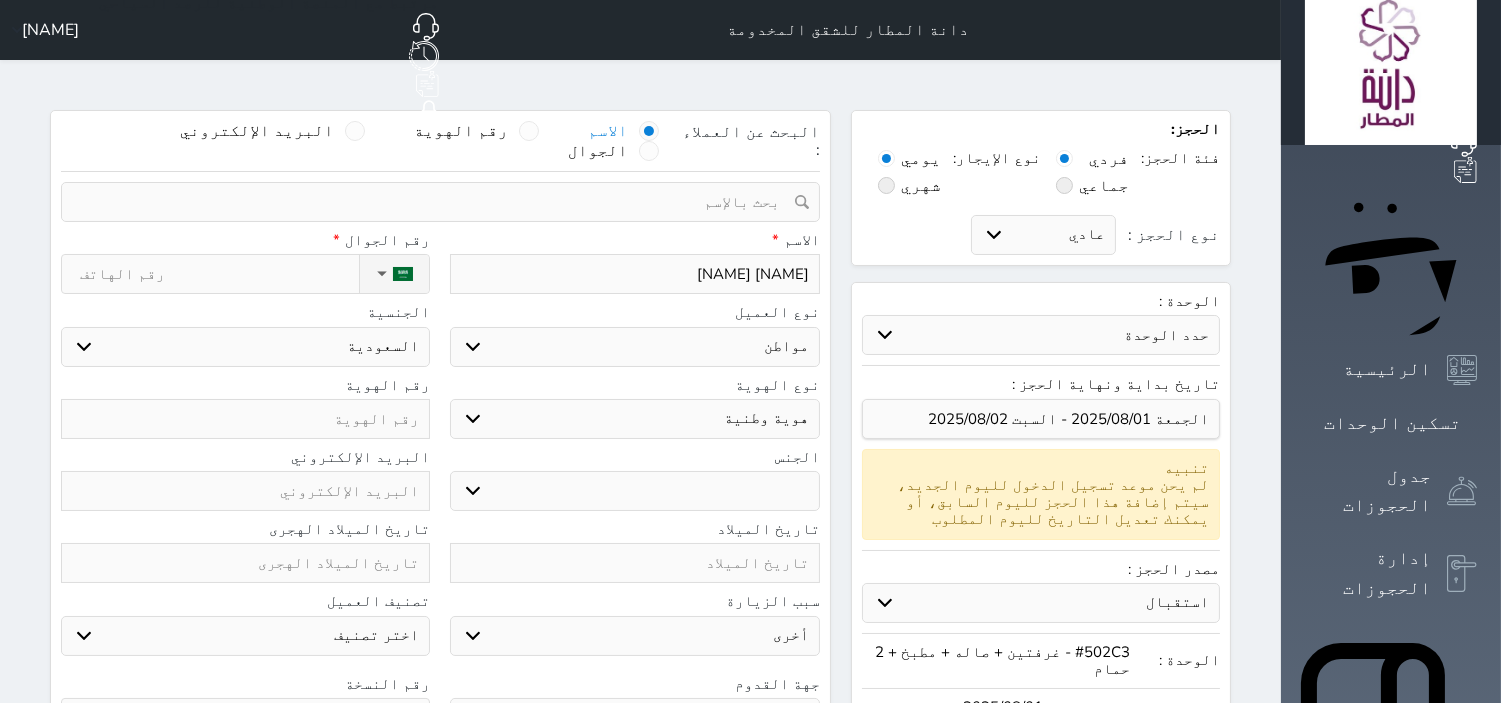 select 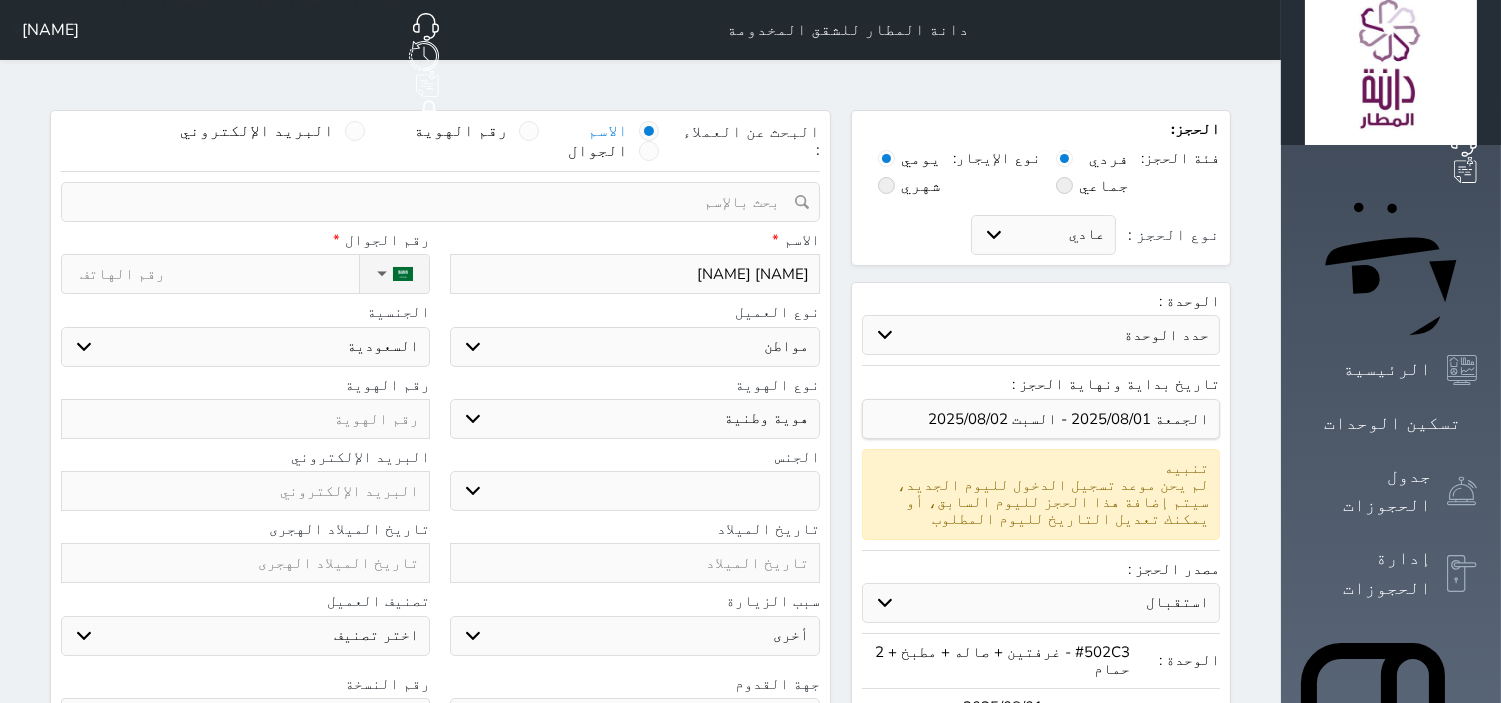 type on "[NAME] [NAME]" 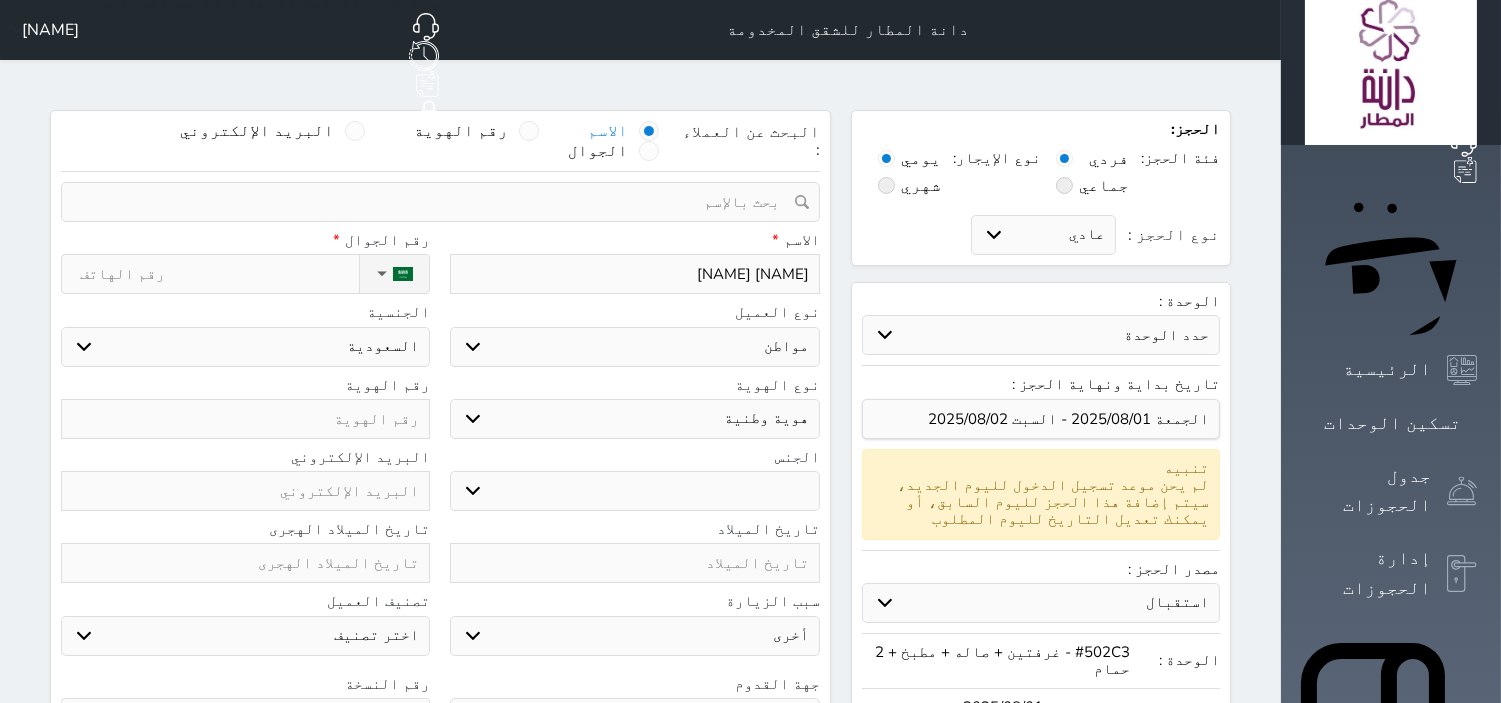 select 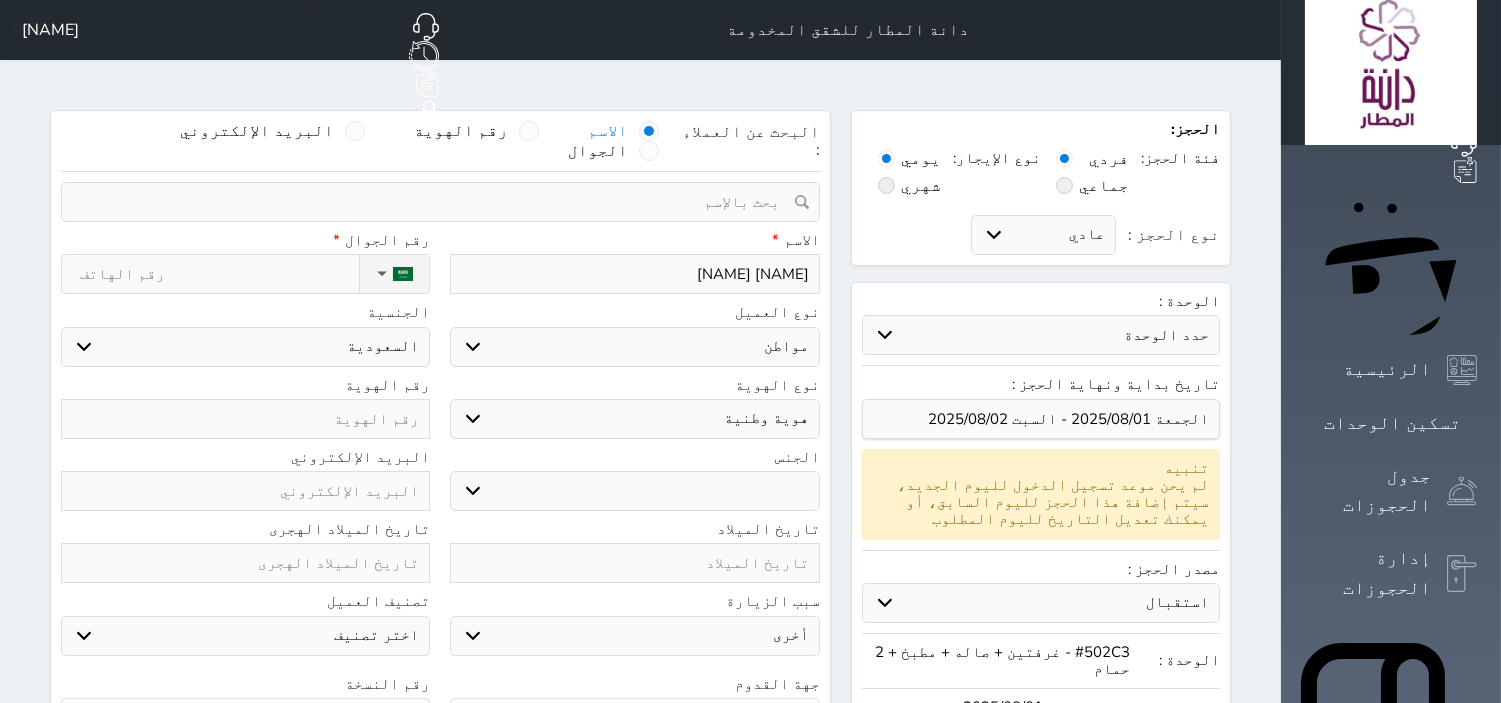 type on "[NAME] [NAME] [NAME]" 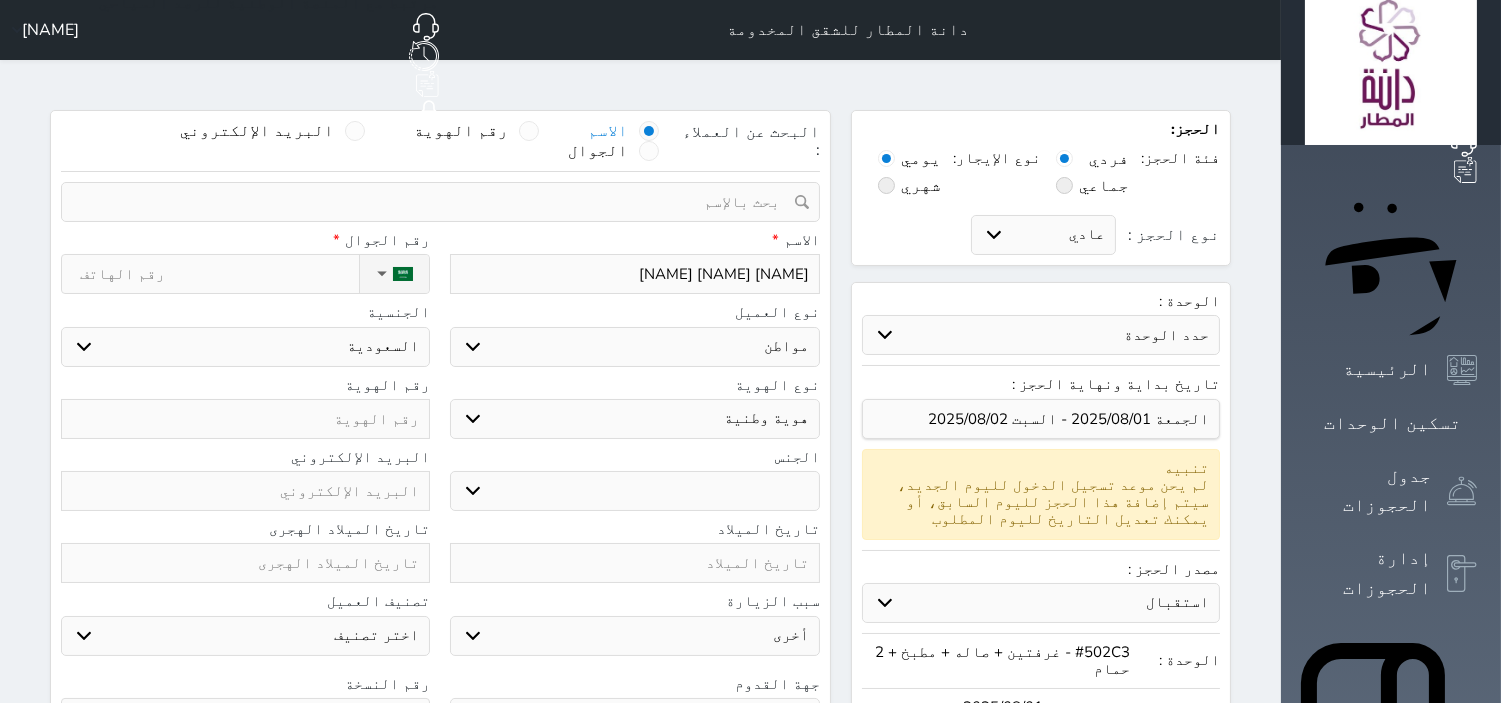 type on "[NAME] [NAME] [NAME]" 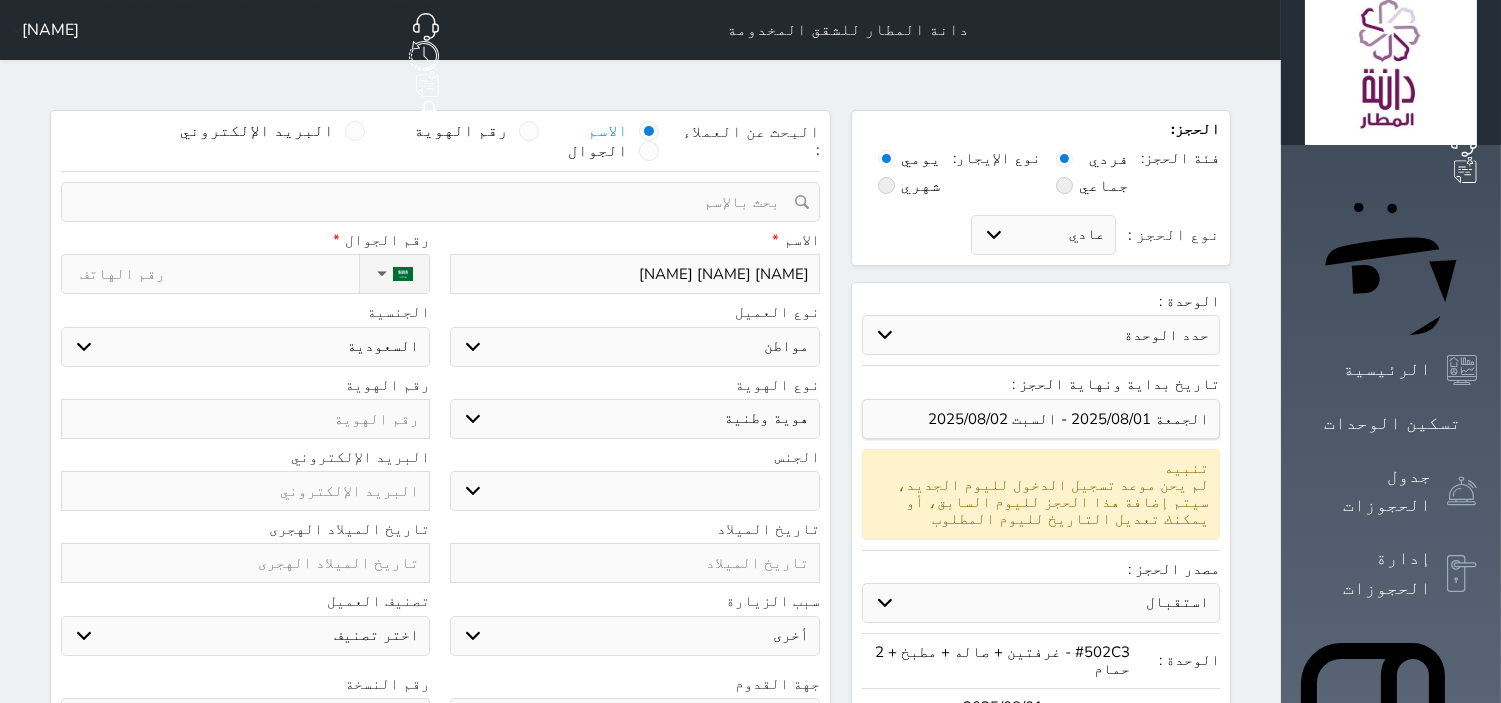 type on "[NAME] [NAME] [NAME]" 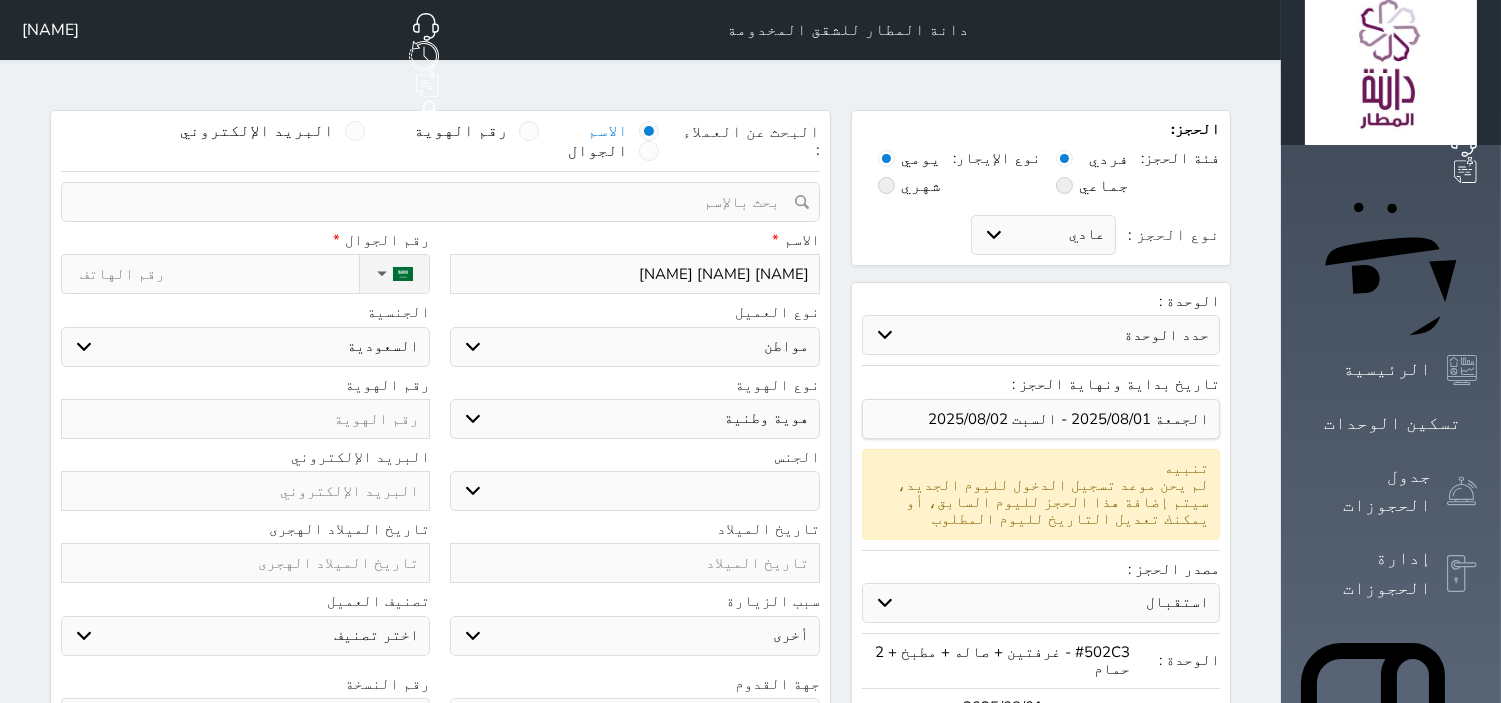 select 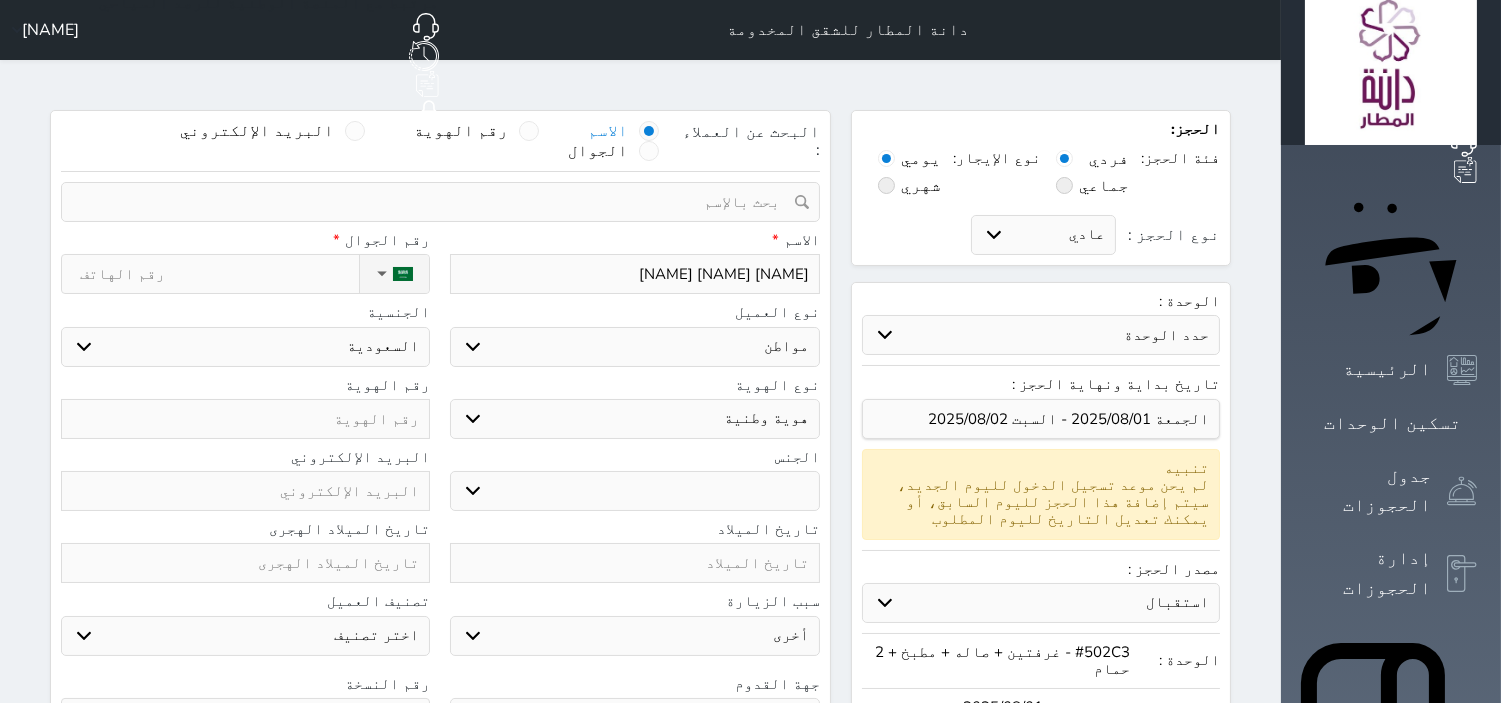 type on "[NAME] [NAME] [NAME]" 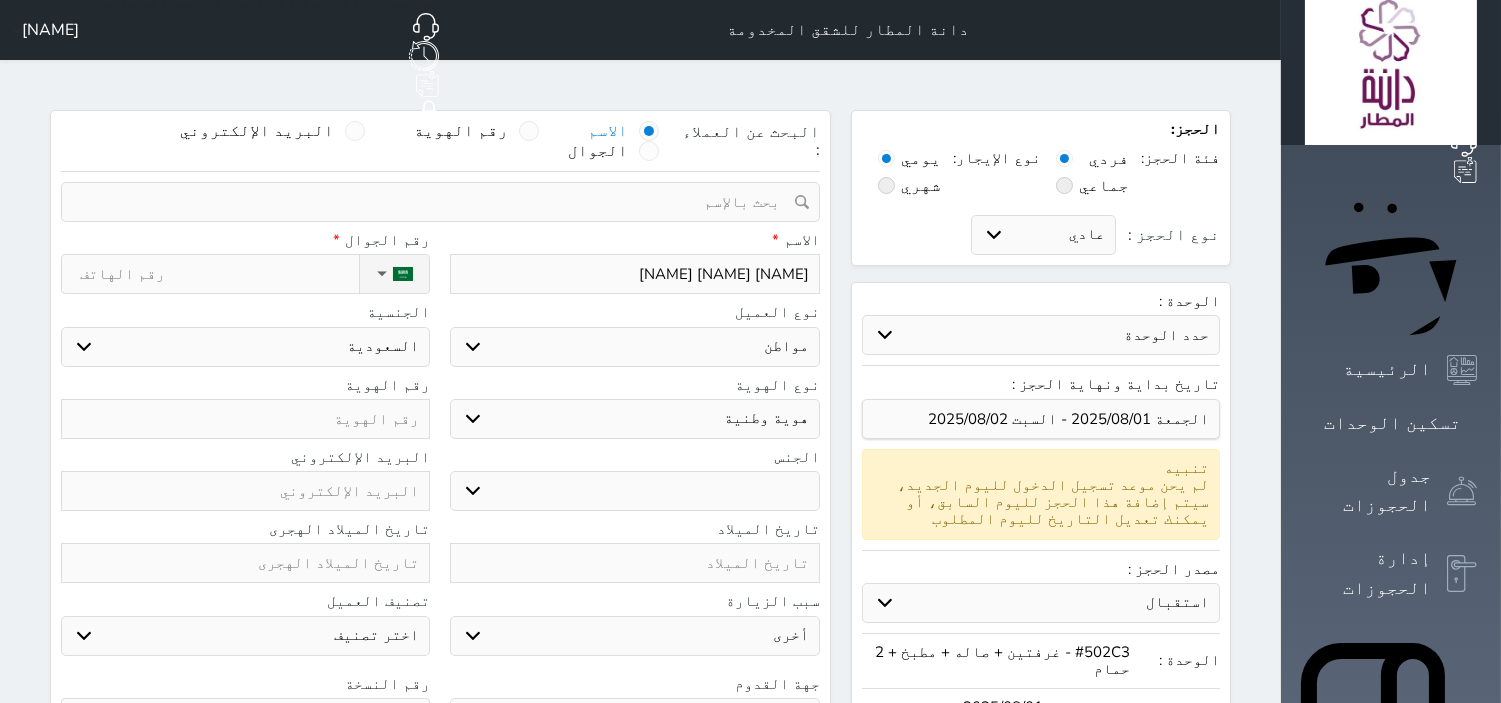 select 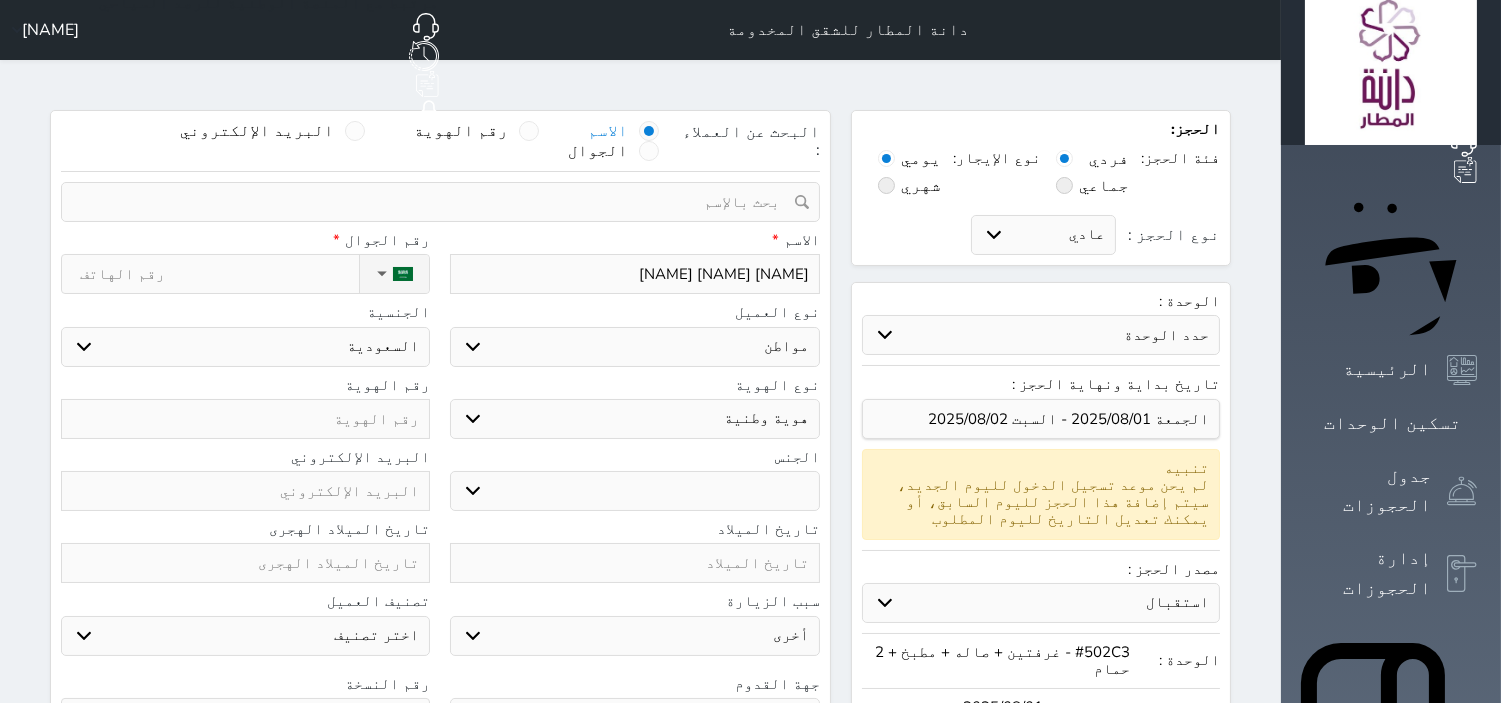 type on "[NAME] [NAME] [NAME]" 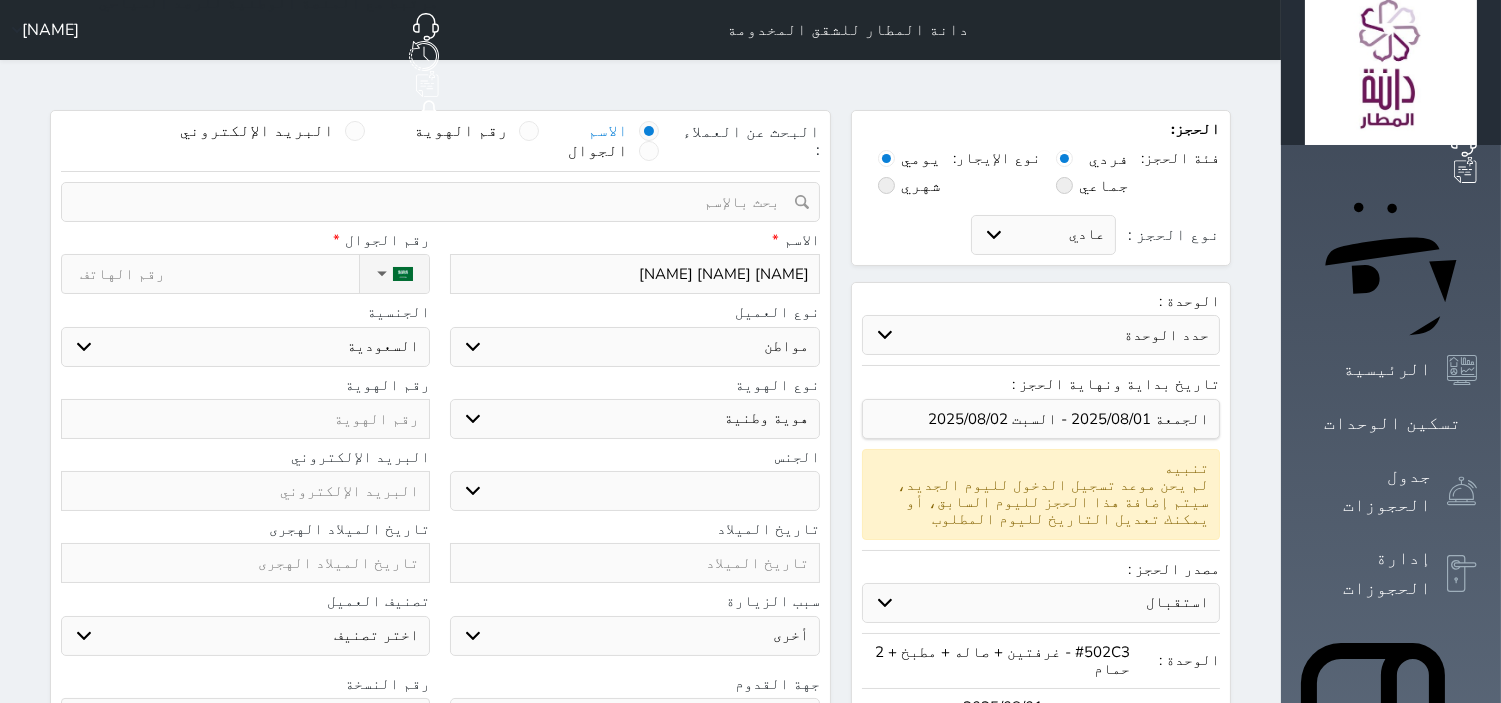 type on "[NAME] [NAME] [NAME]" 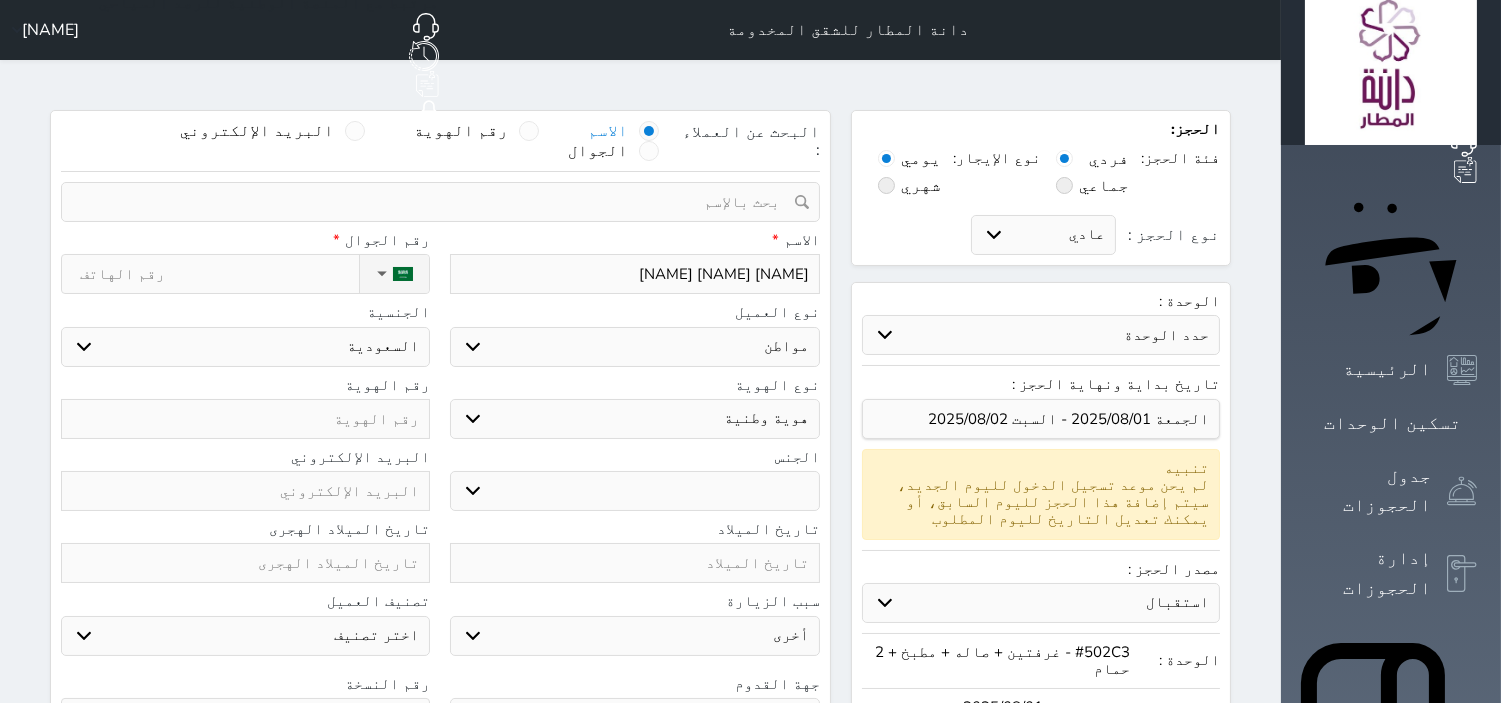 select 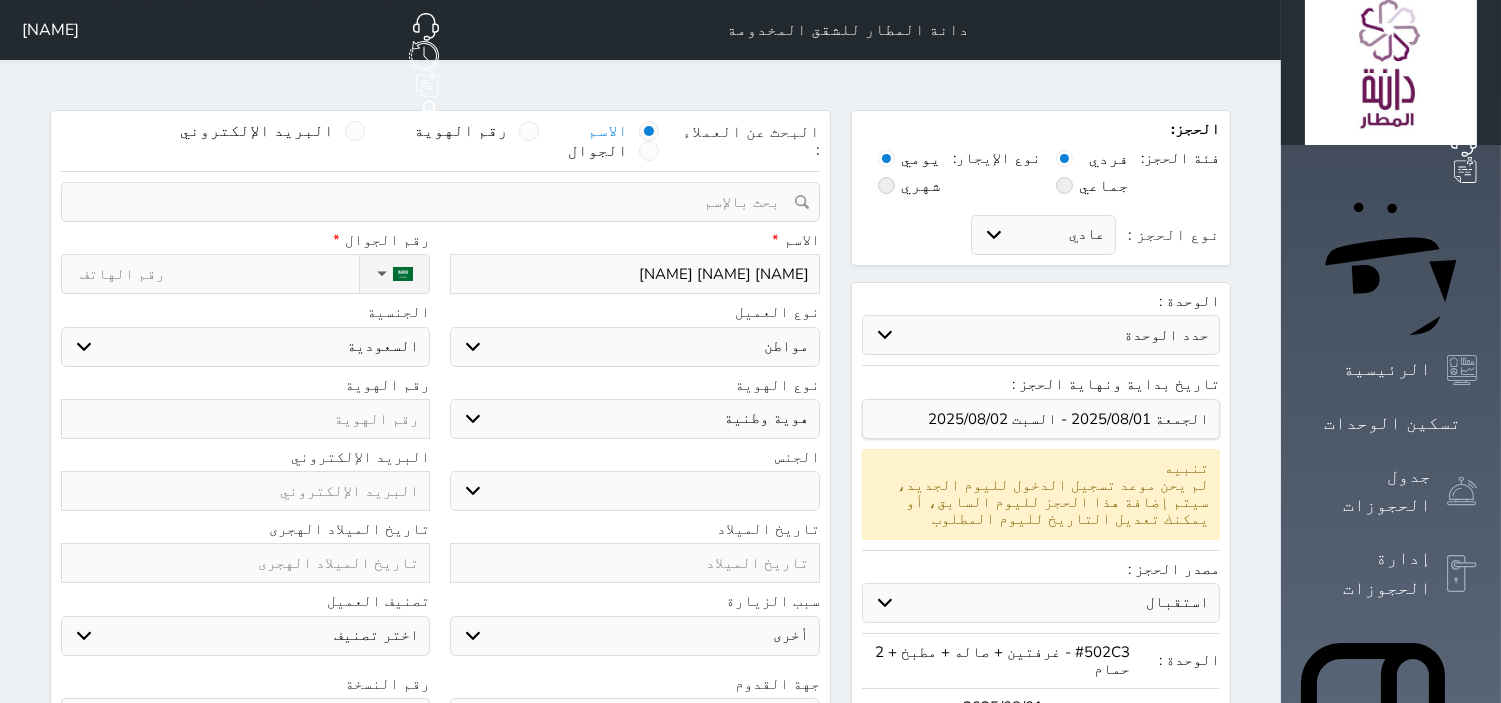 type on "[NAME] [NAME] [NAME]" 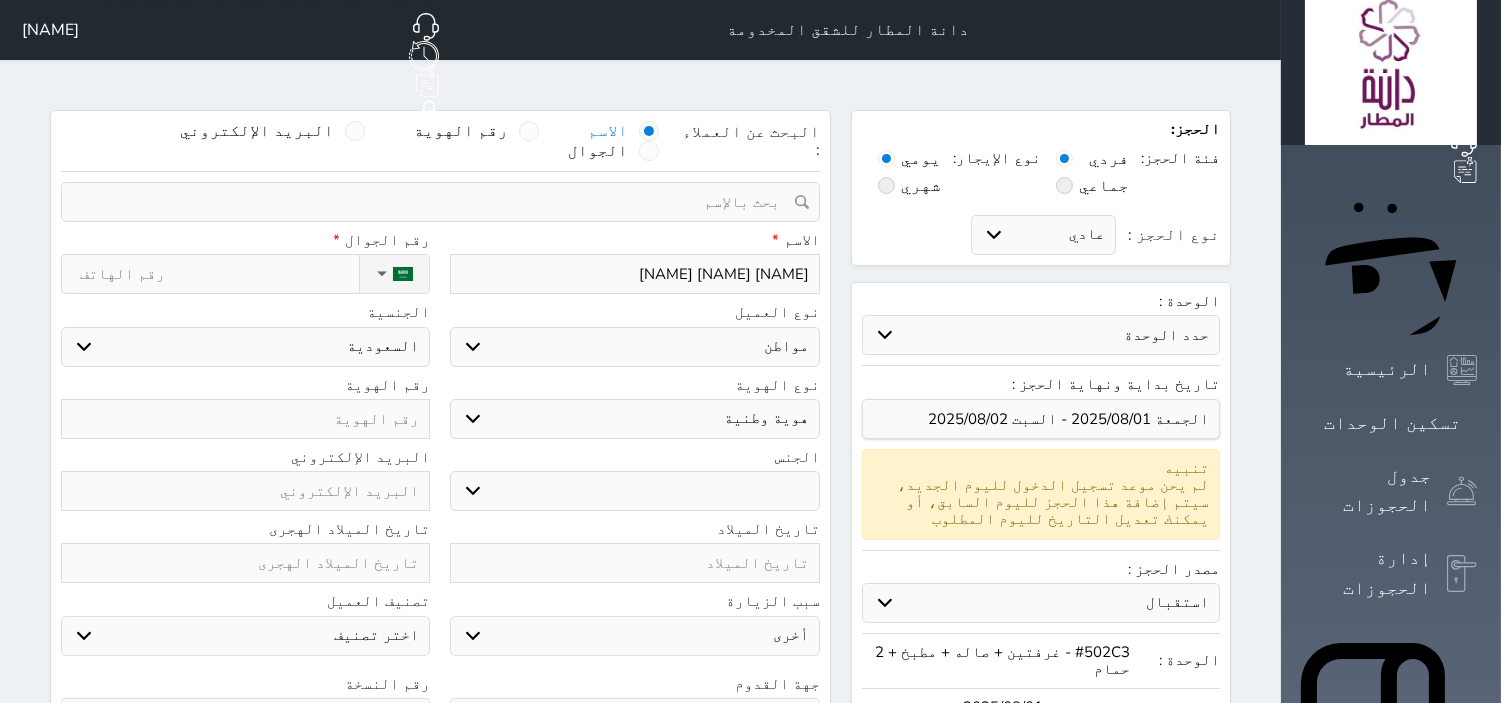 select 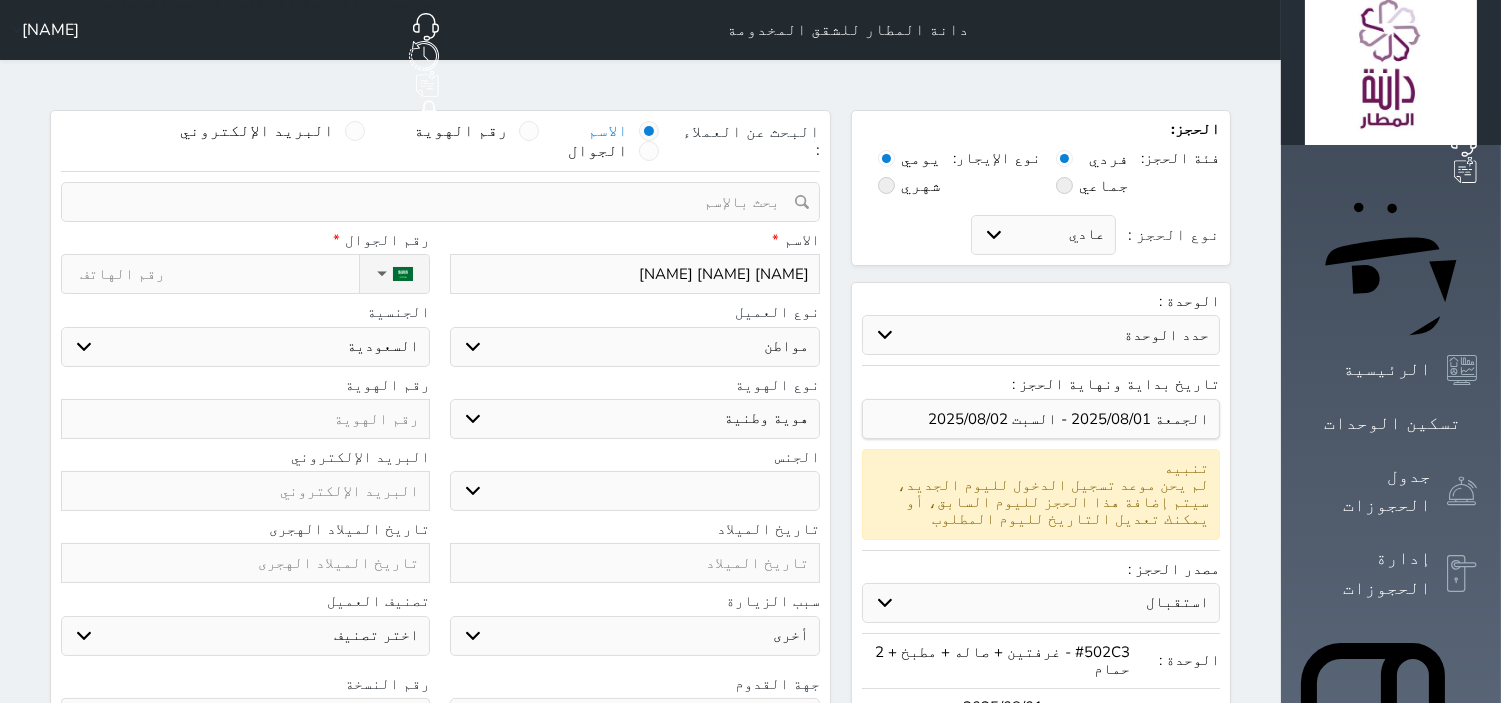 type on "[NAME] [NAME] [NAME]" 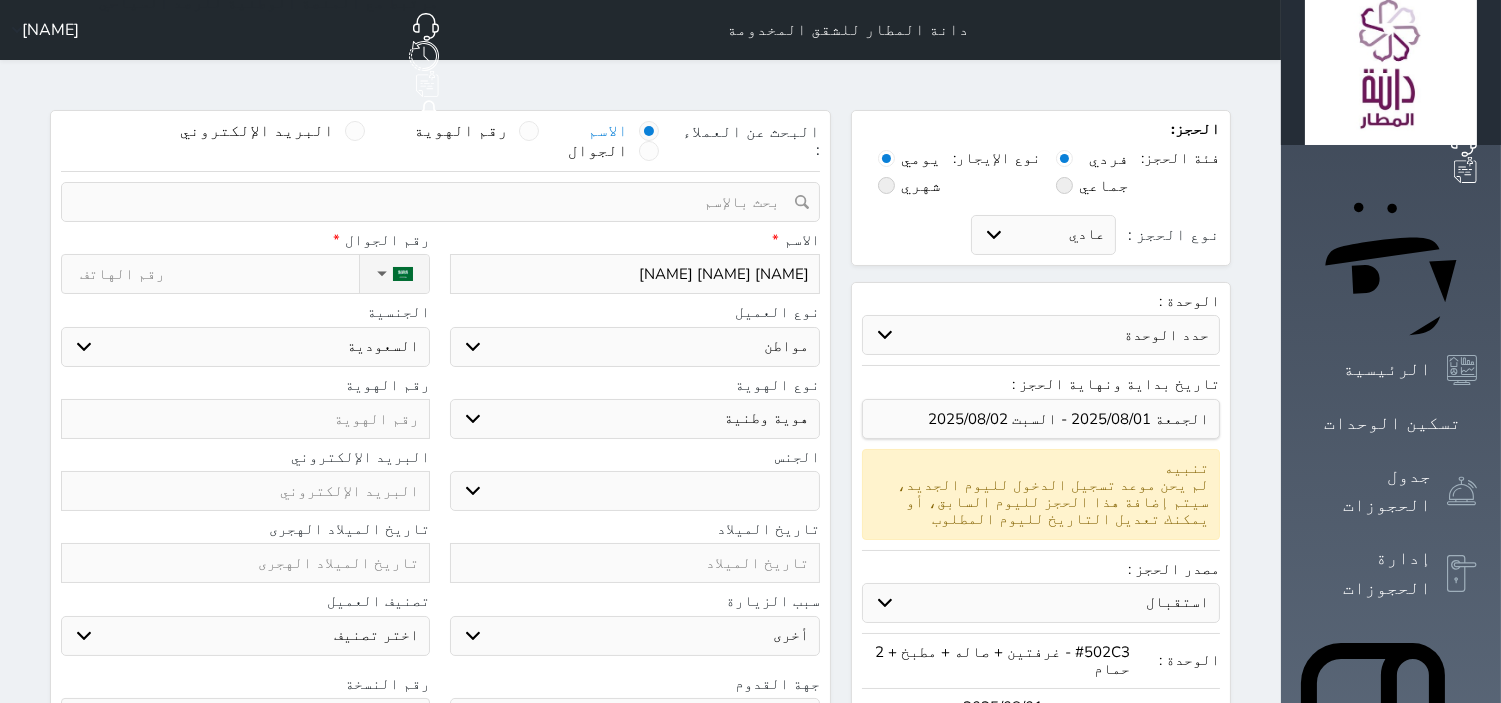 select 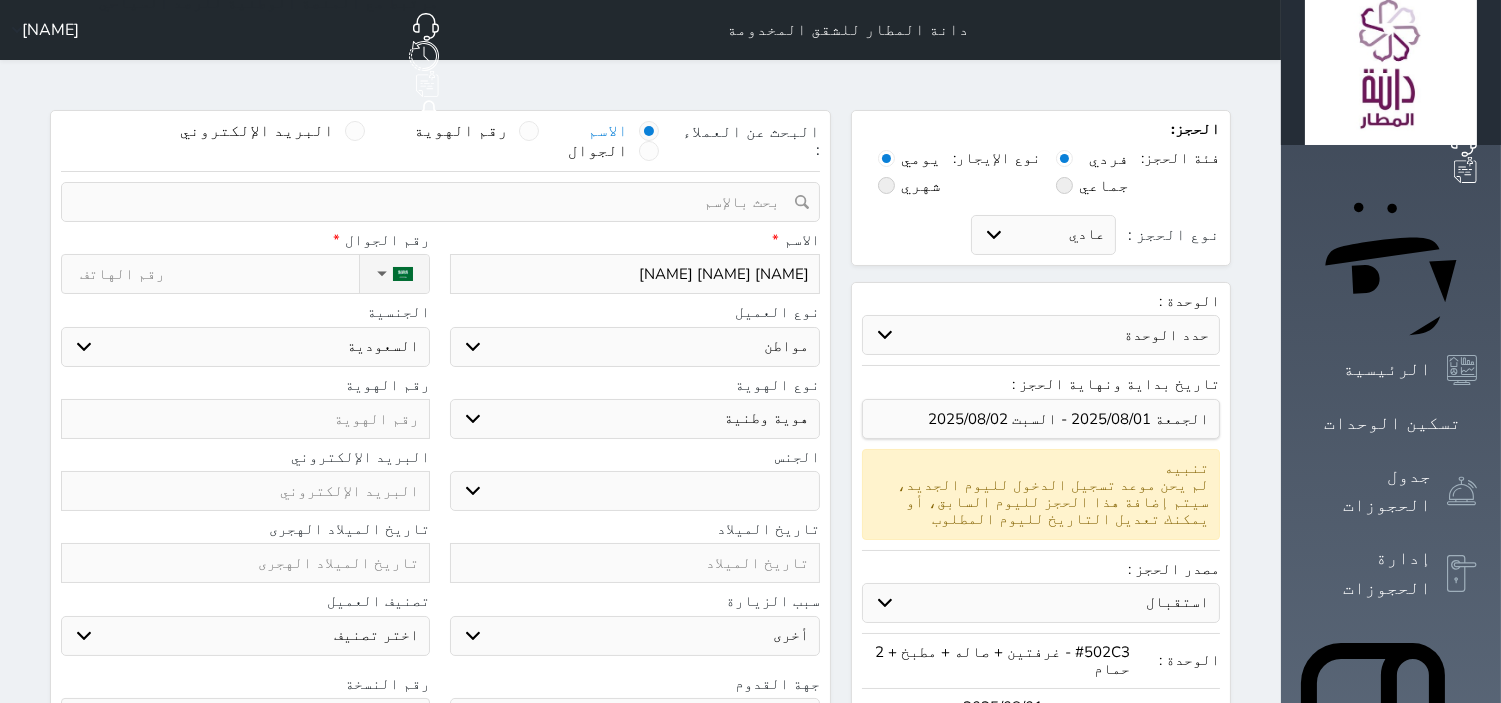type on "[NAME] [NAME] [NAME] [NAME]" 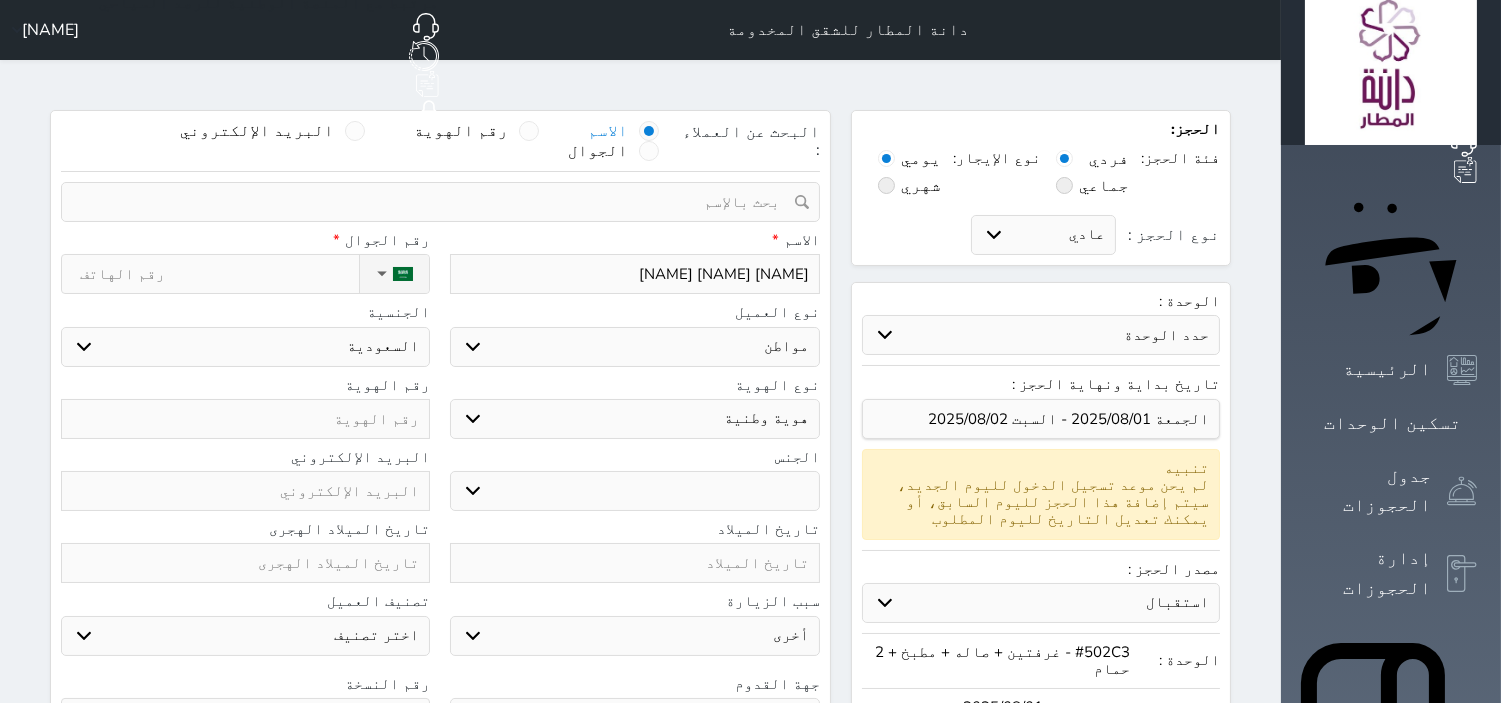 select 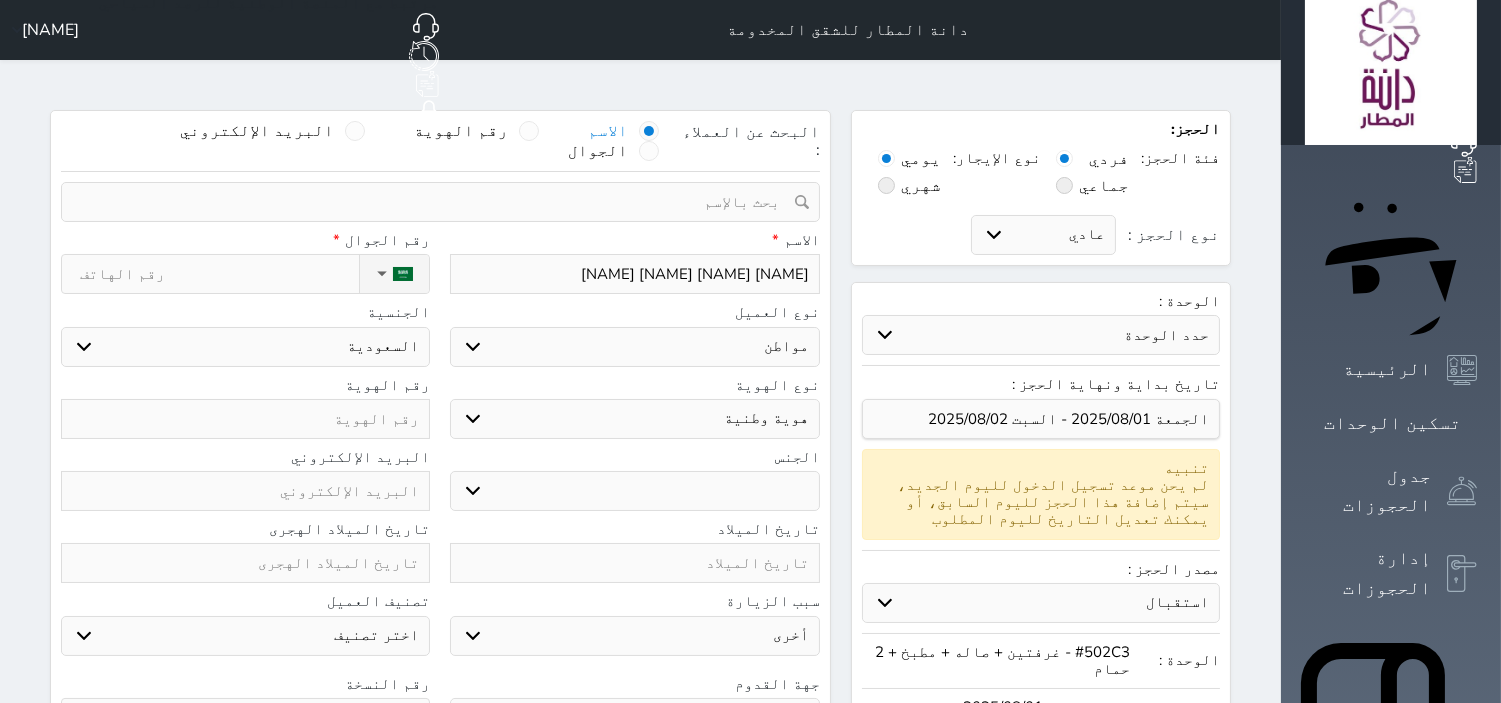 type on "[NAME] [NAME] [NAME] [NAME]" 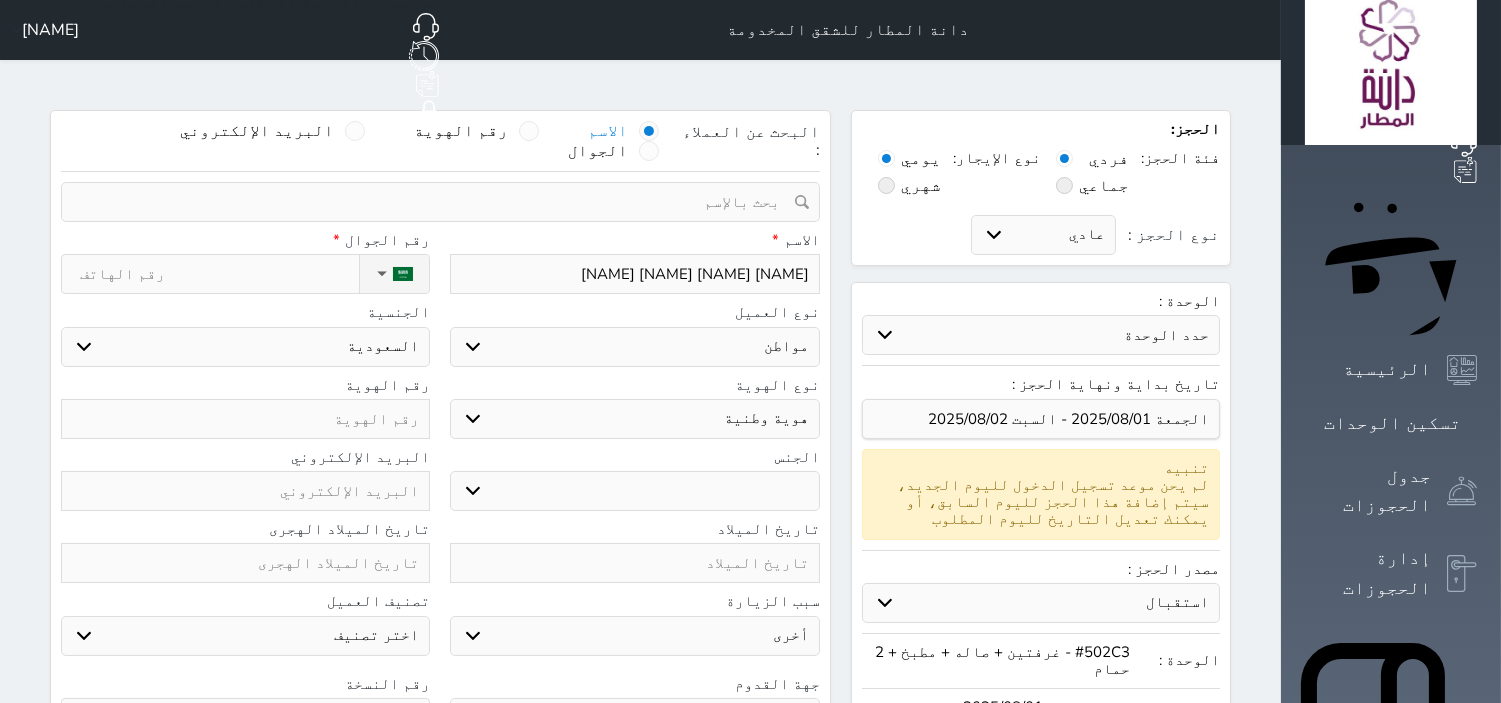 select 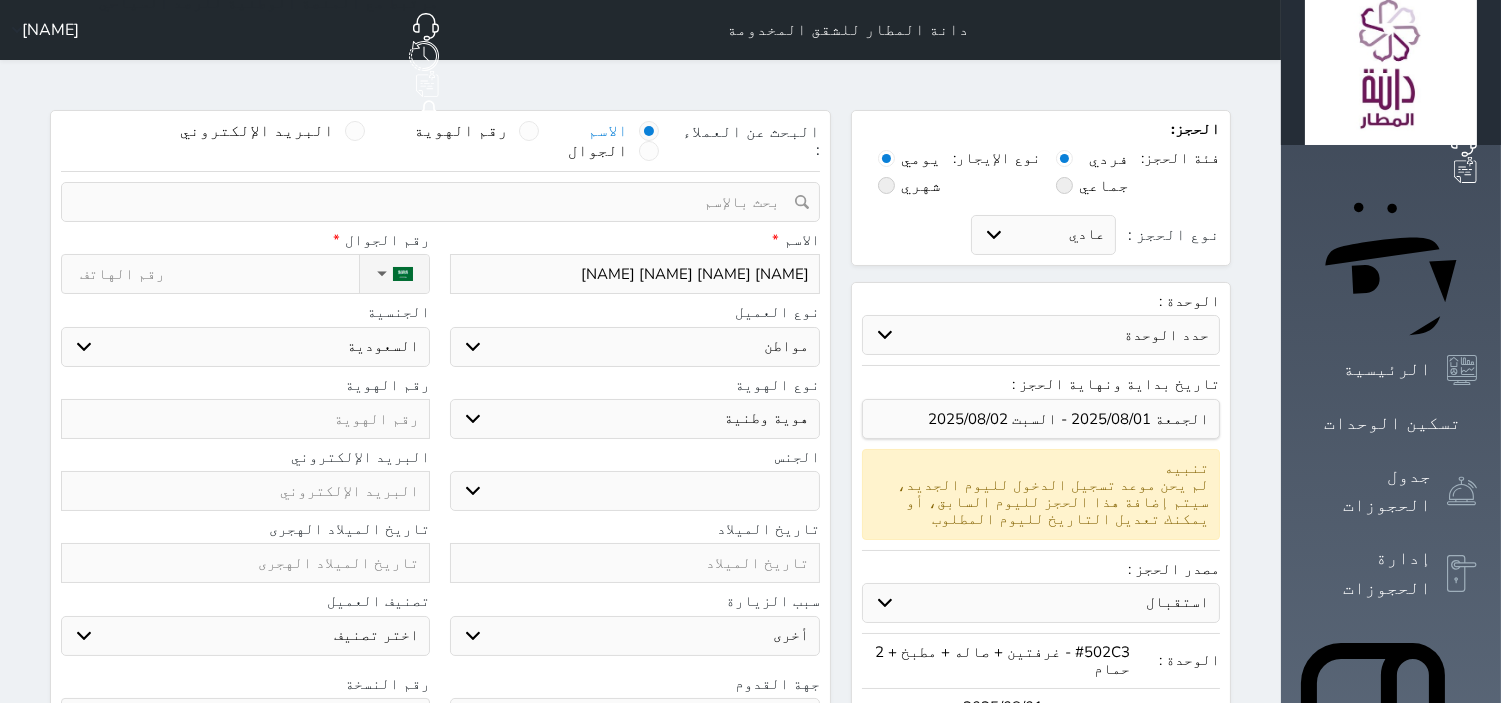 type on "[NAME] [NAME] [NAME] [NAME]" 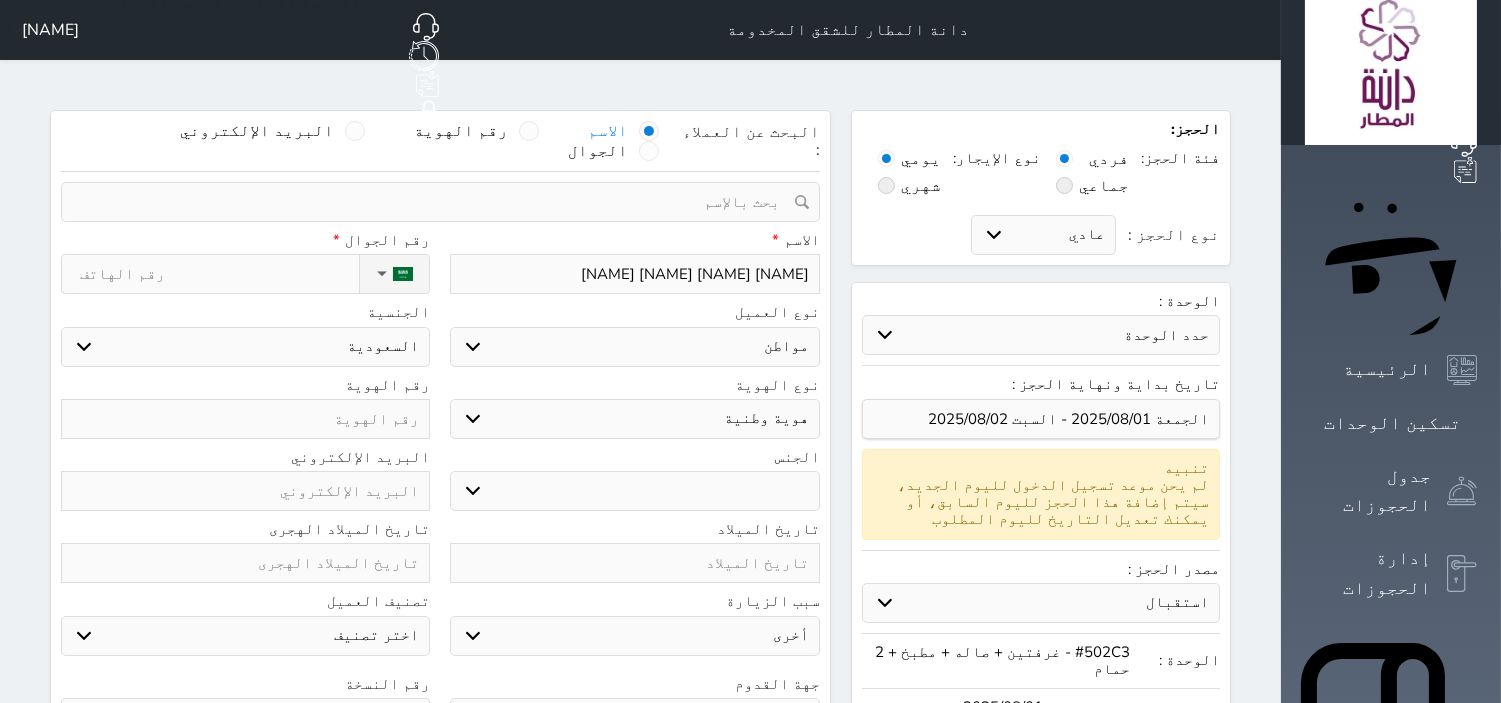 select 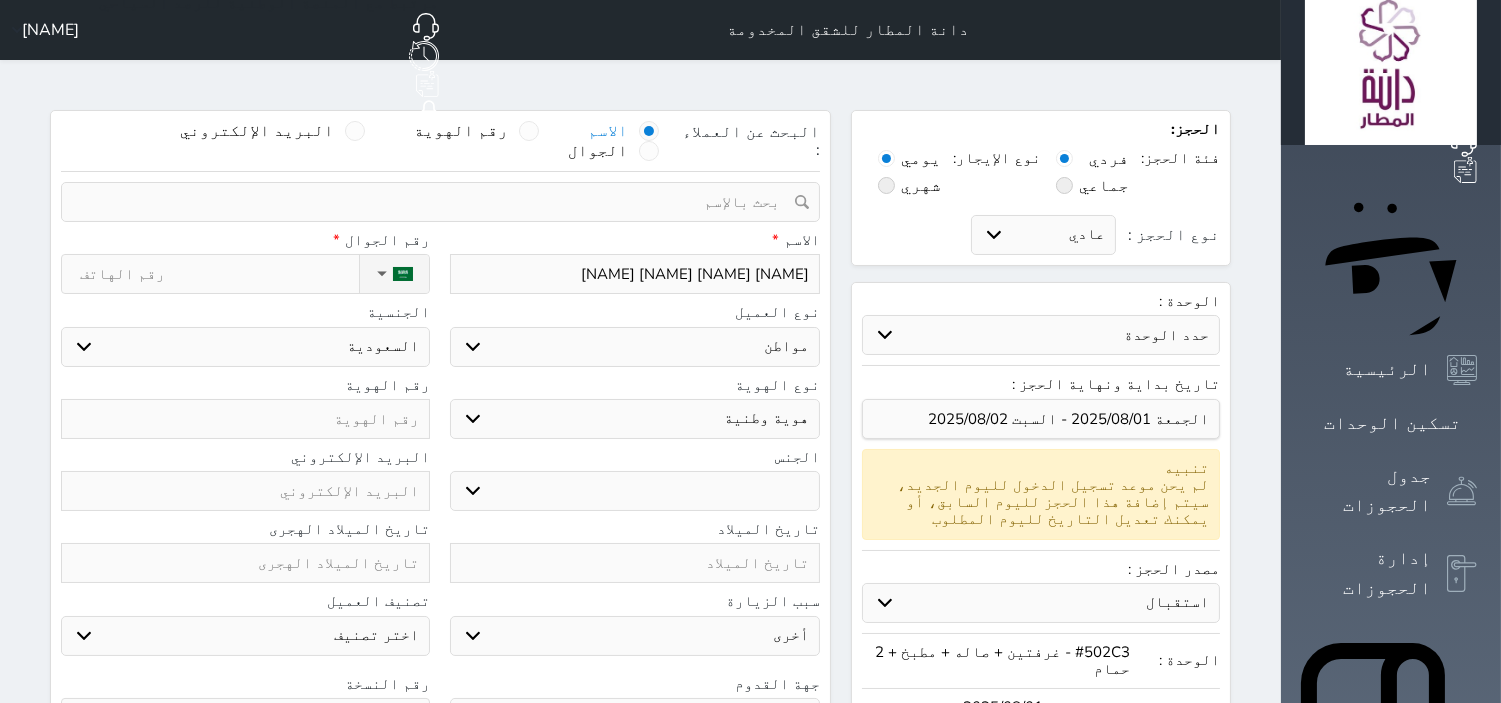 type on "[NAME] [NAME] [NAME] [NAME]" 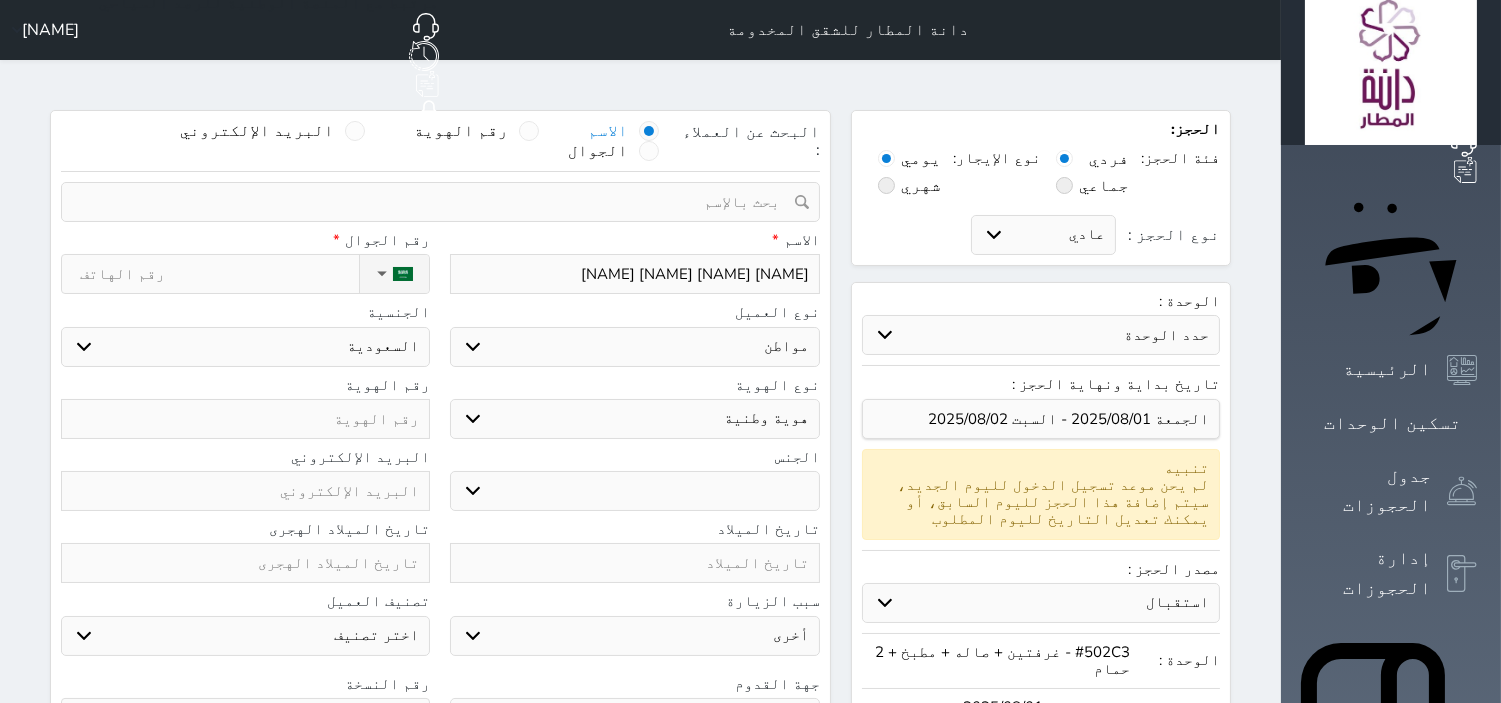 select 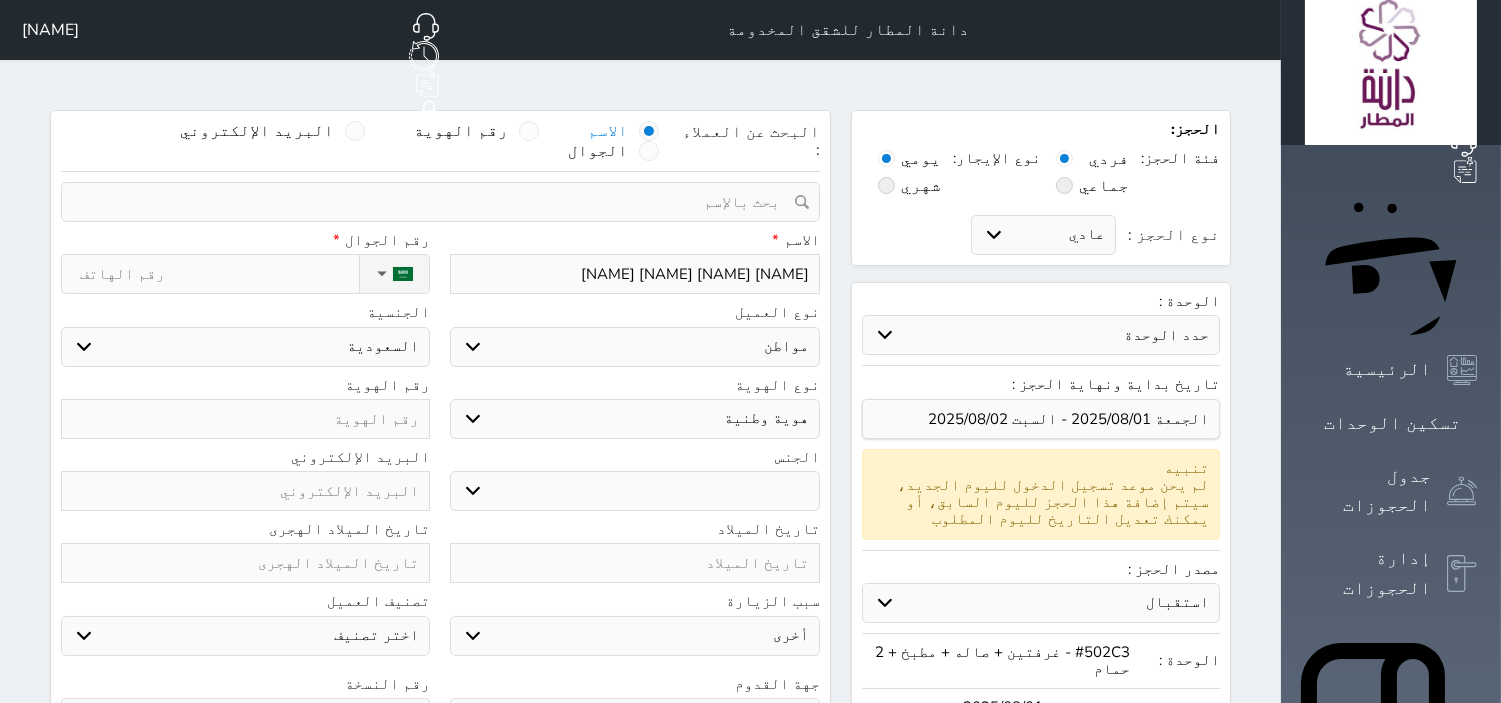 type on "[NAME] [NAME] [NAME] [NAME]" 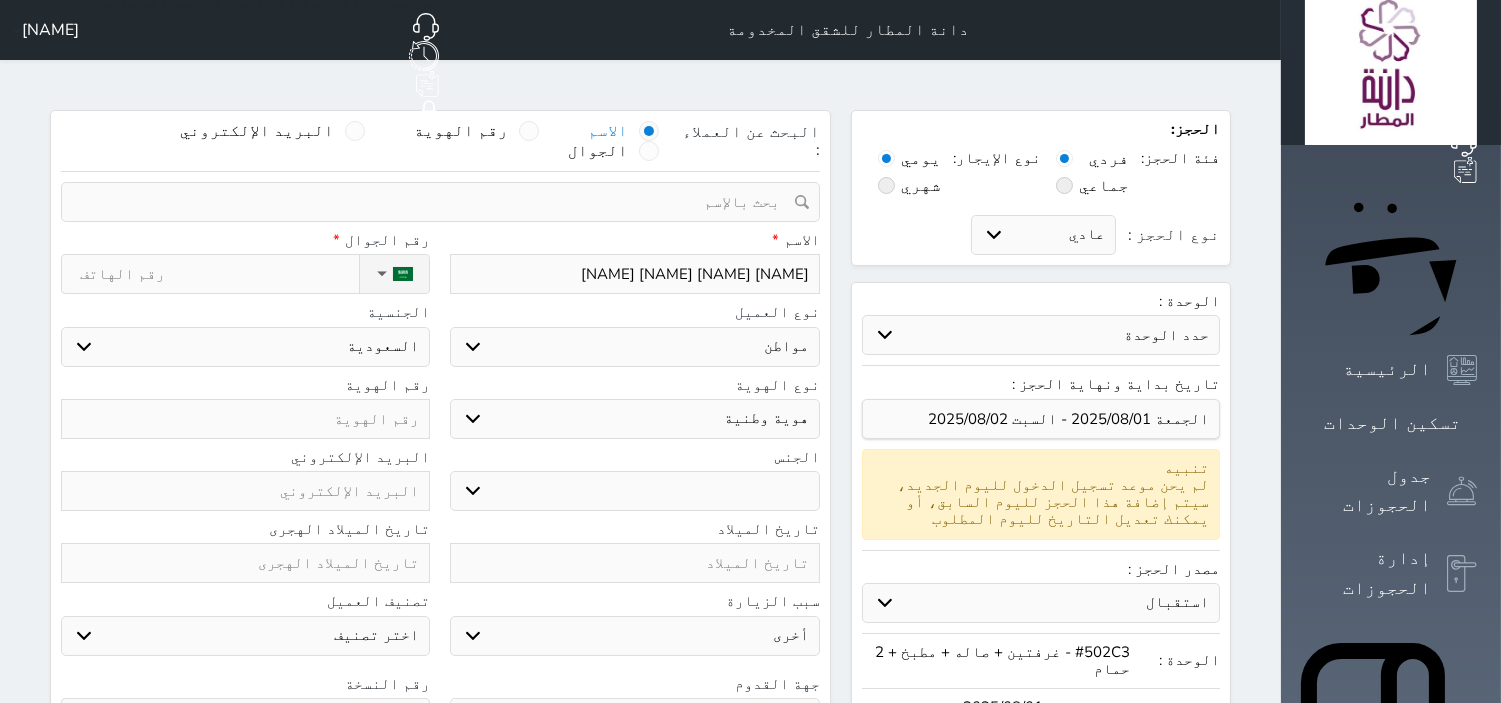 select 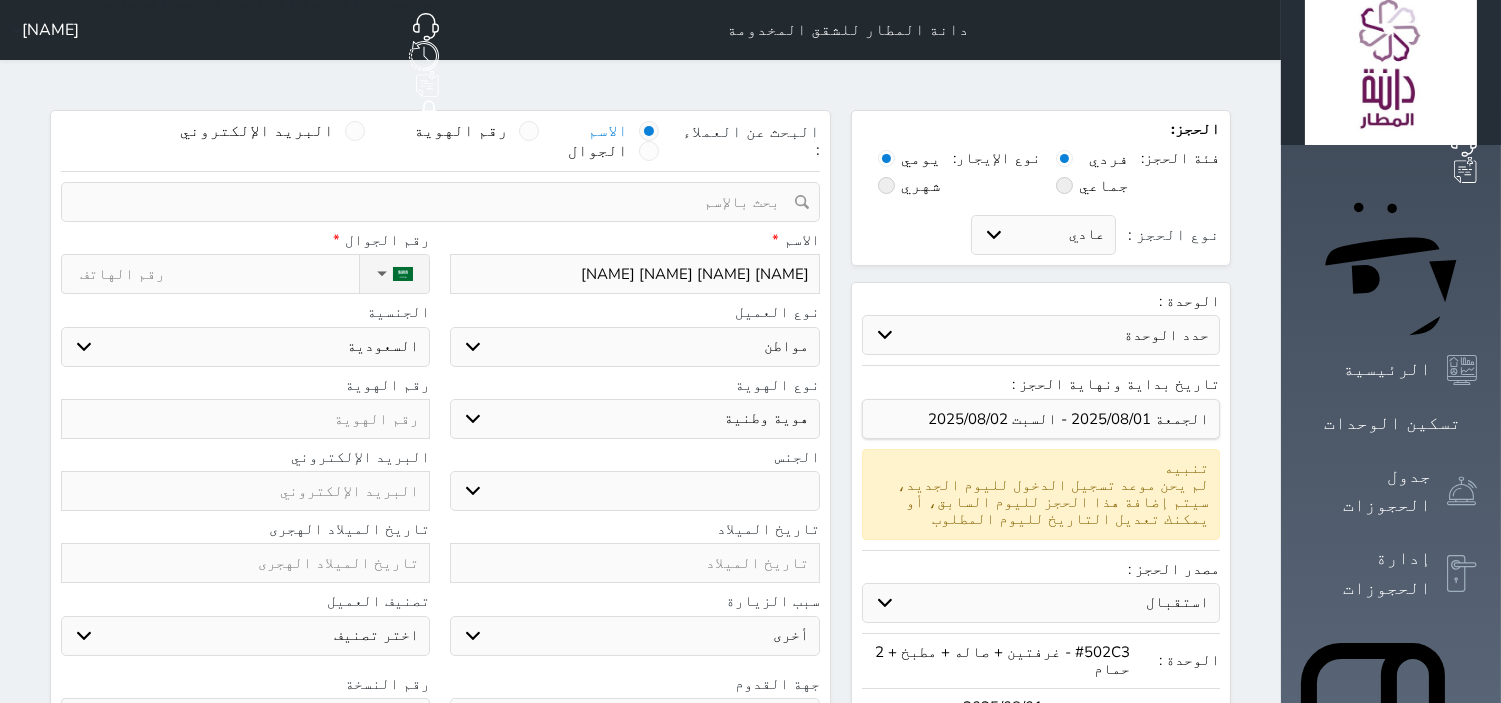 type on "[NAME] [NAME] [NAME] [NAME] [NAME]" 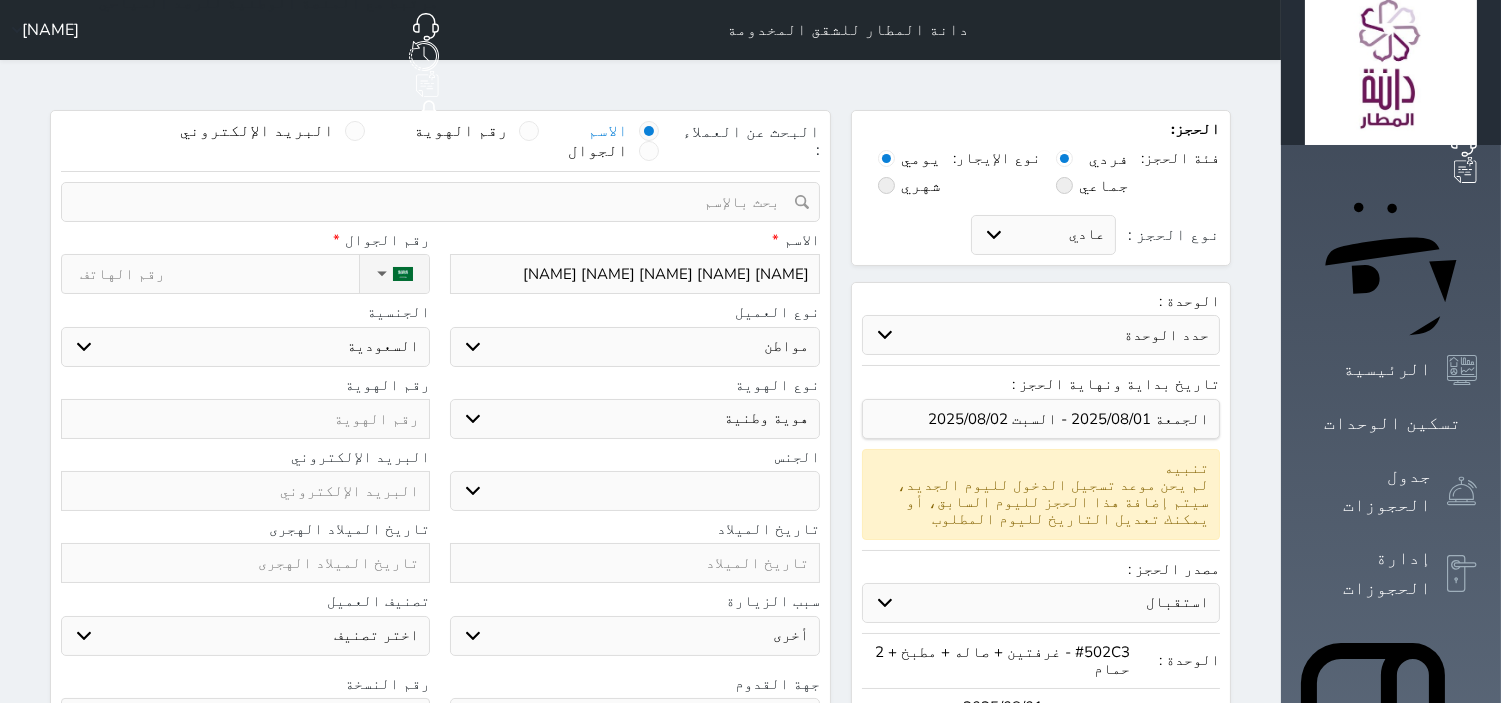 type on "[NAME] [NAME] [NAME] [NAME] [NAME]" 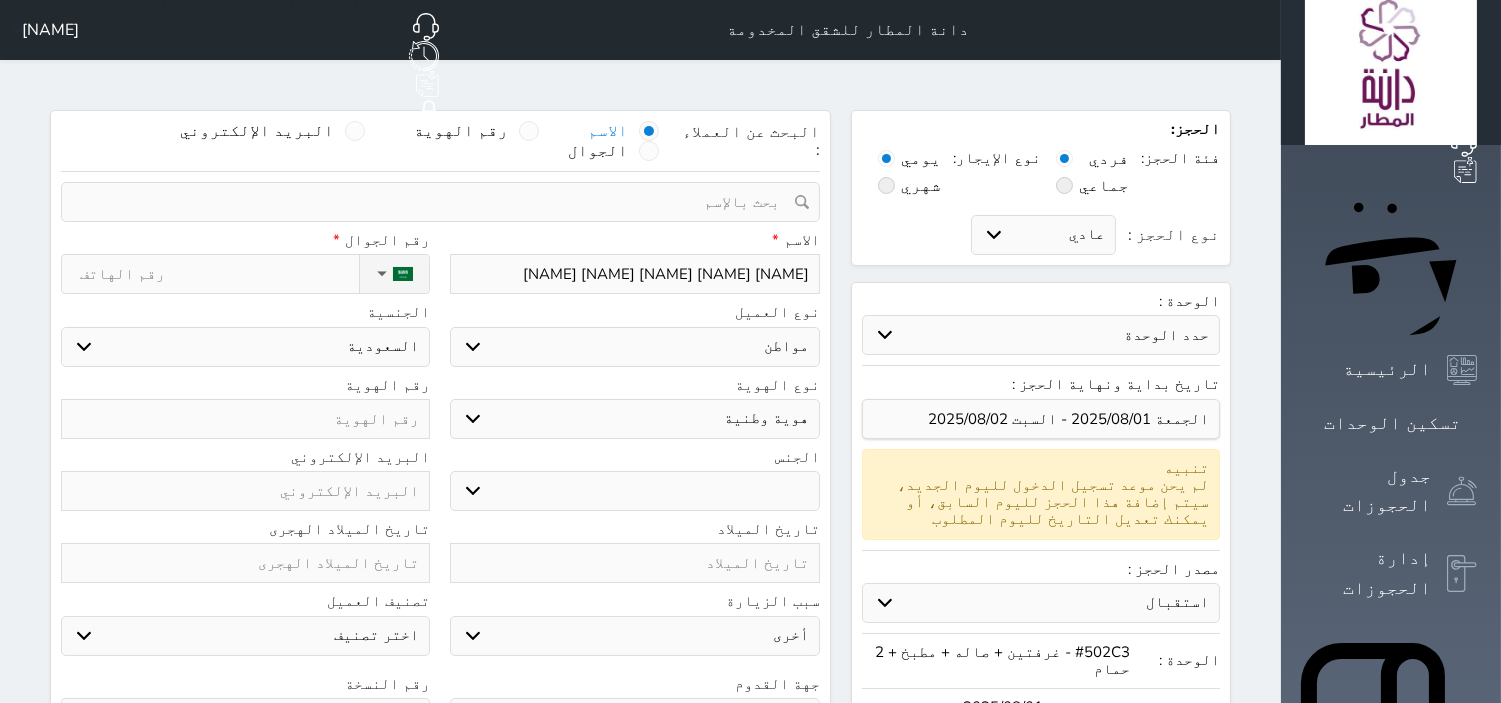 select 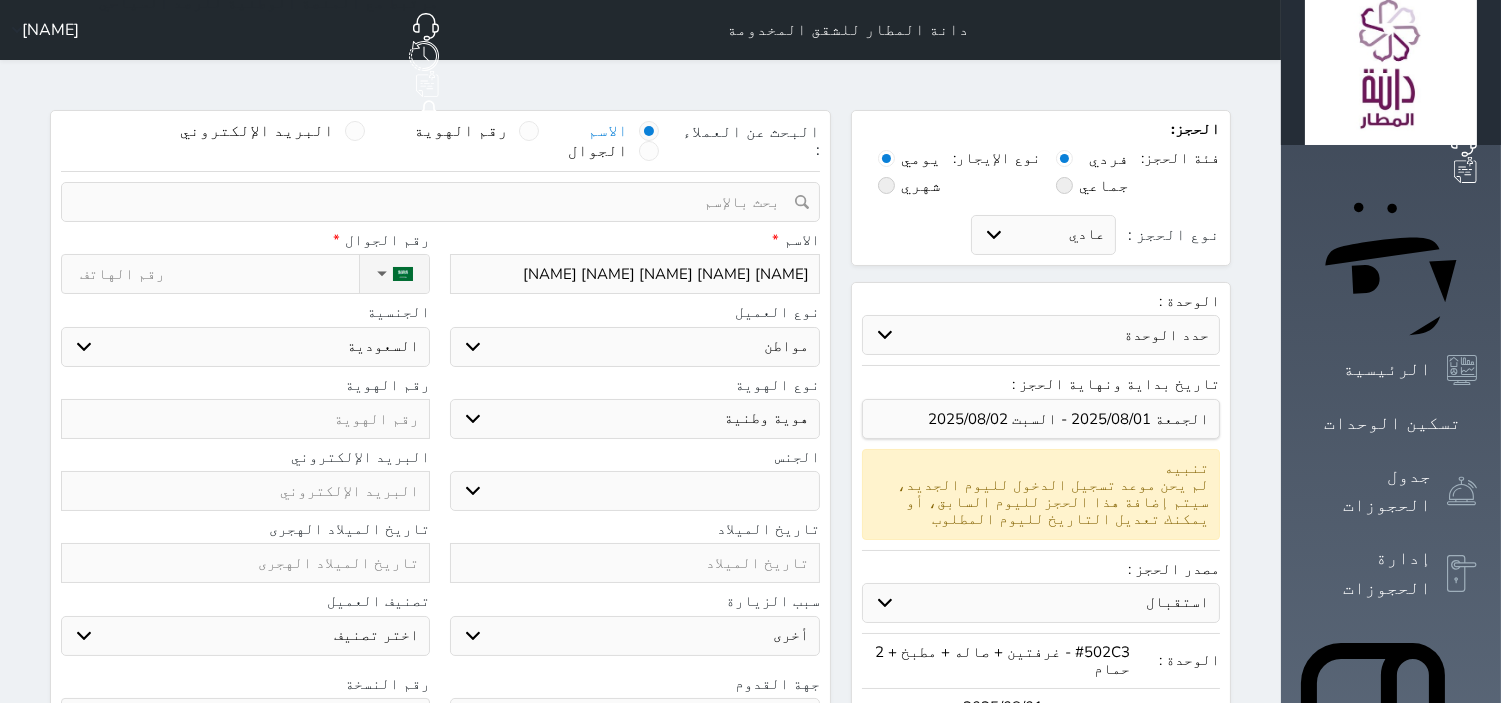type on "[NAME] [NAME] [NAME] [NAME] [NAME]" 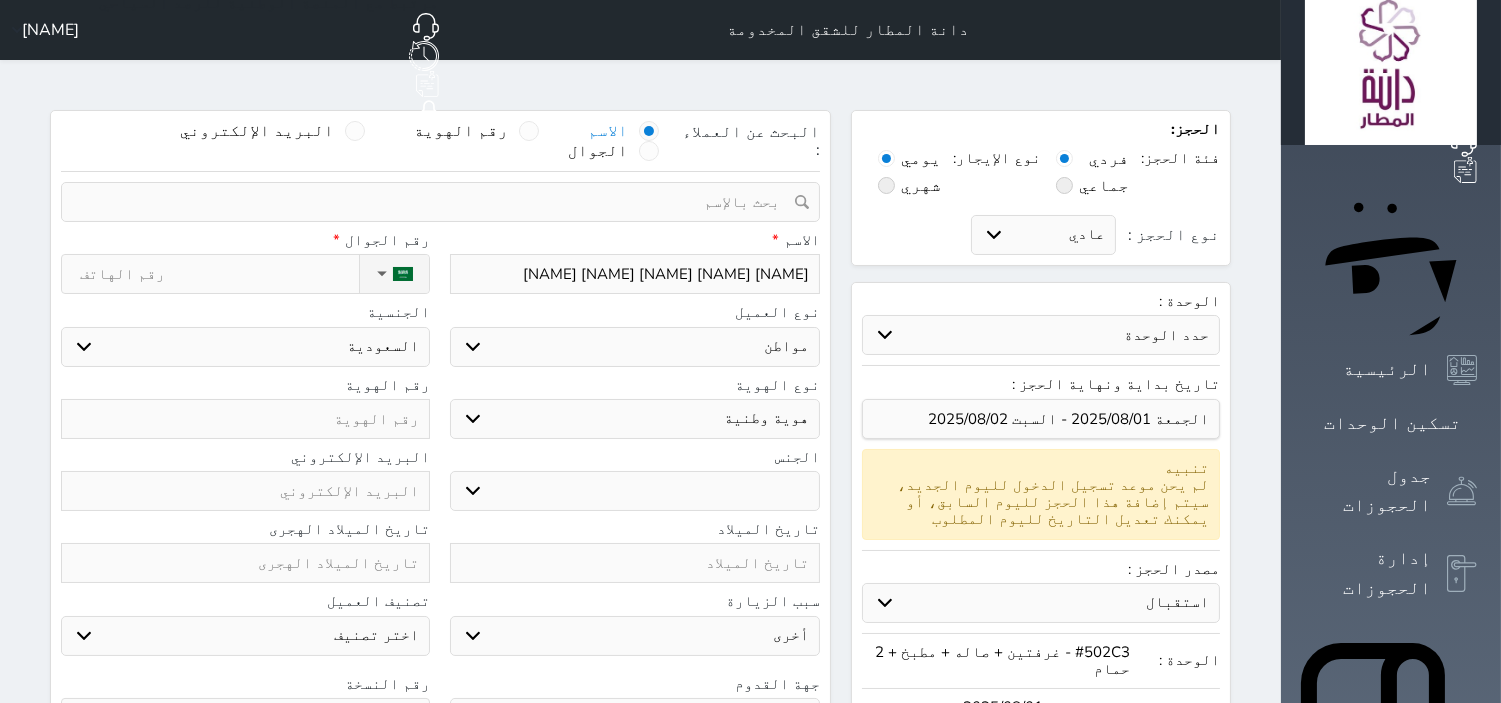 type on "[NAME] [NAME] [NAME] [NAME] [NAME]" 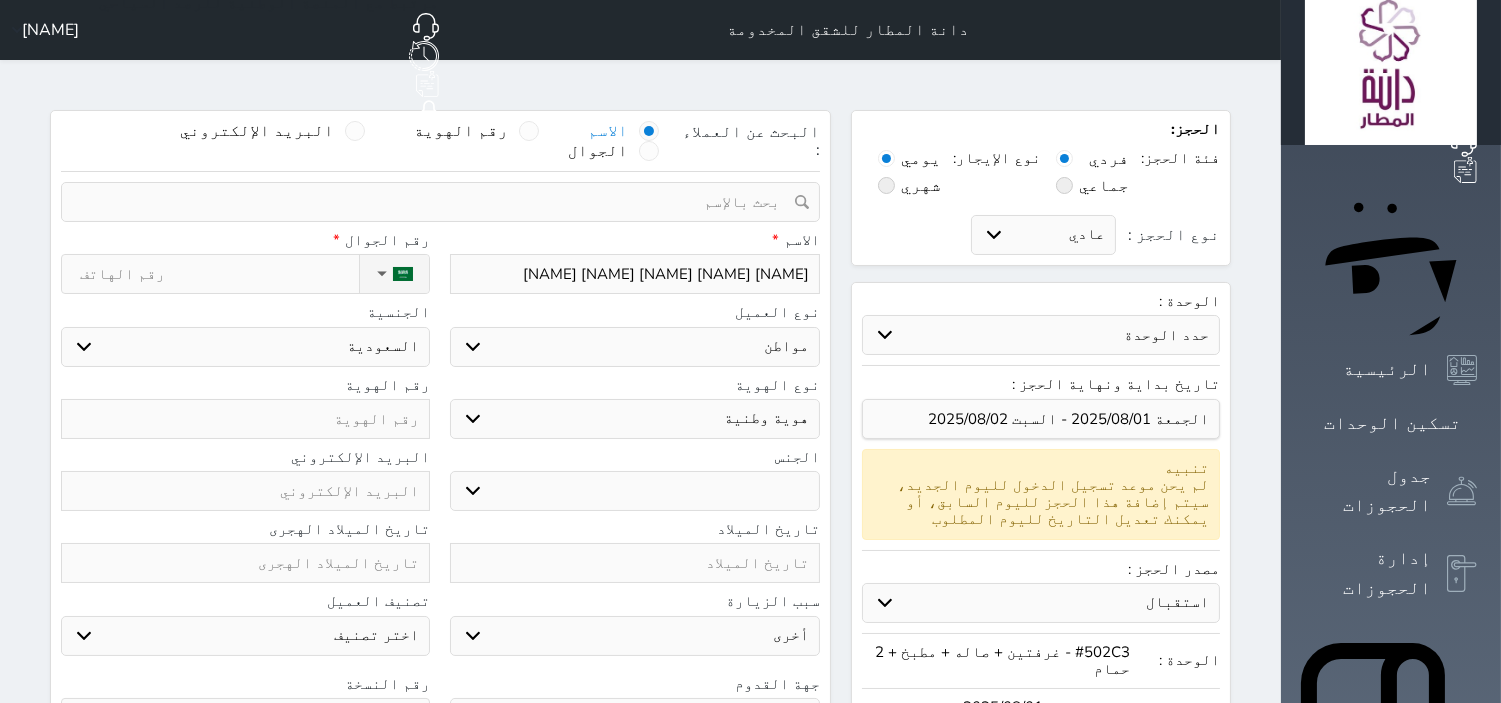 select 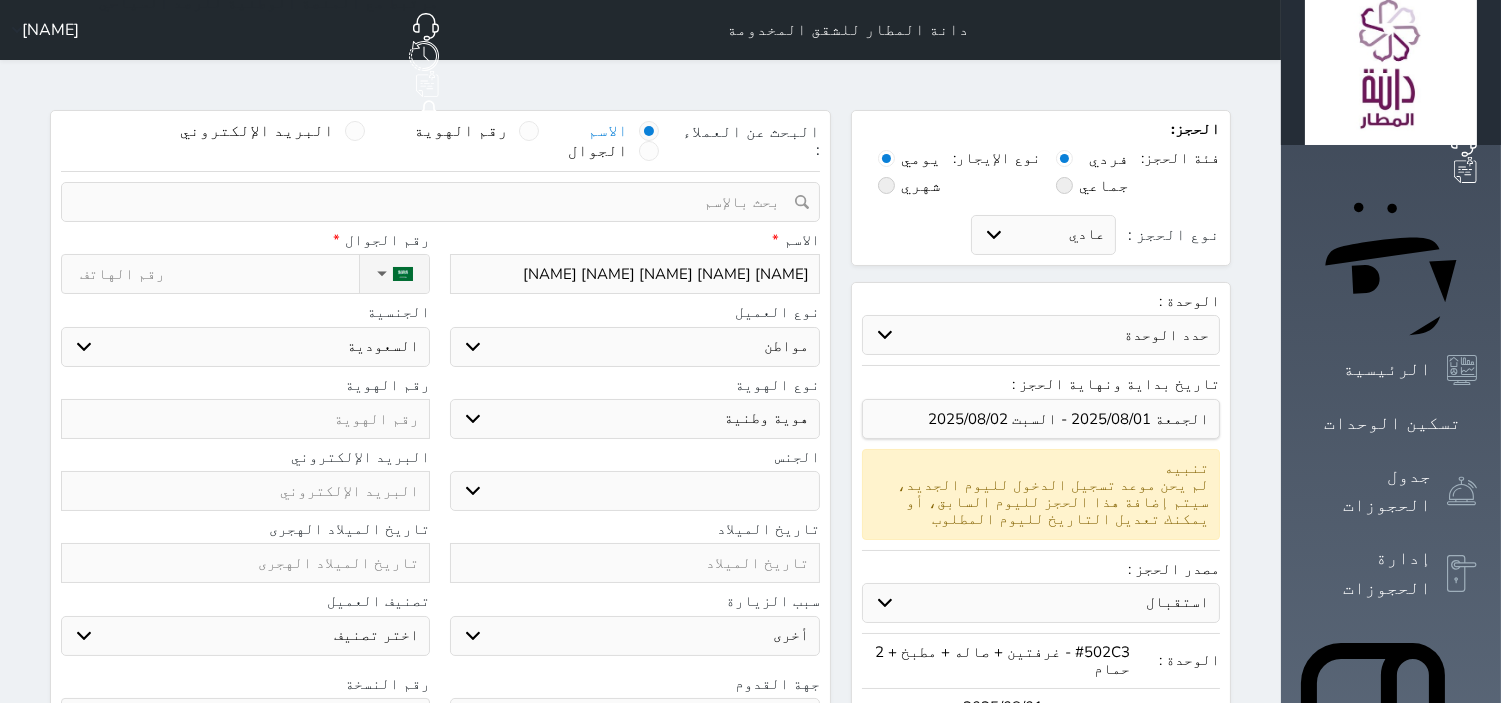 type on "[NAME] [NAME] [NAME] [NAME] [NAME] [NAME]" 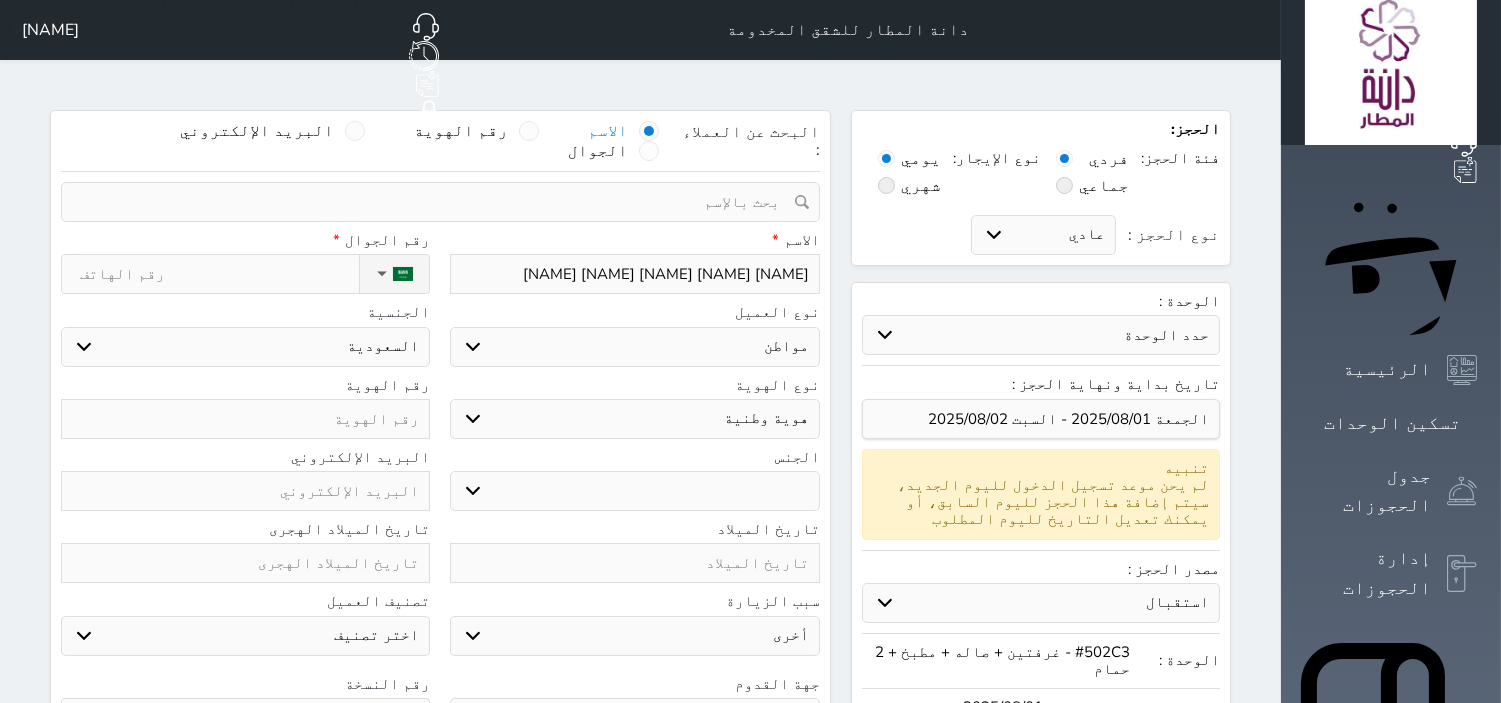 select 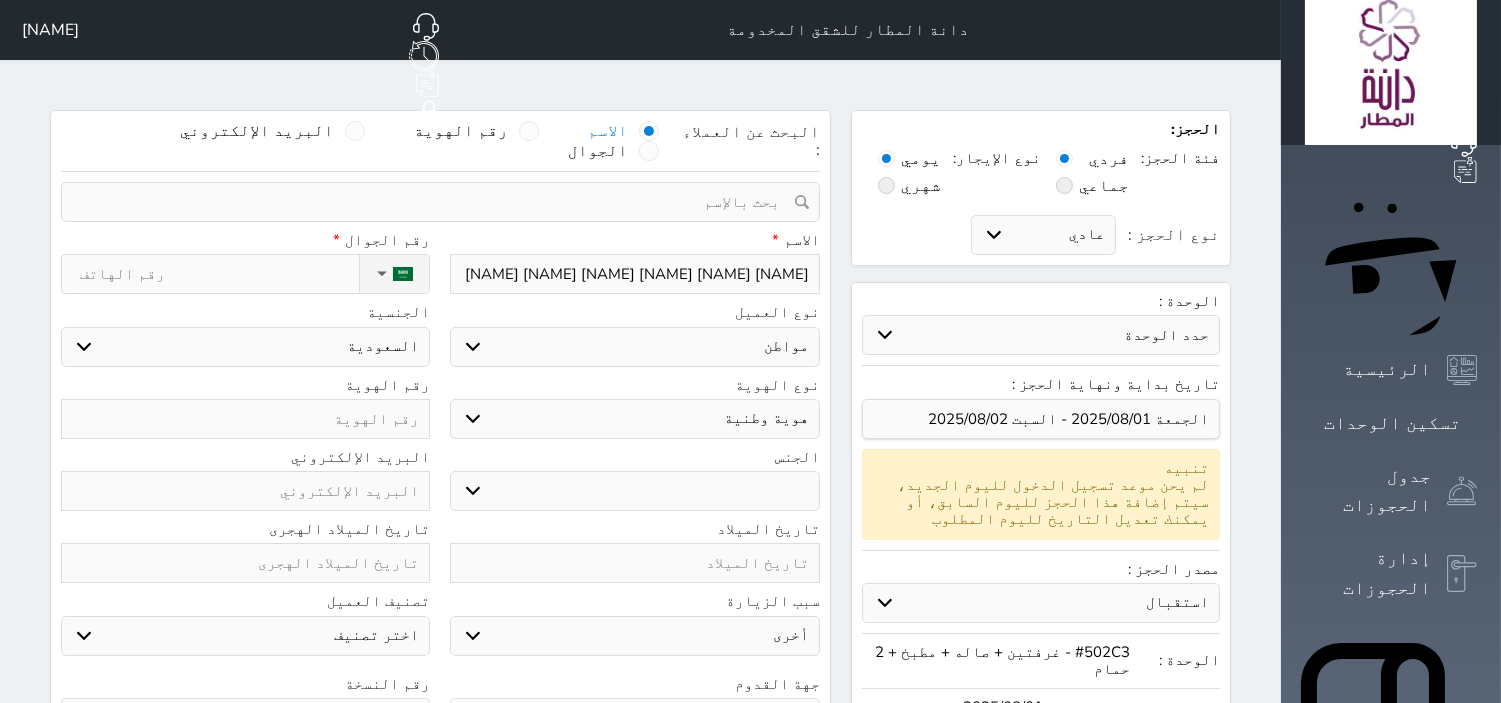 type on "[NAME] [NAME] [NAME] [NAME] [NAME]" 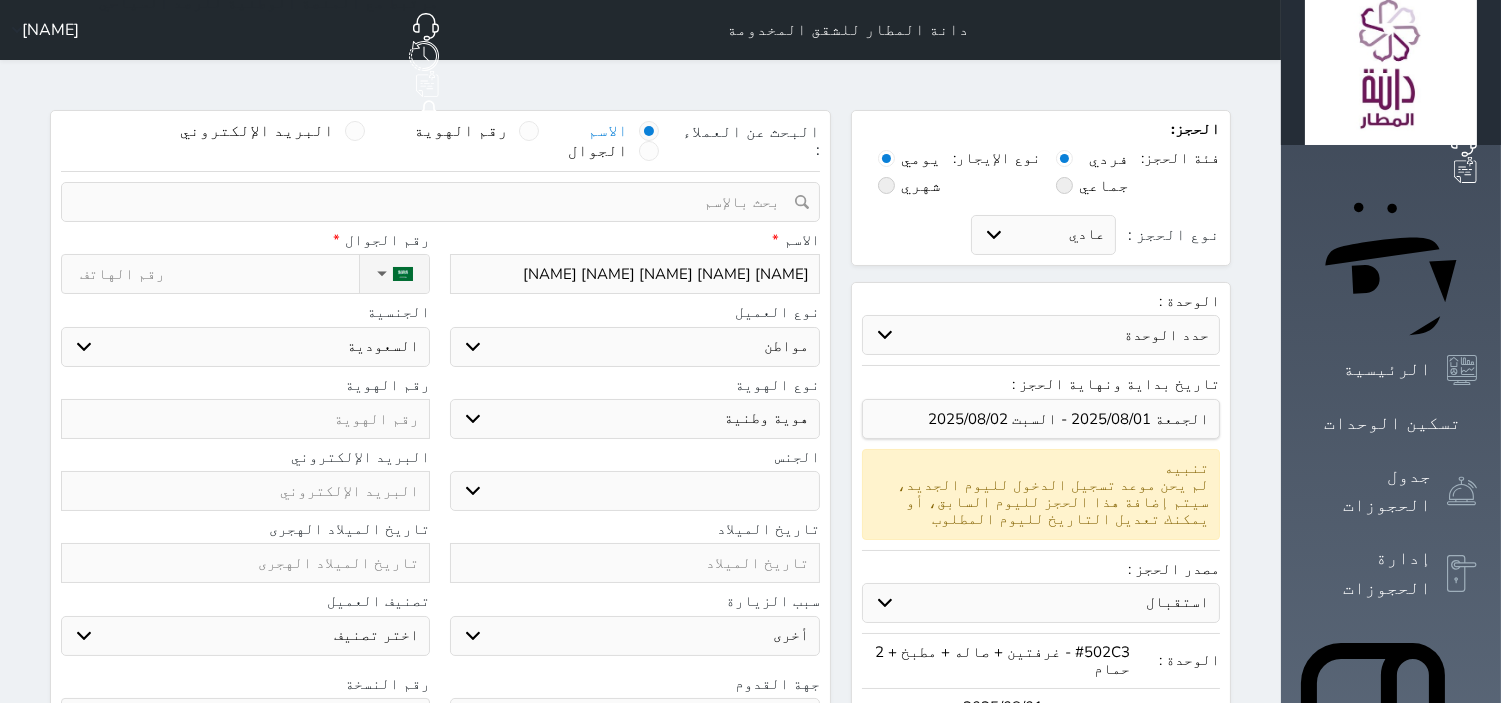 type on "[NAME] [NAME] [NAME] [NAME] [NAME]" 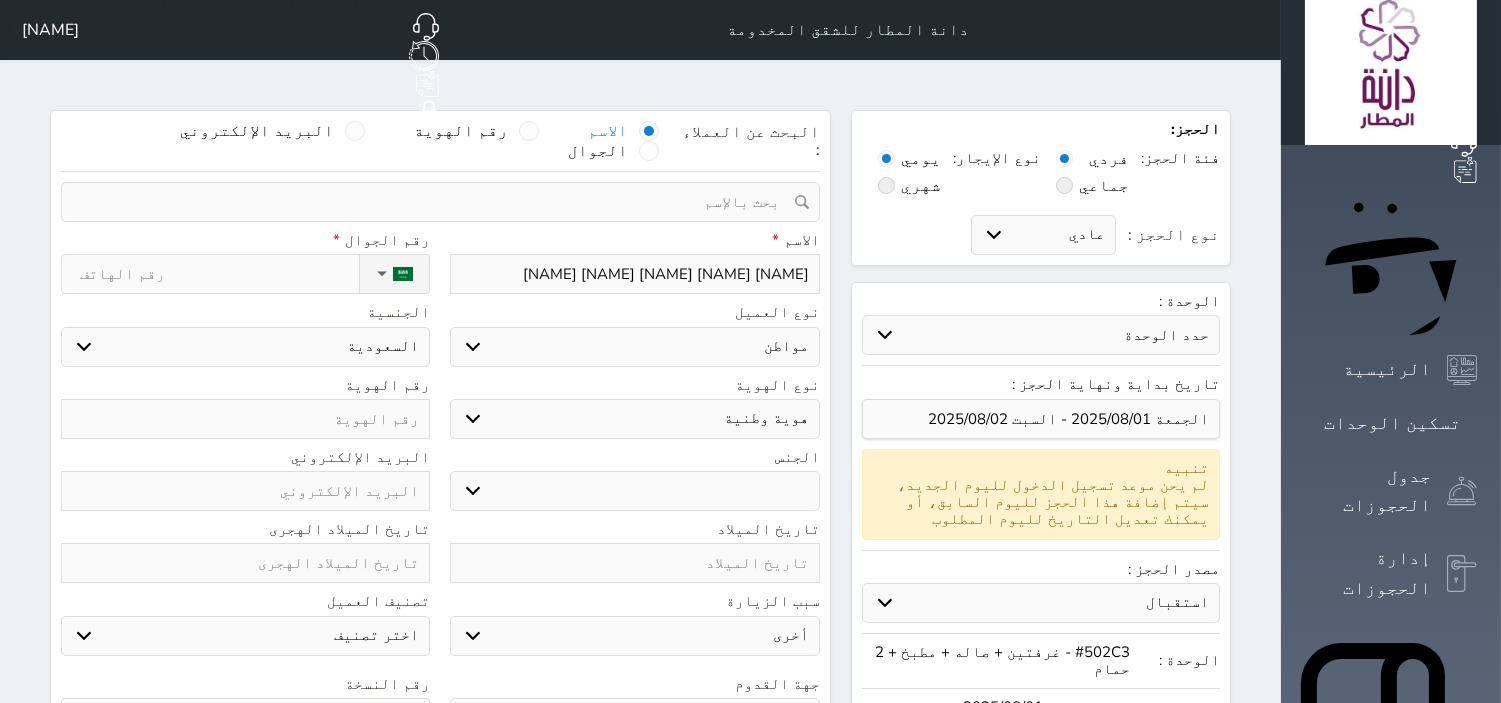 select 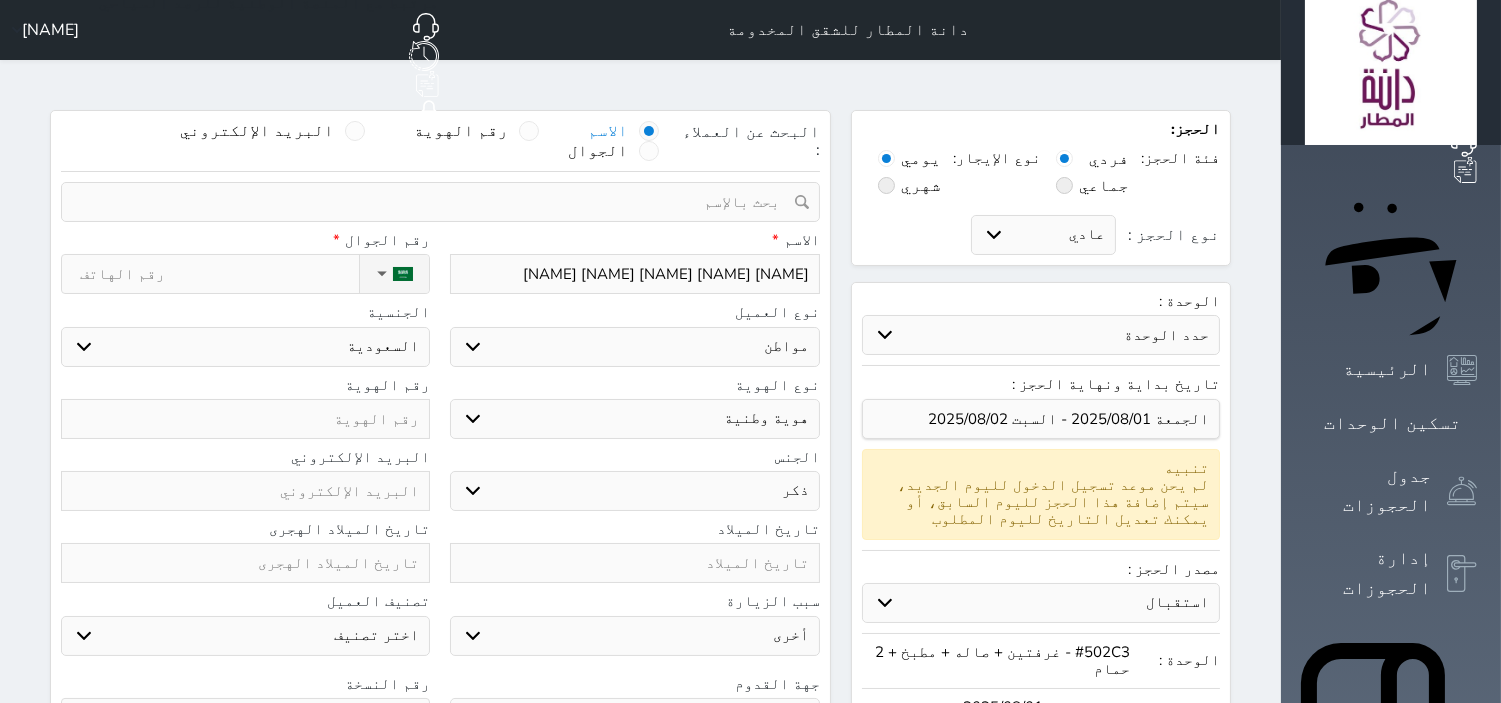 click on "ذكر   انثى" at bounding box center [634, 491] 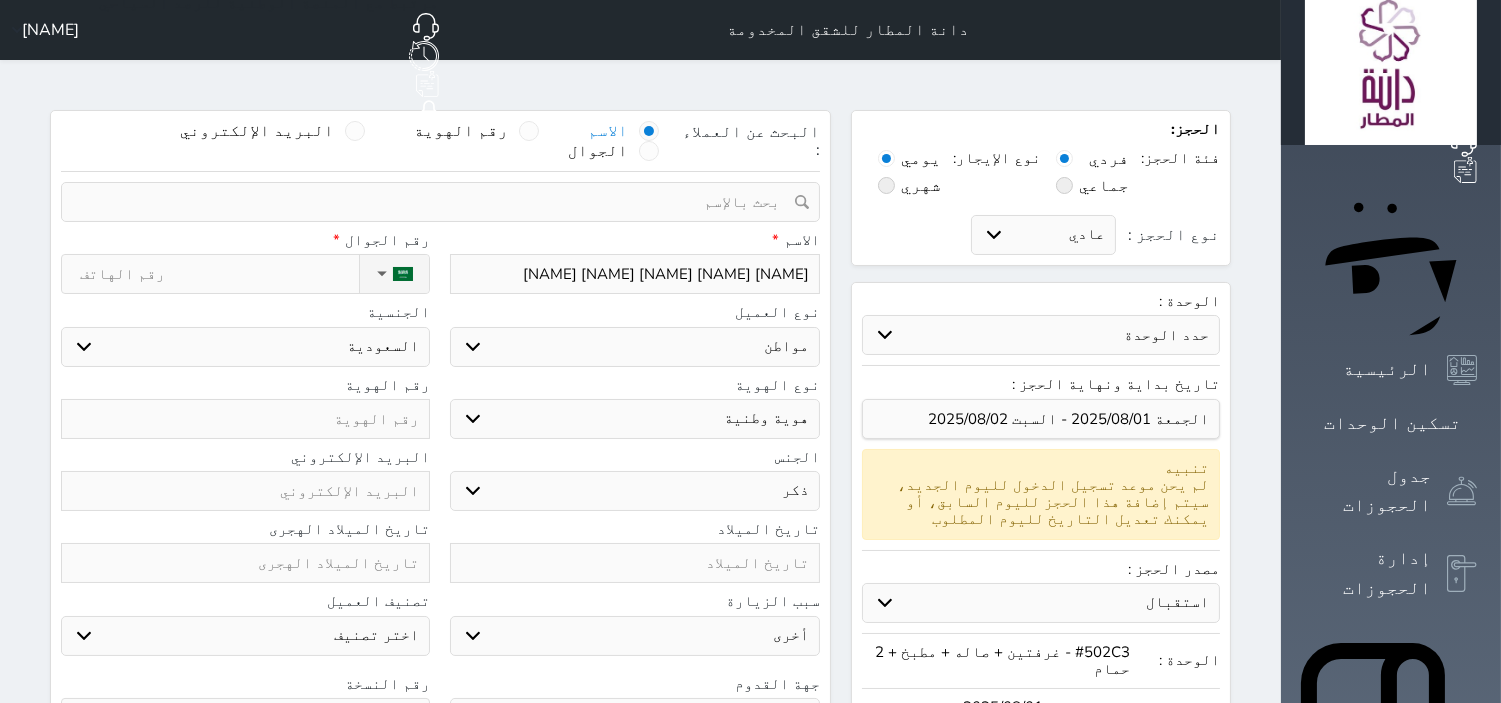 type on "1" 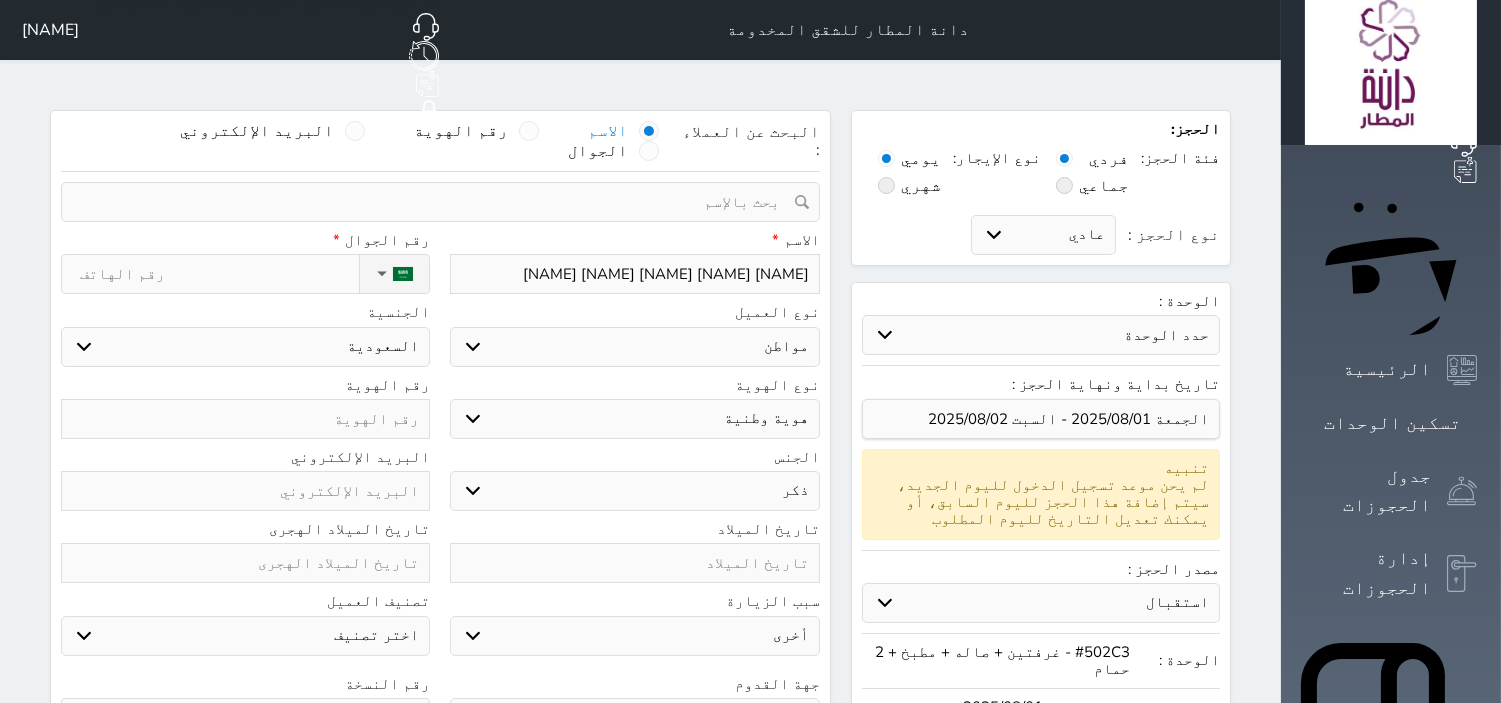 select 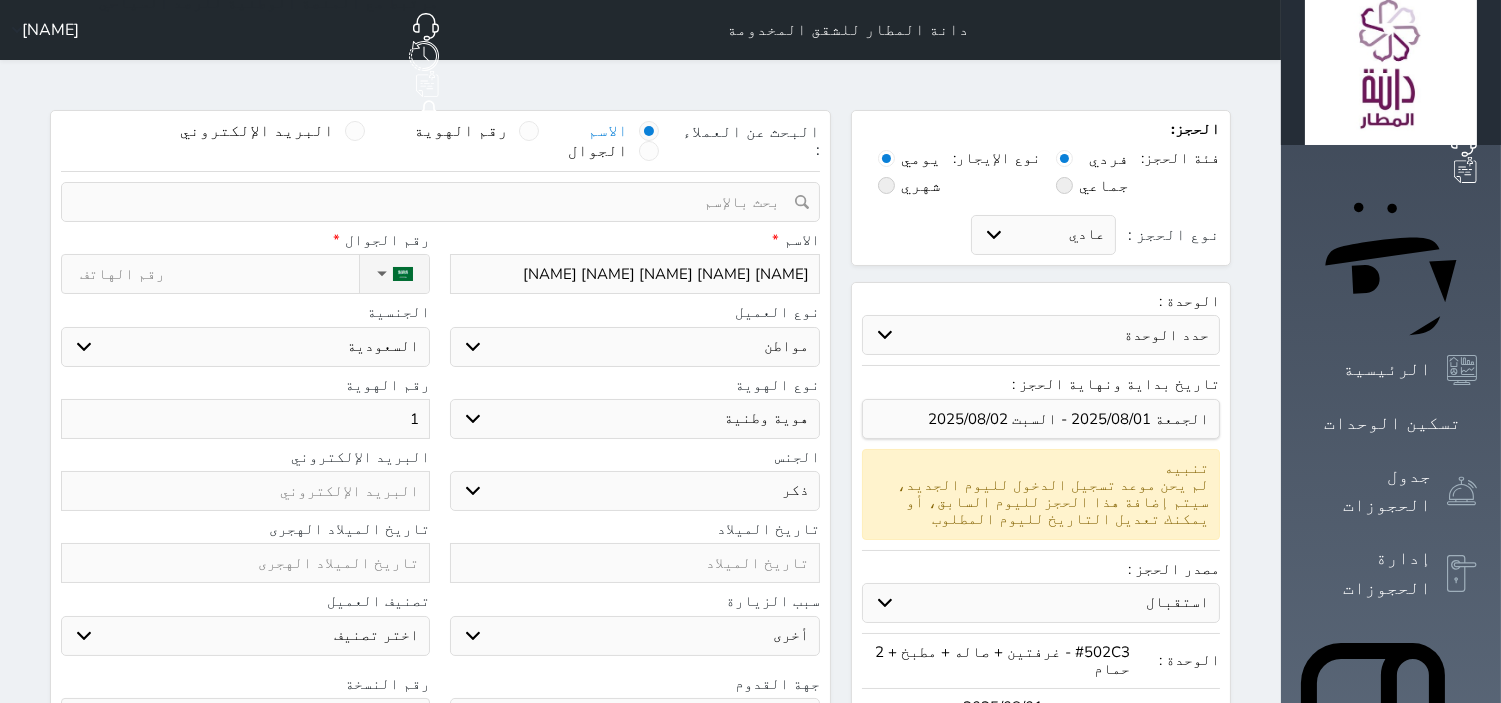 type on "10" 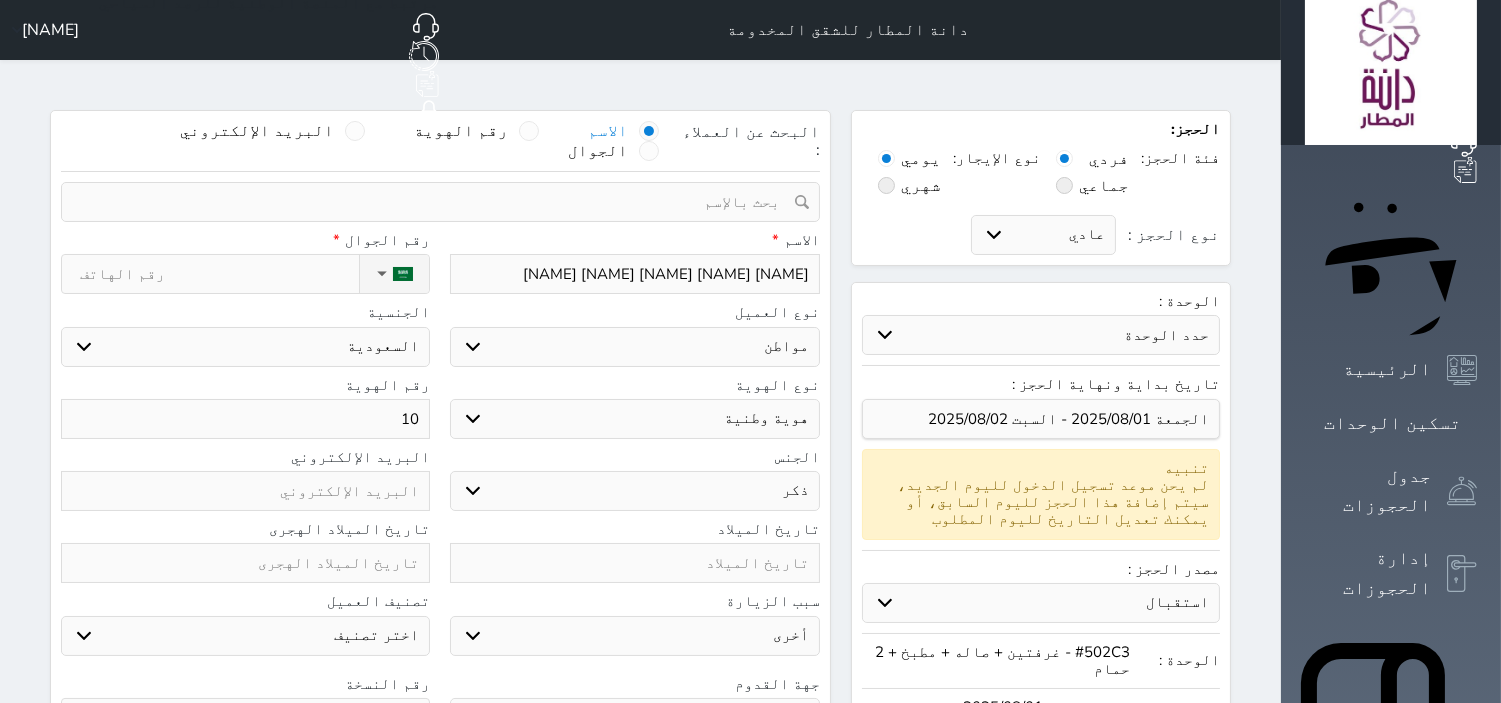 type on "109" 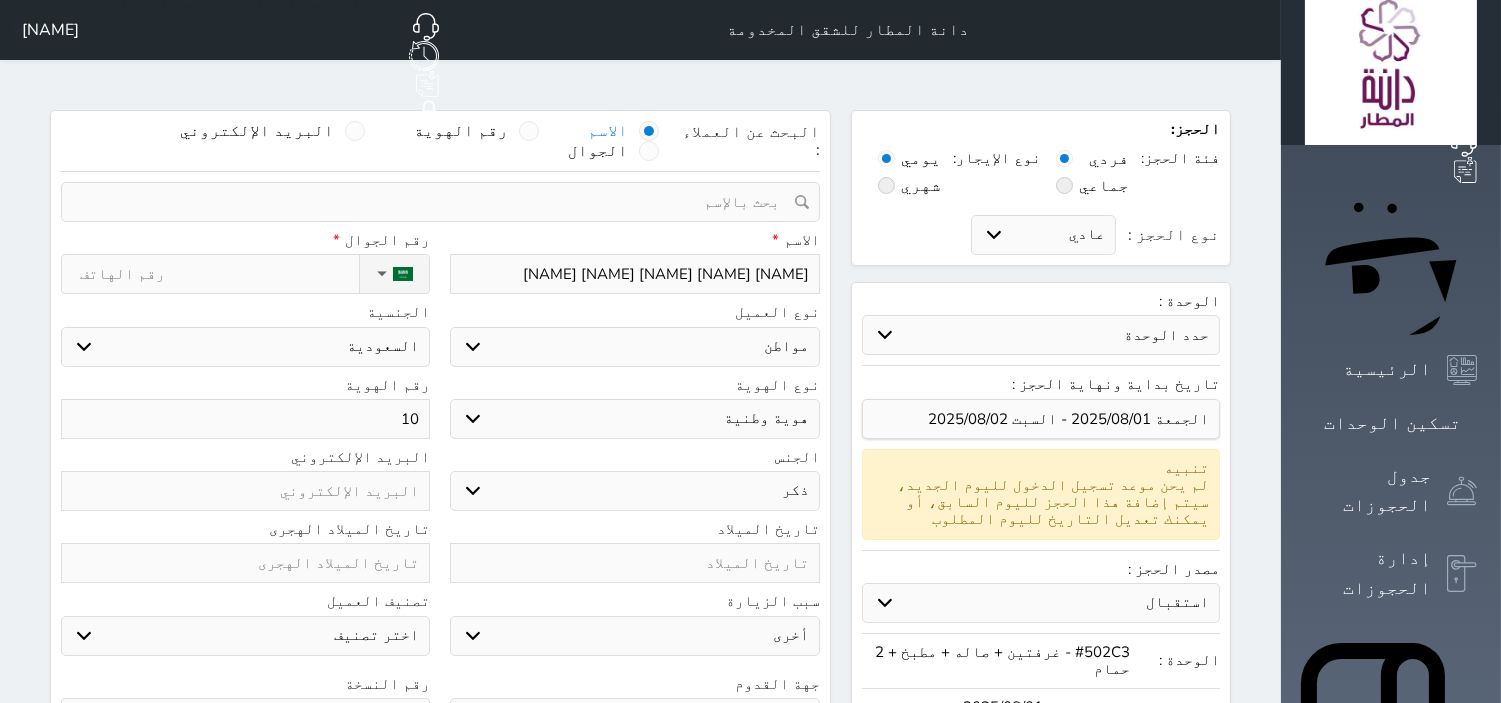 select 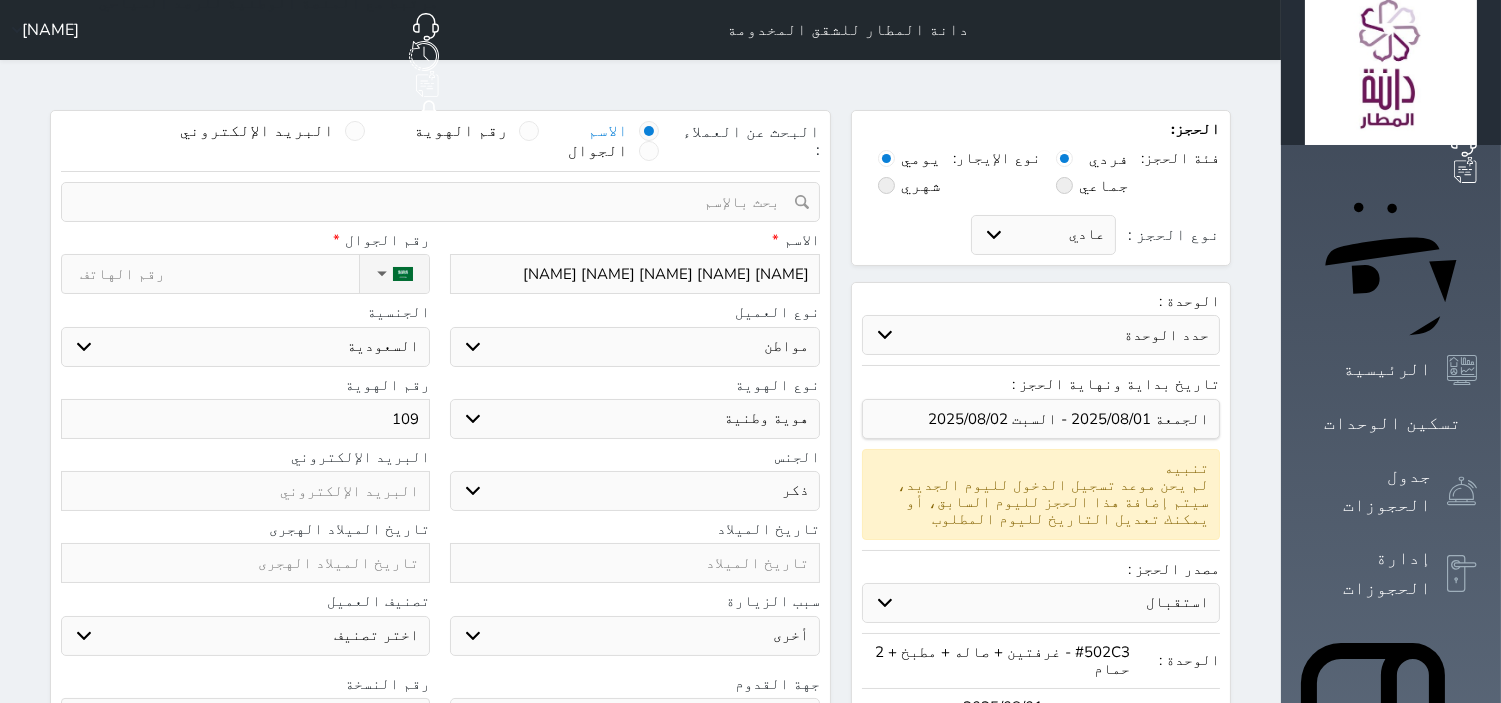 type on "1095" 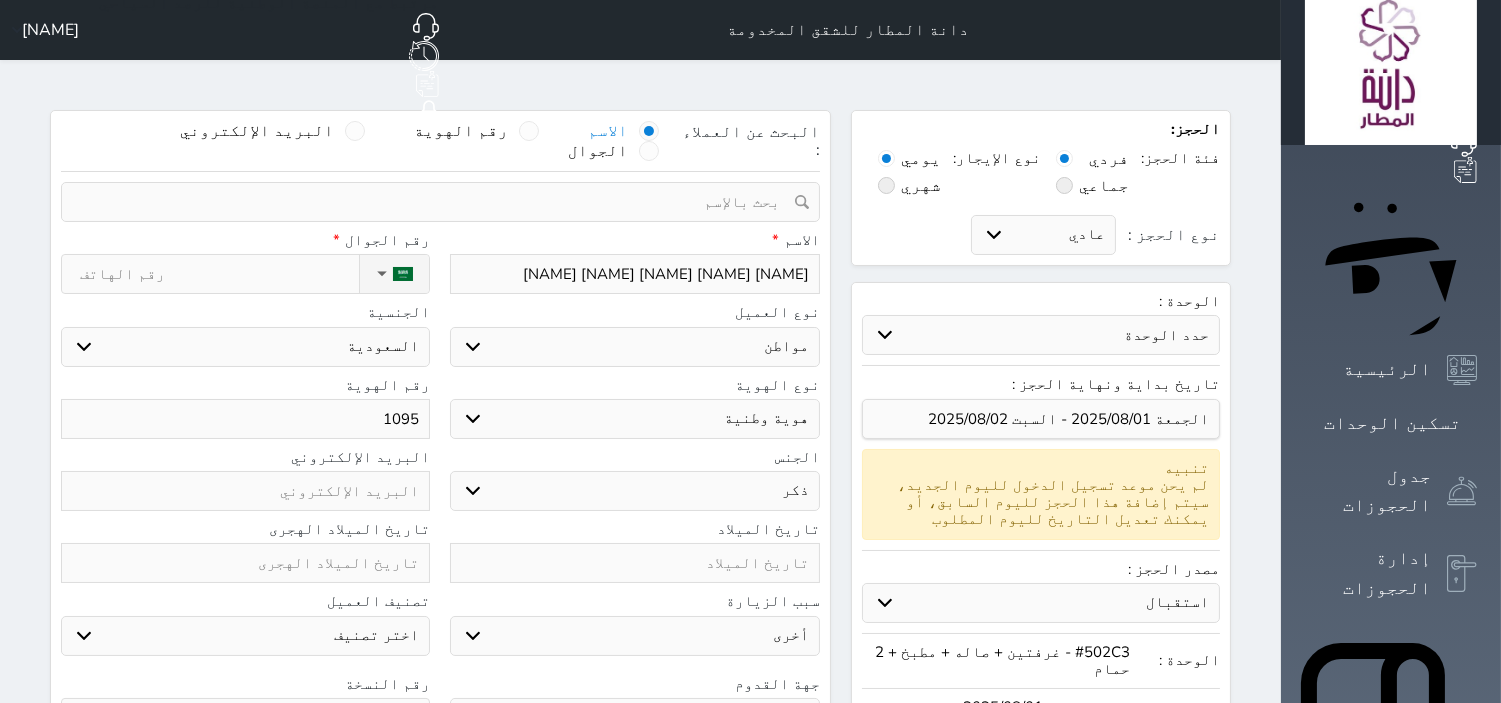 type on "10957" 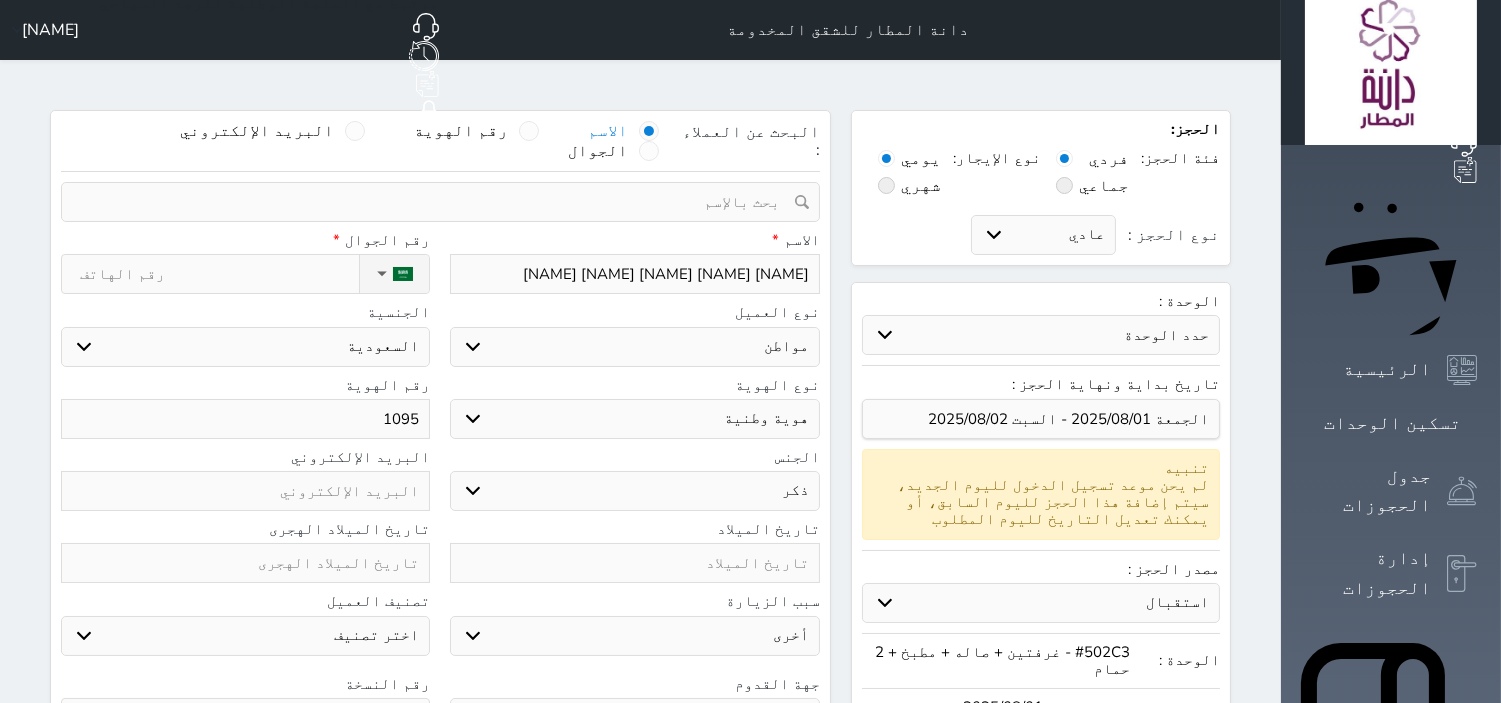 select 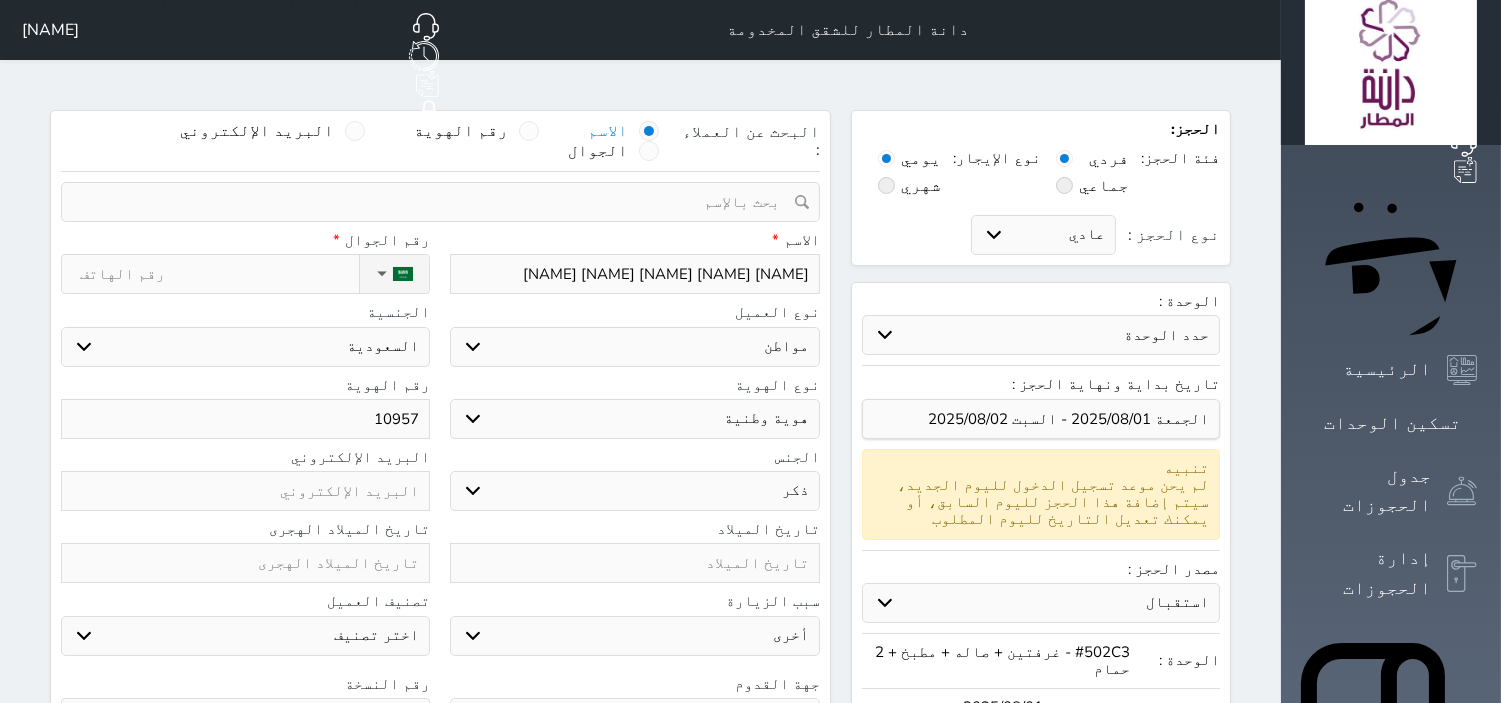 type on "109572" 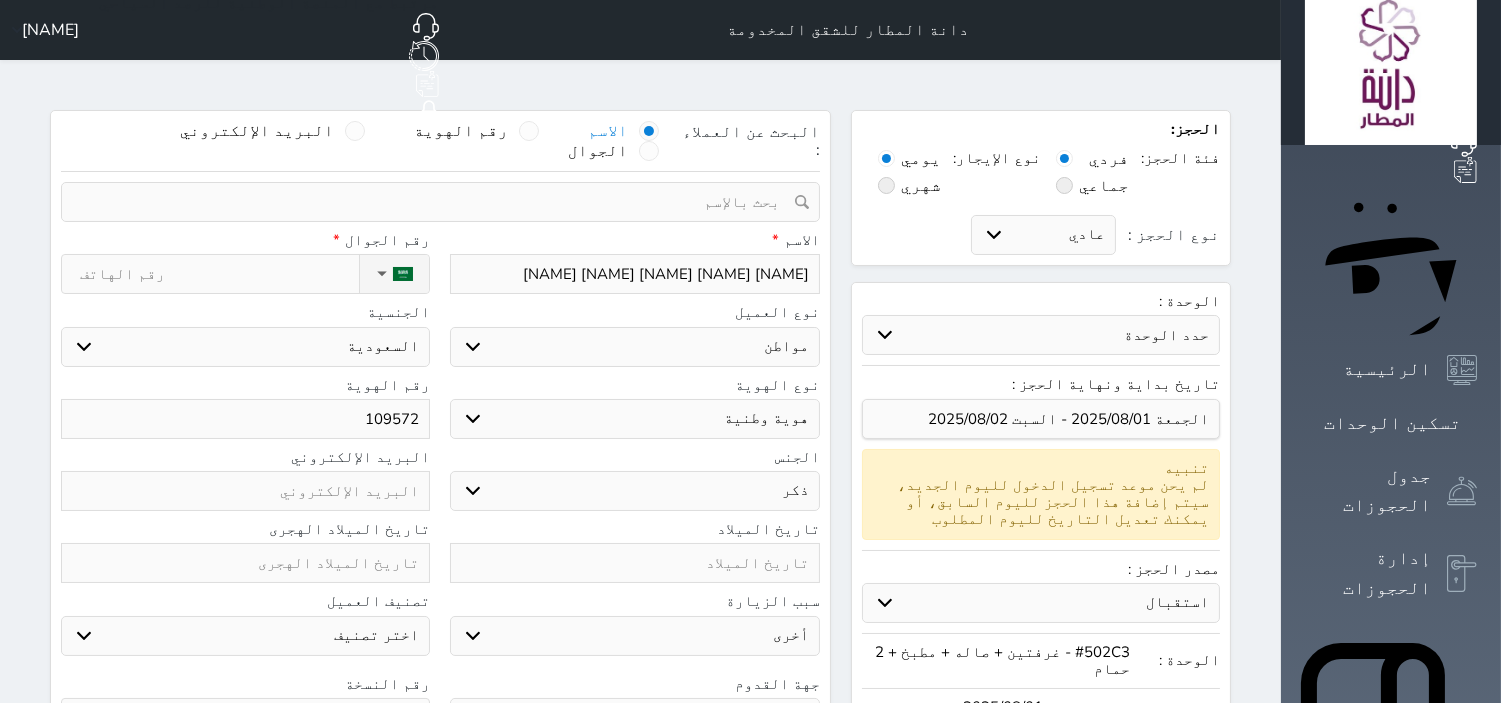 type on "1095727" 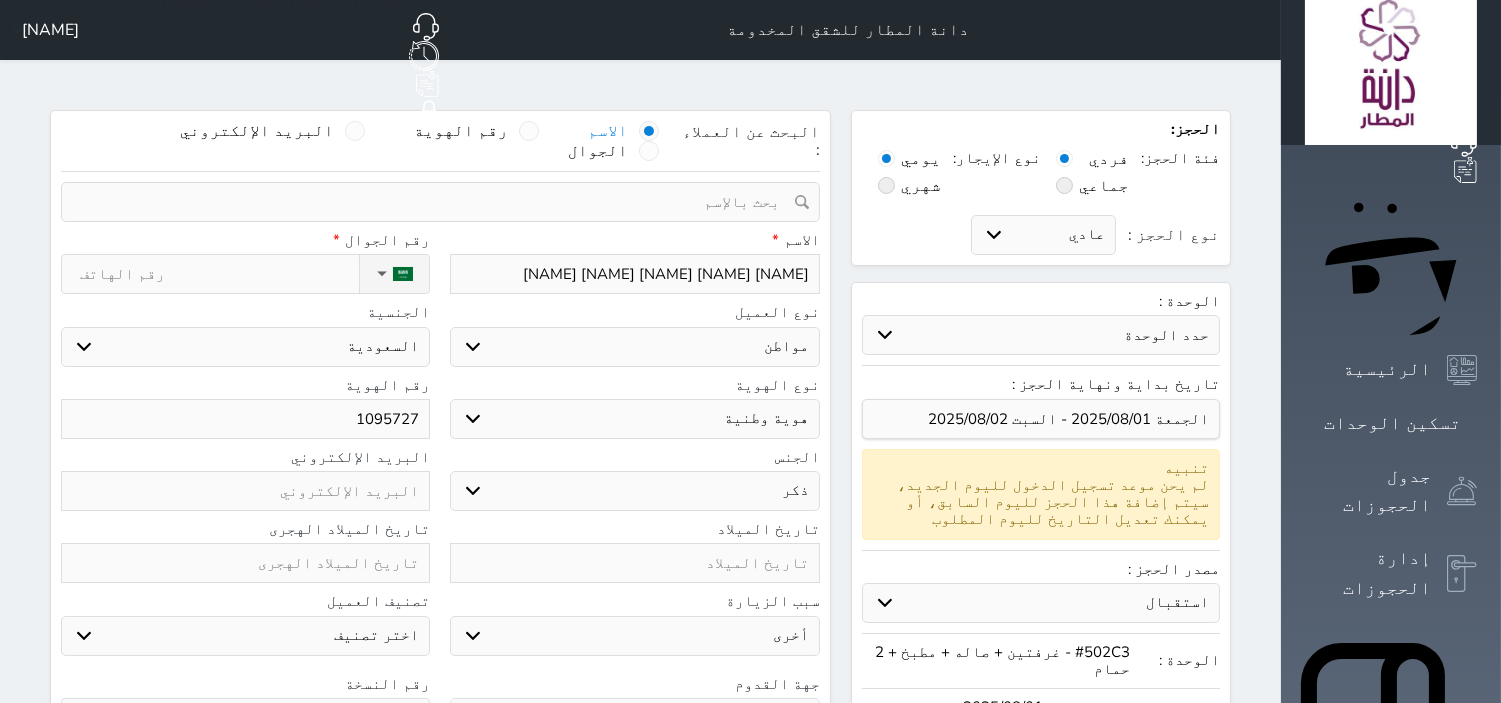 select 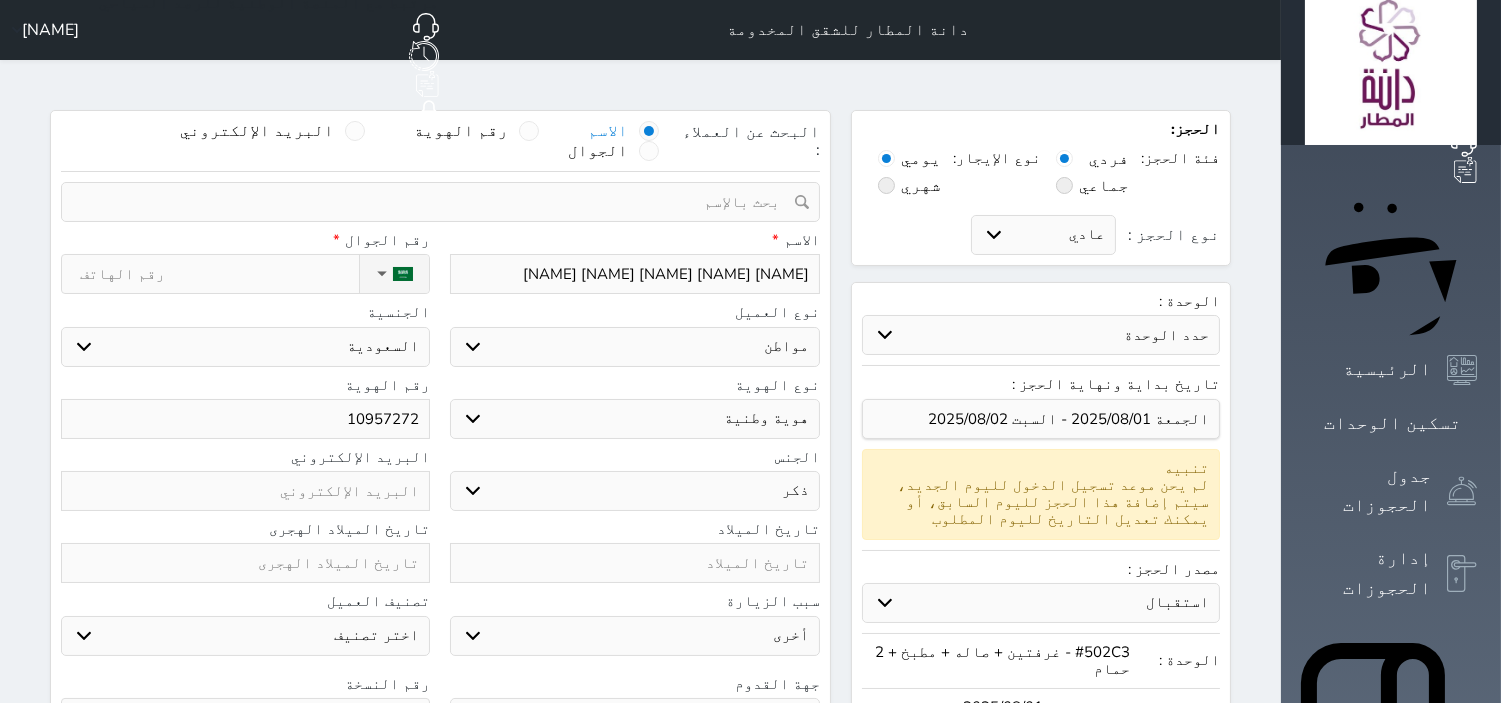 type on "109572721" 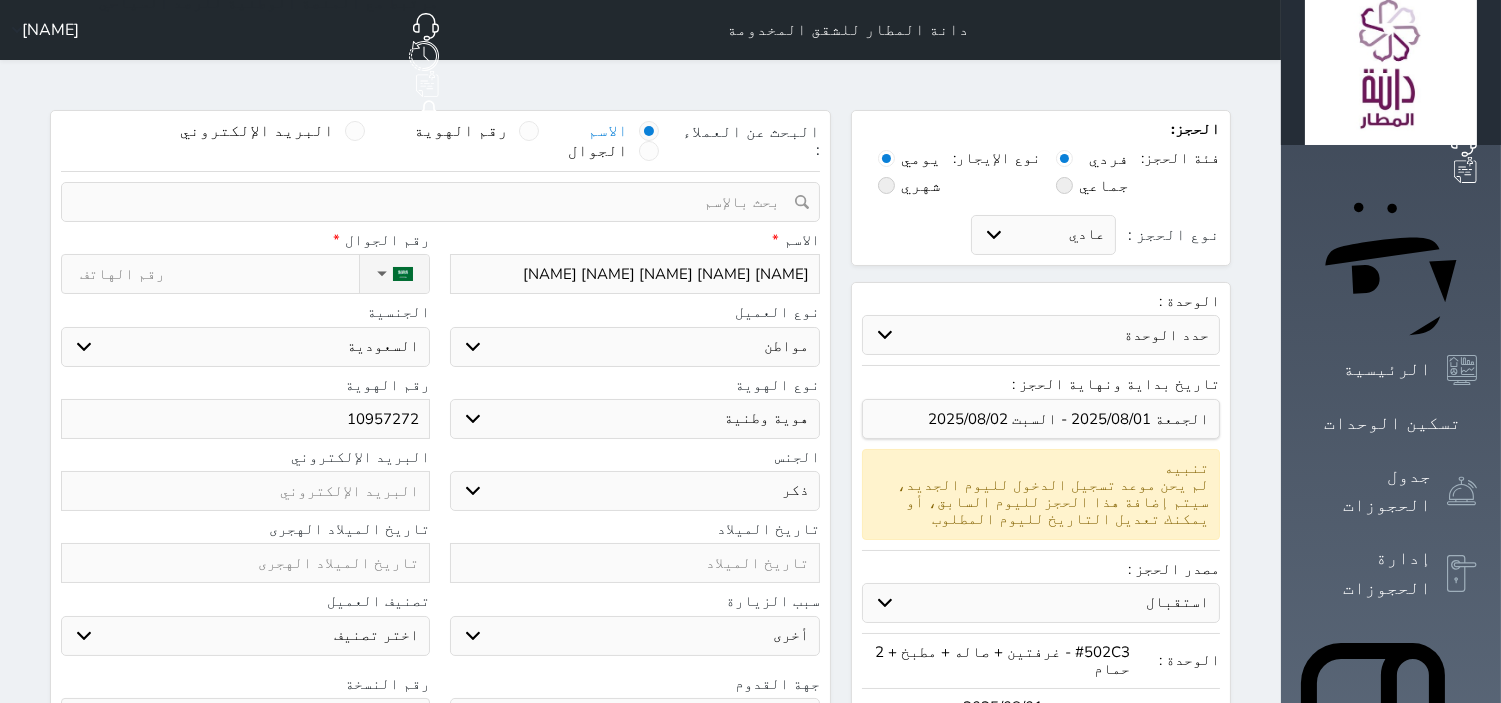 select 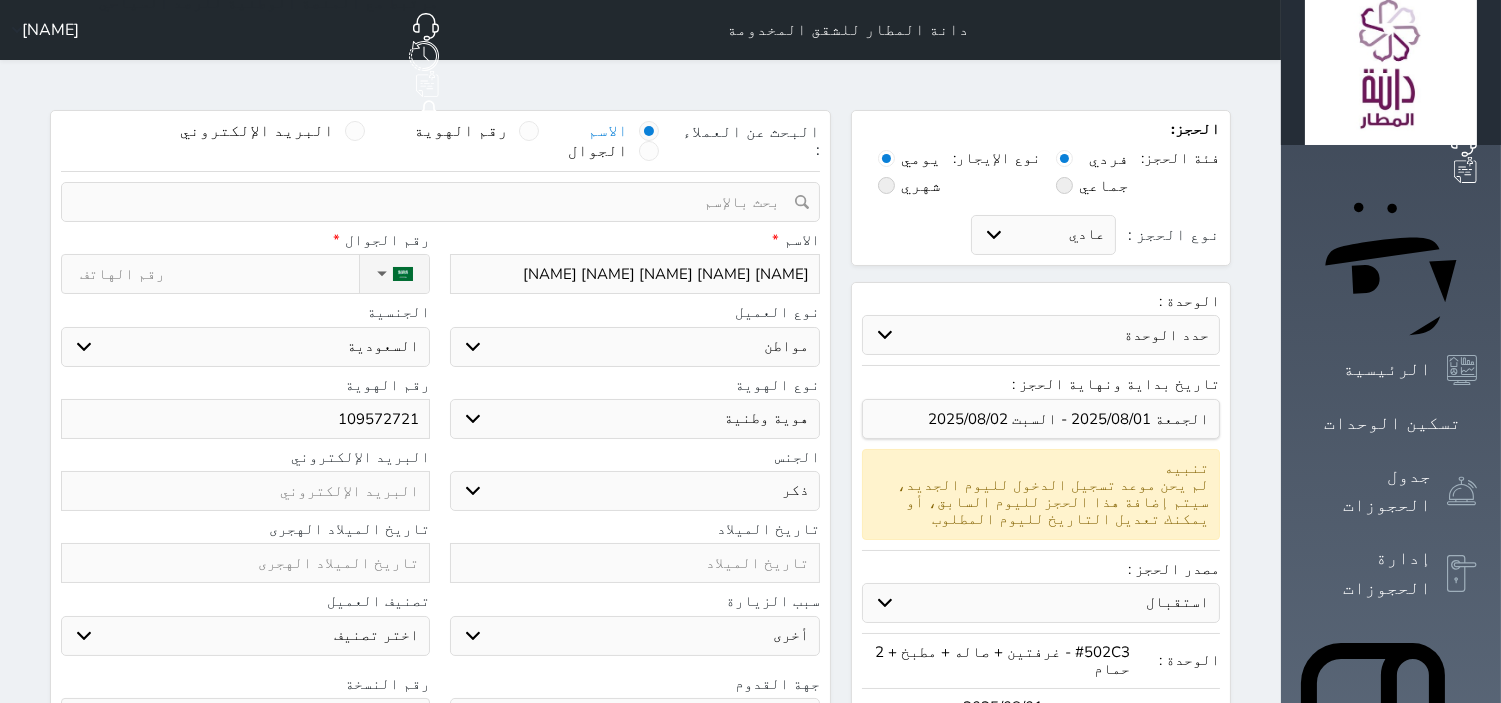type on "1095727218" 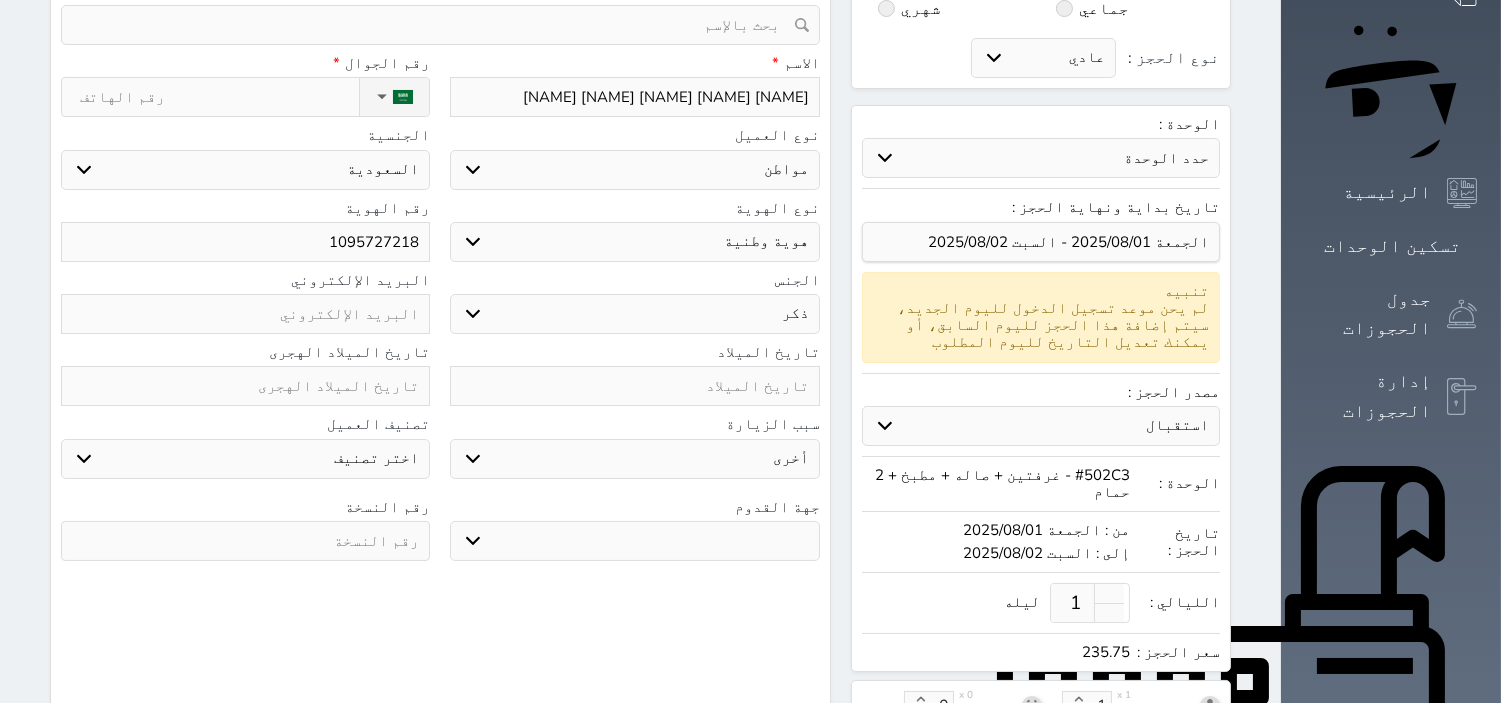 scroll, scrollTop: 333, scrollLeft: 0, axis: vertical 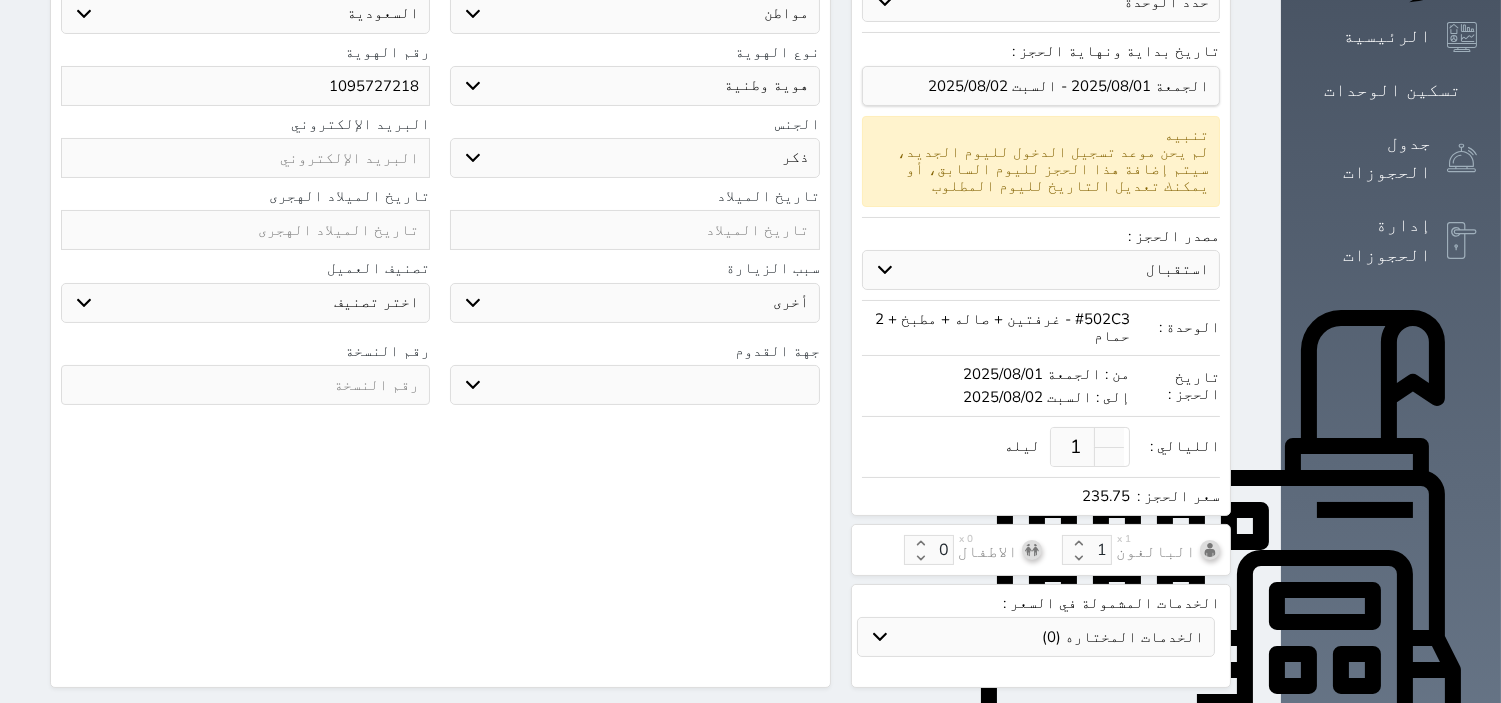 type on "1095727218" 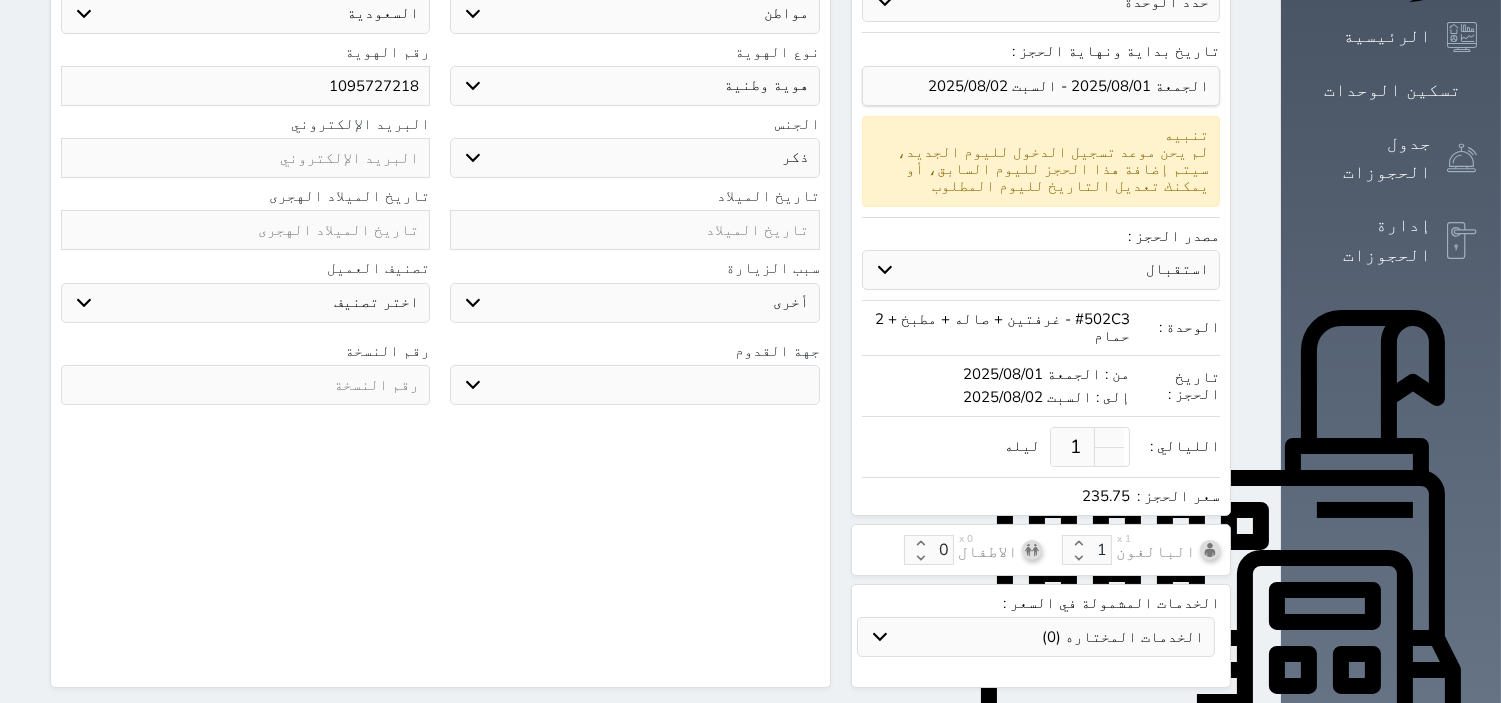 select 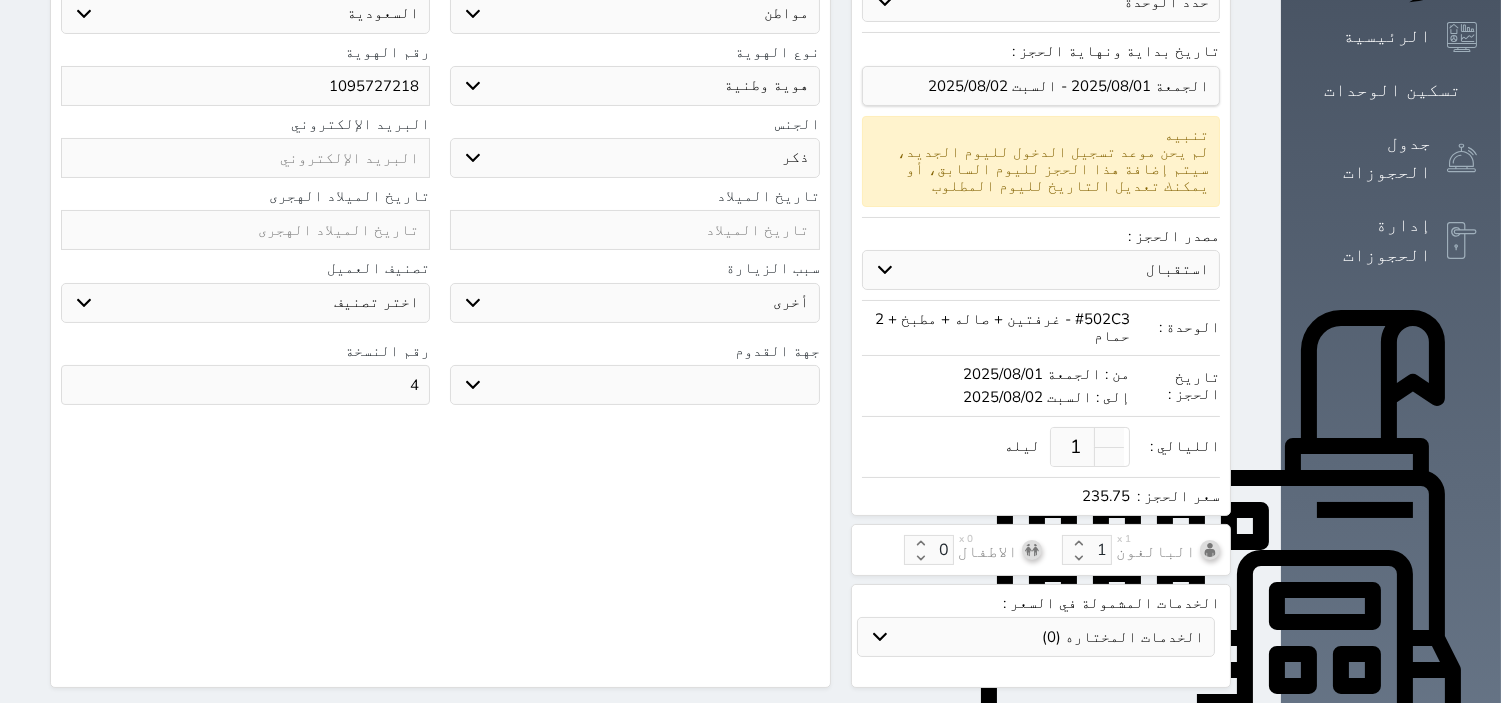 type on "4" 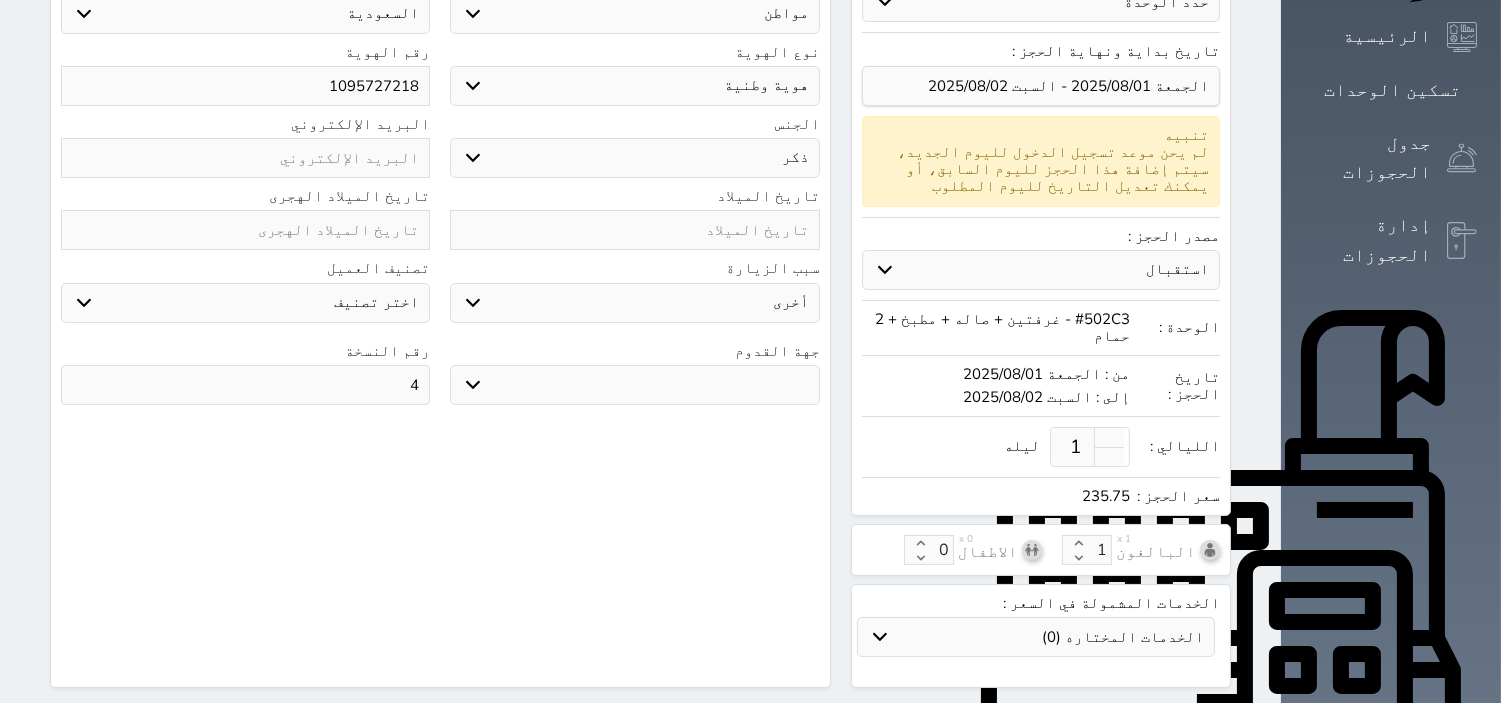 click on "جو بحر ارض" at bounding box center [634, 385] 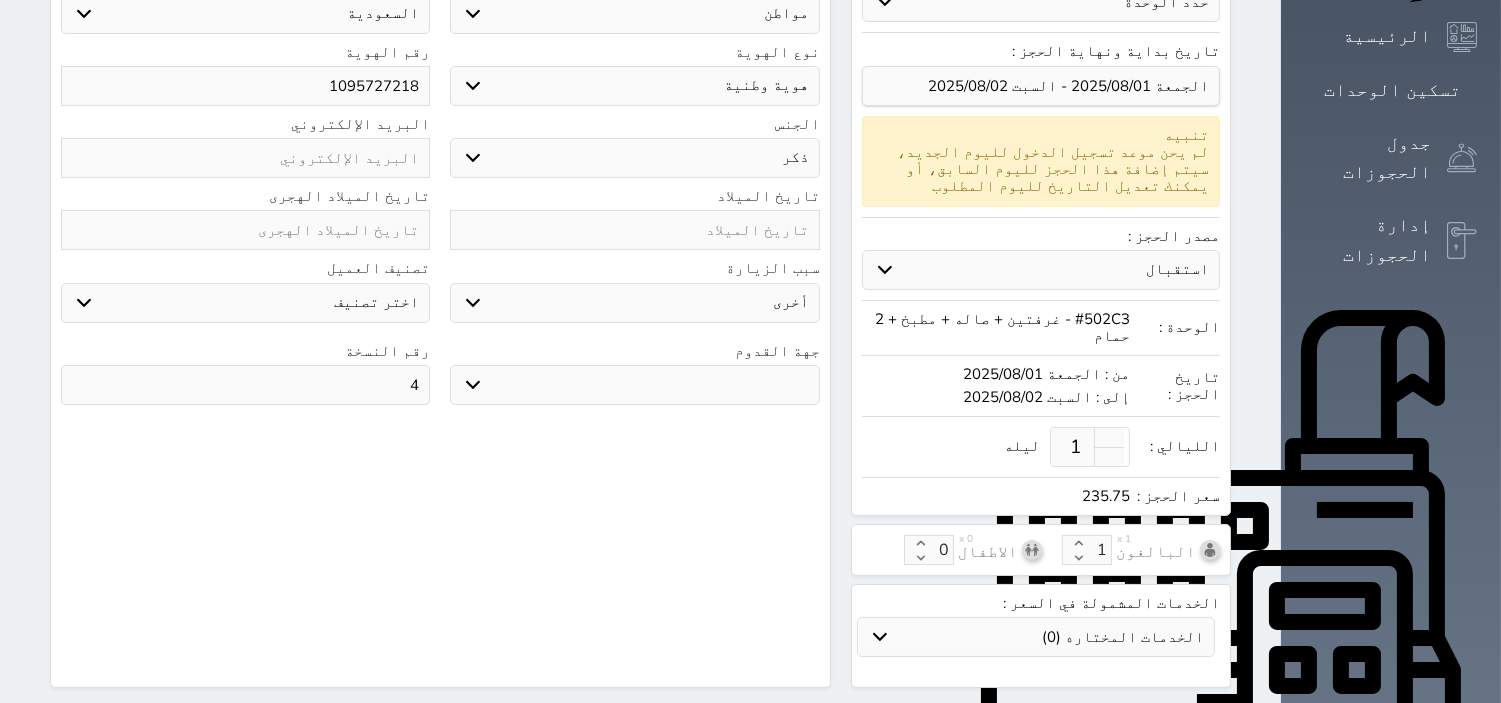 select on "9" 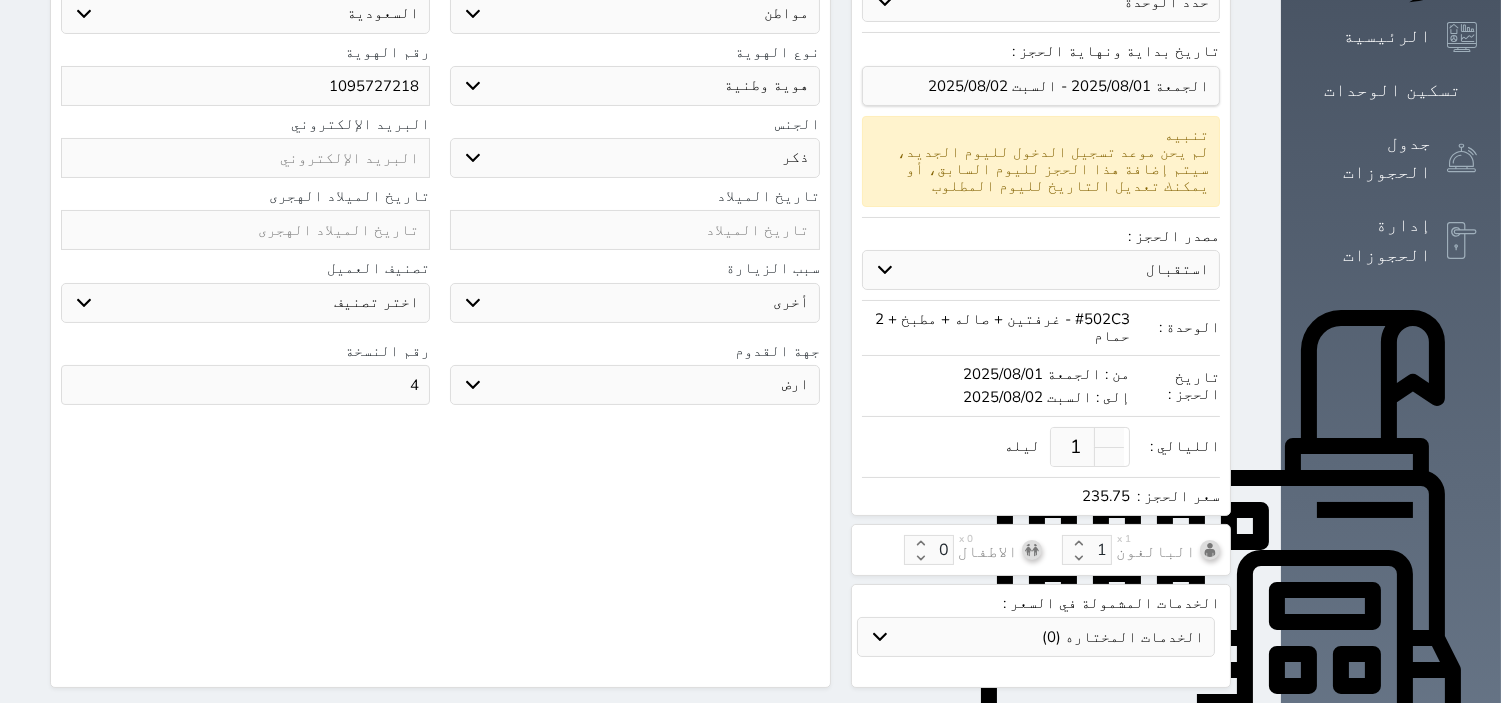 click on "جو بحر ارض" at bounding box center (634, 385) 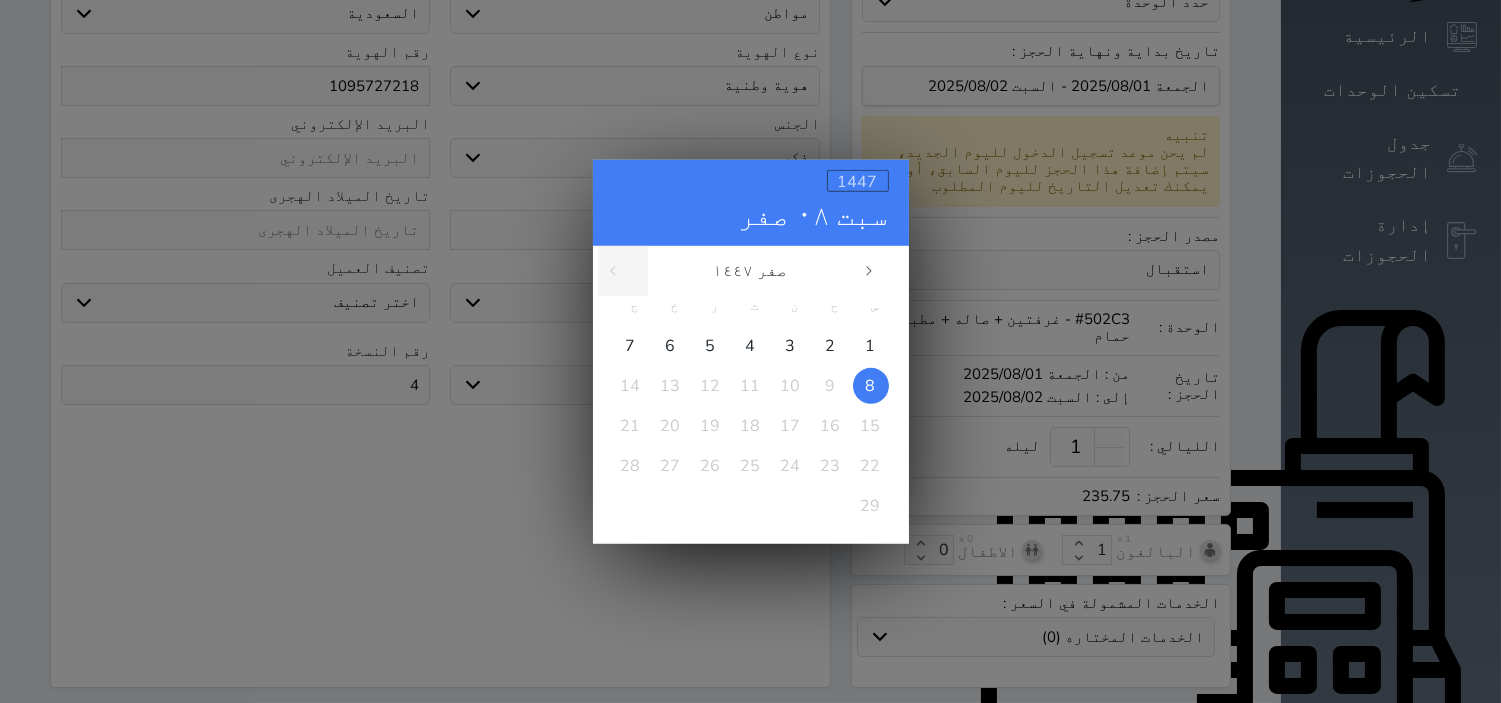 click on "1447" at bounding box center (858, 181) 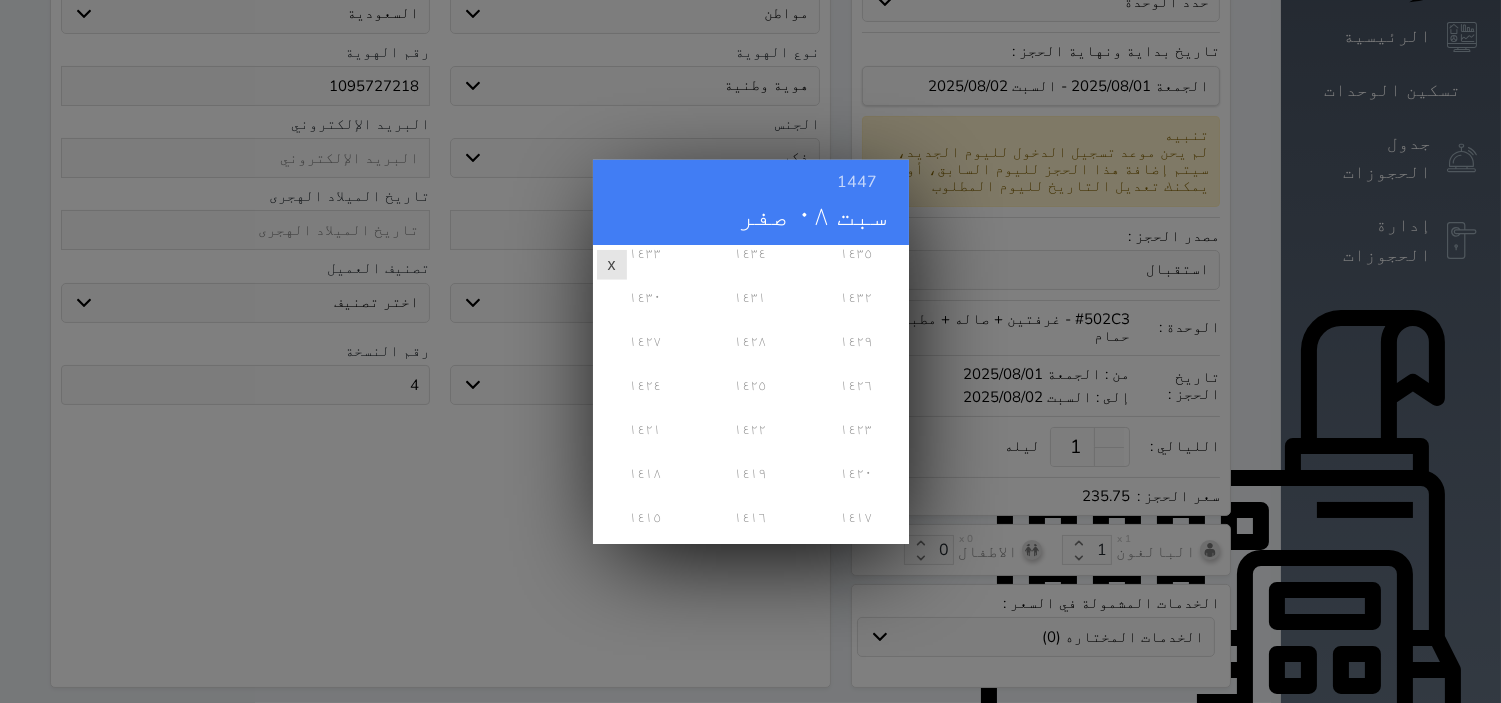 scroll, scrollTop: 222, scrollLeft: 0, axis: vertical 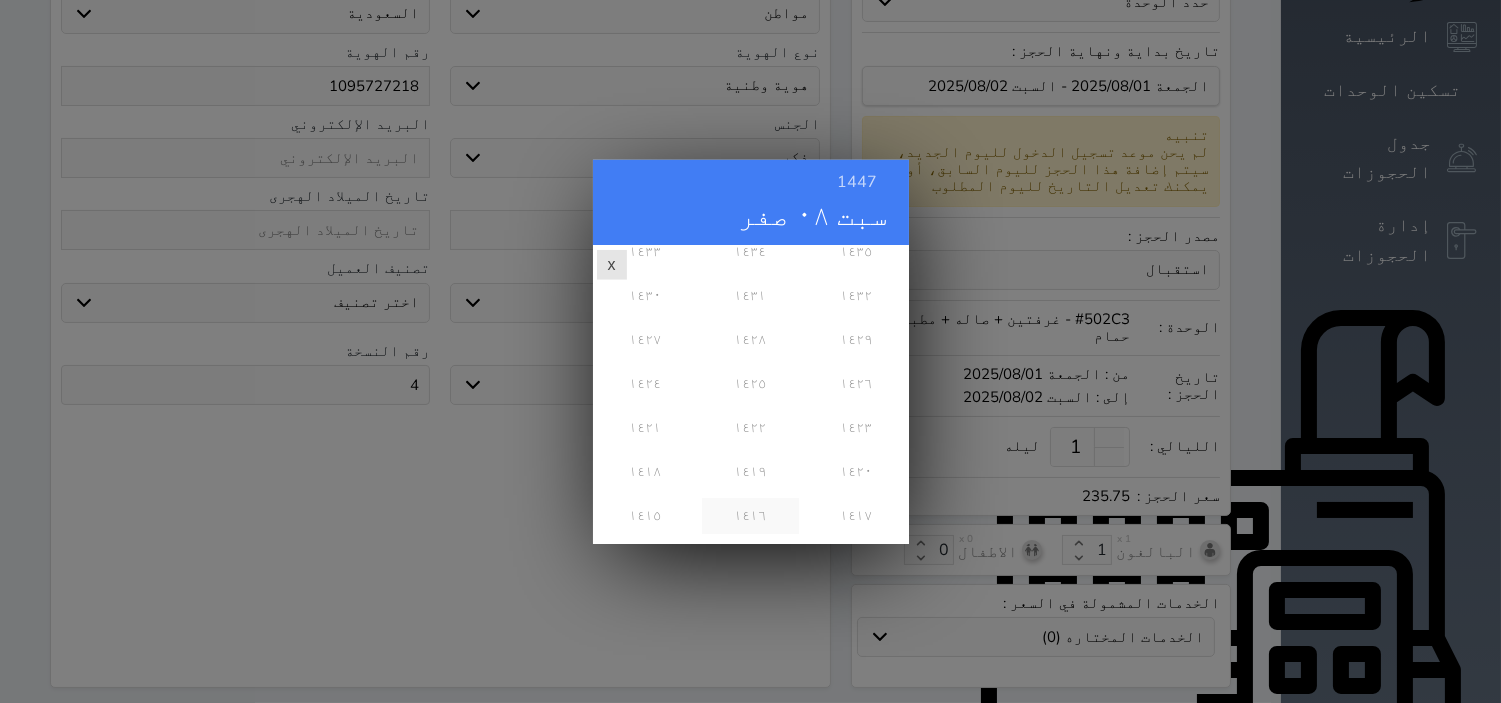 click on "١٤١٦" at bounding box center (750, 515) 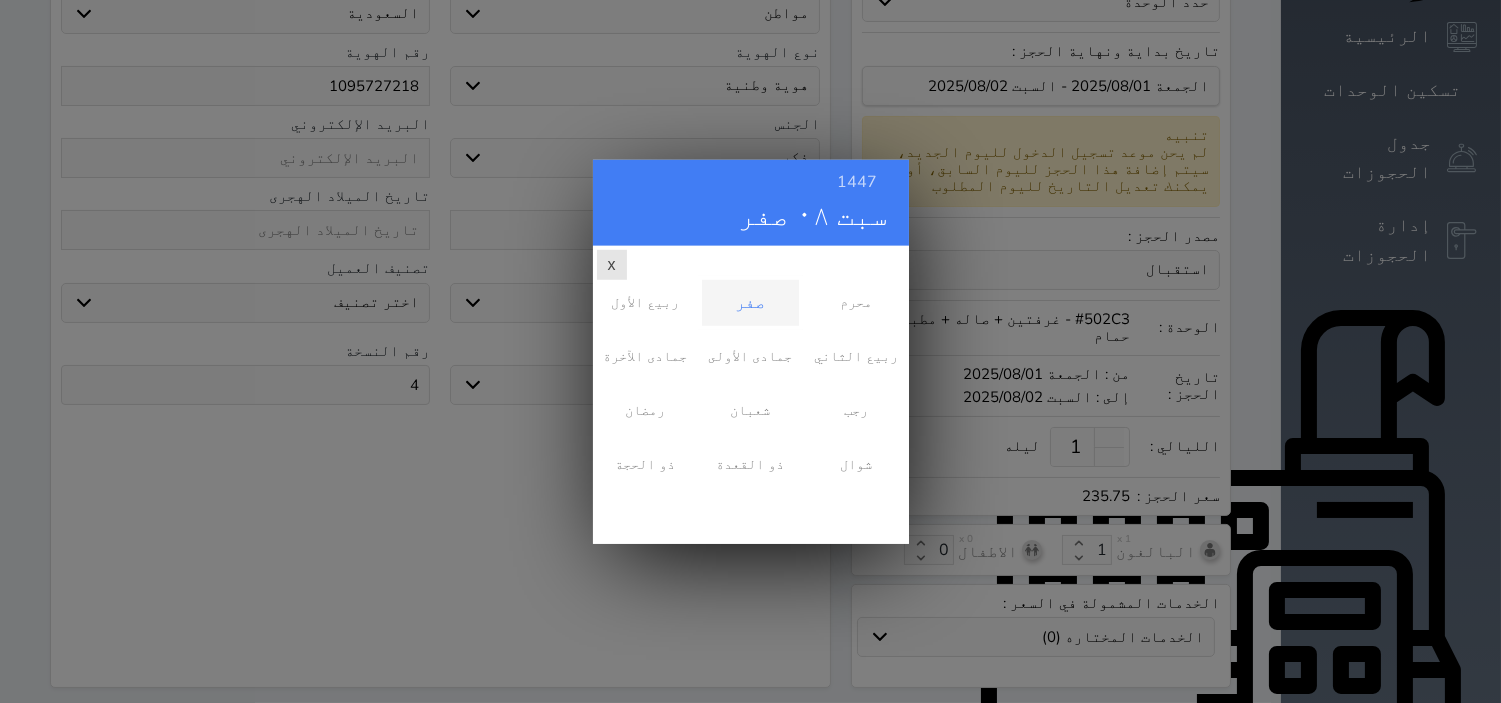 scroll, scrollTop: 0, scrollLeft: 0, axis: both 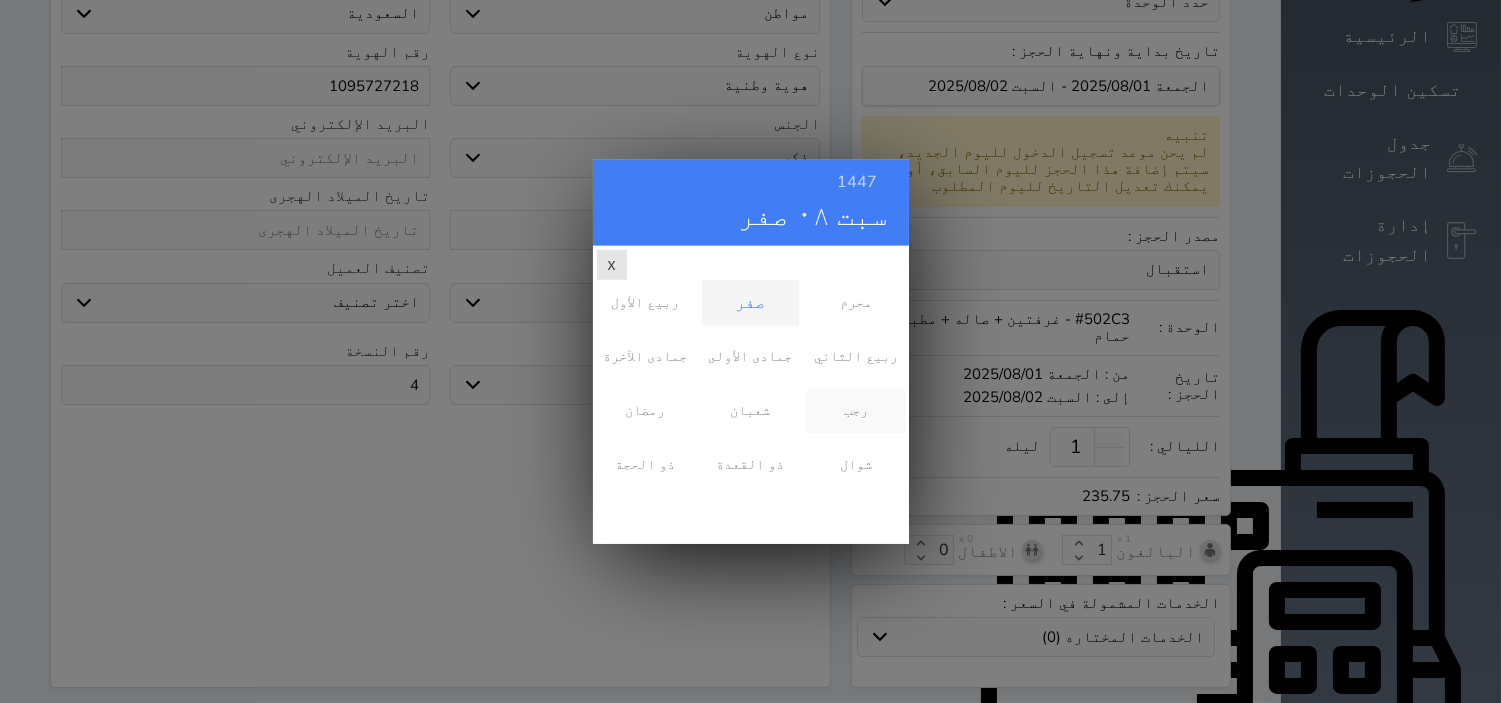 click on "رجب" at bounding box center (855, 410) 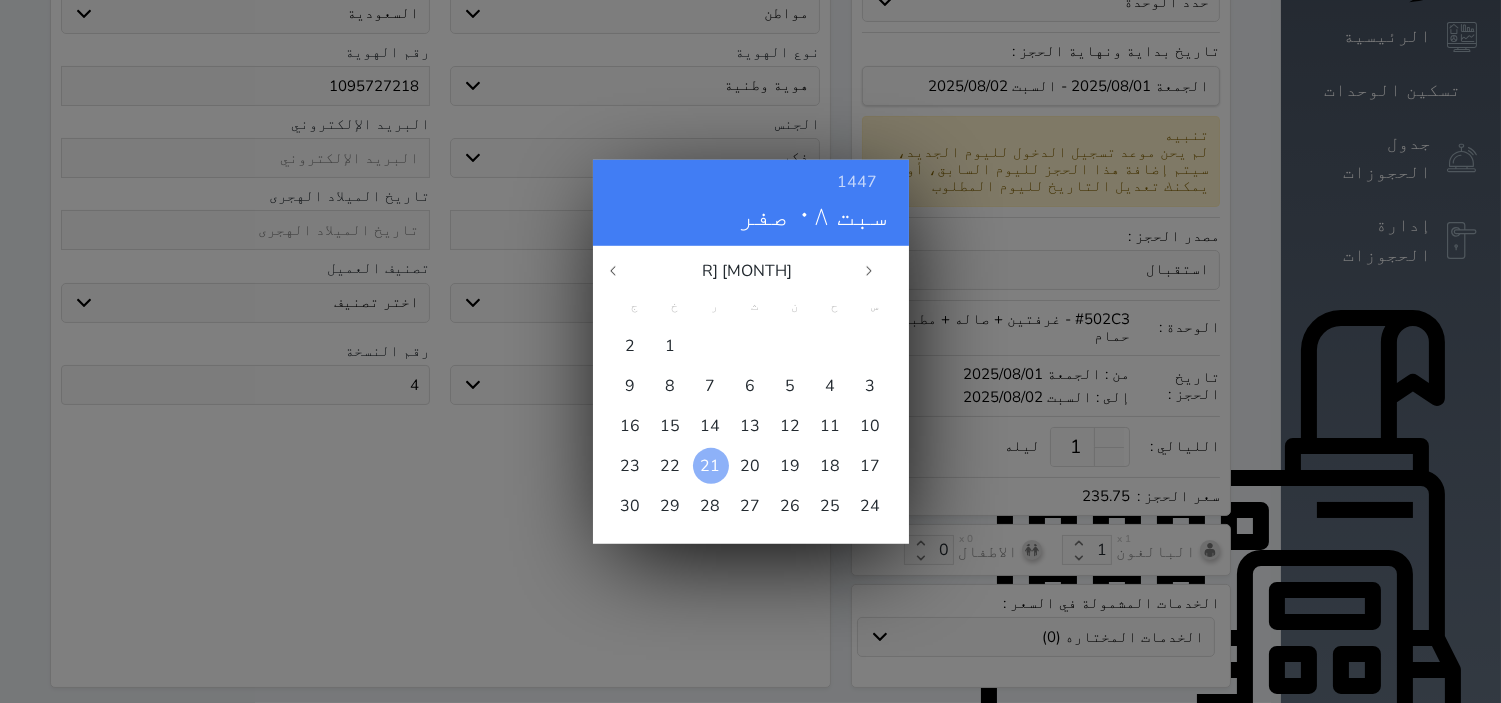 click on "21" at bounding box center (711, 465) 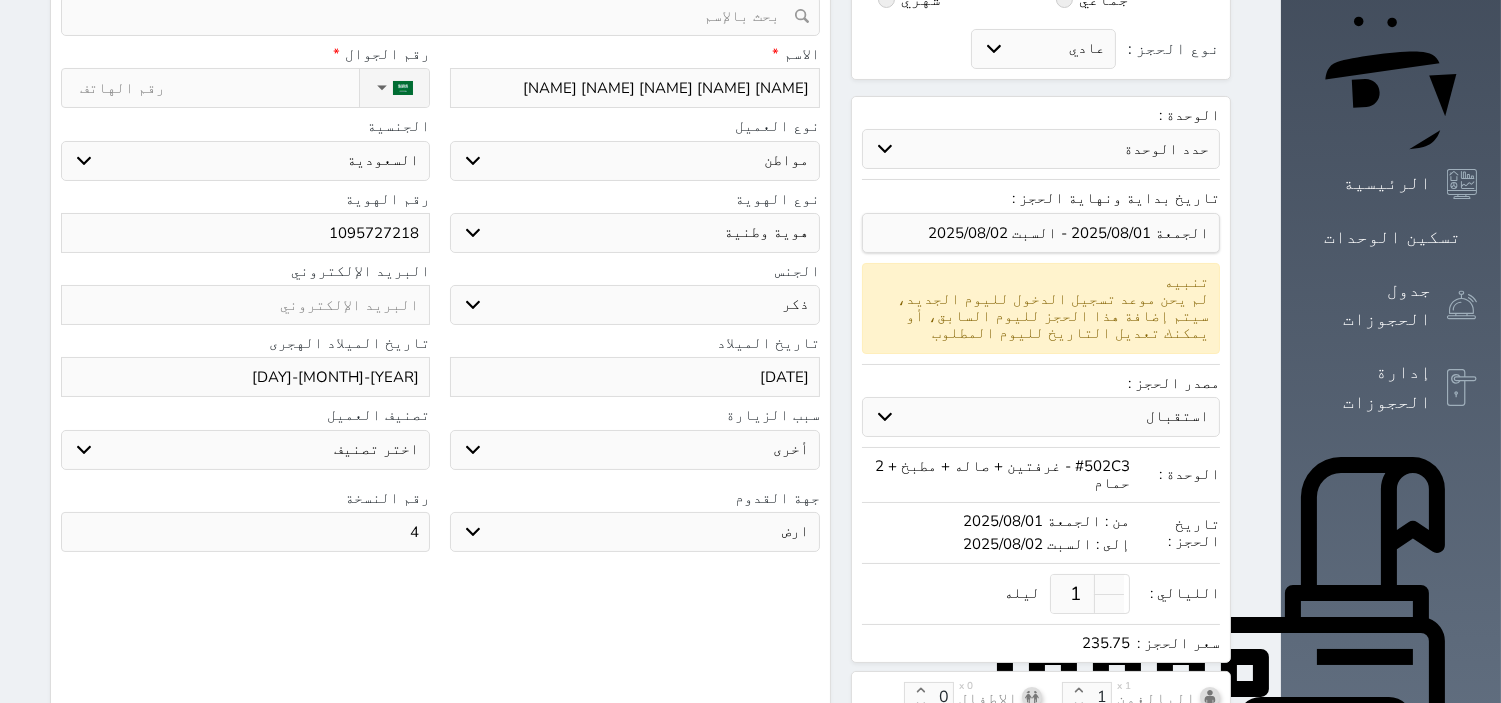 scroll, scrollTop: 0, scrollLeft: 0, axis: both 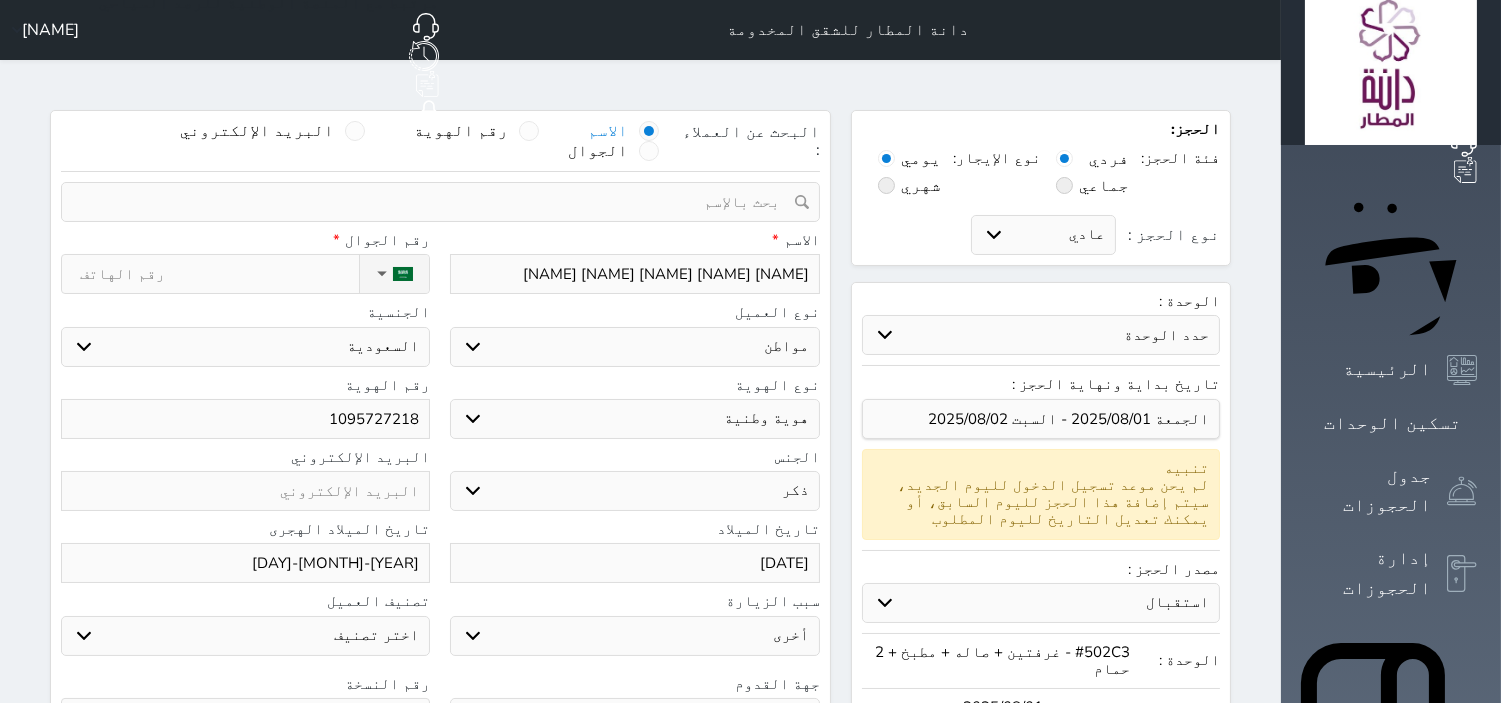 click on "نوع الحجز :" at bounding box center (219, 274) 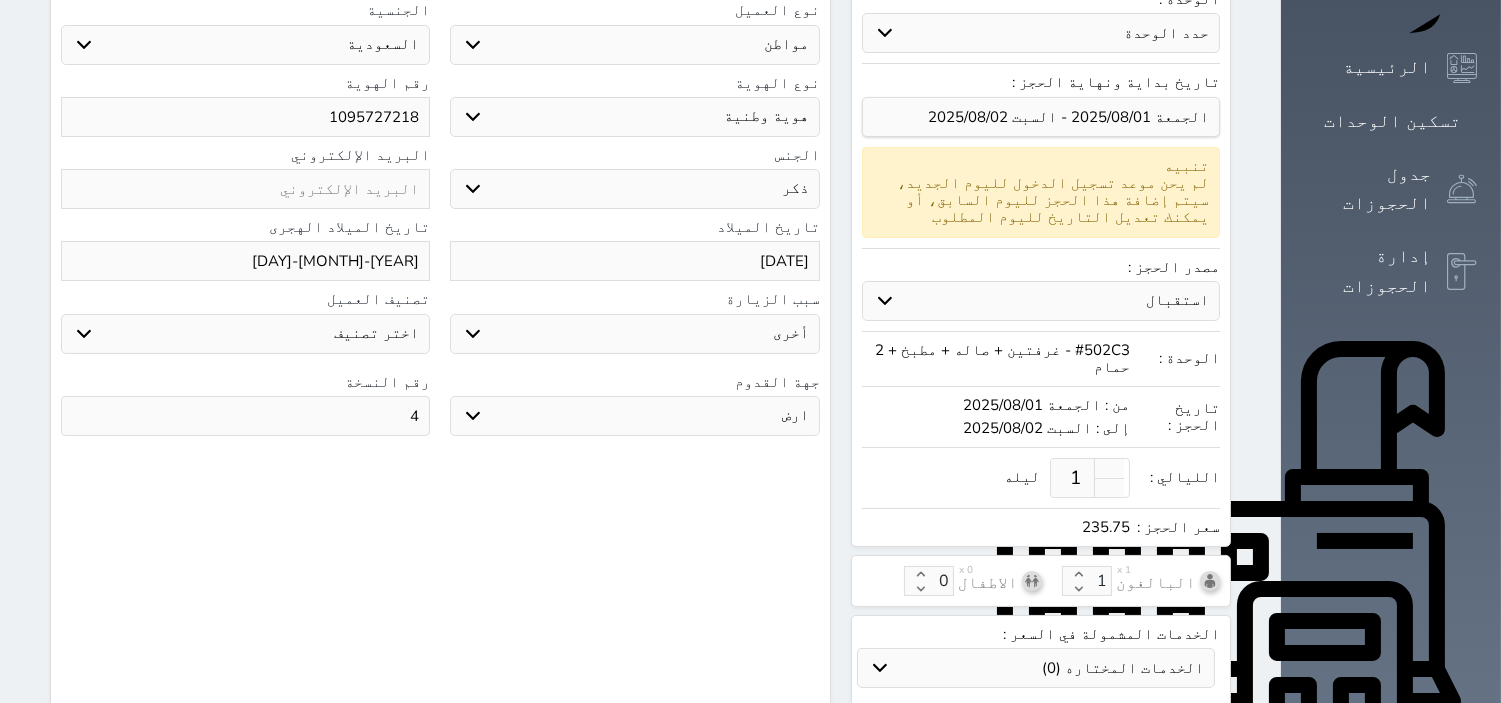 scroll, scrollTop: 444, scrollLeft: 0, axis: vertical 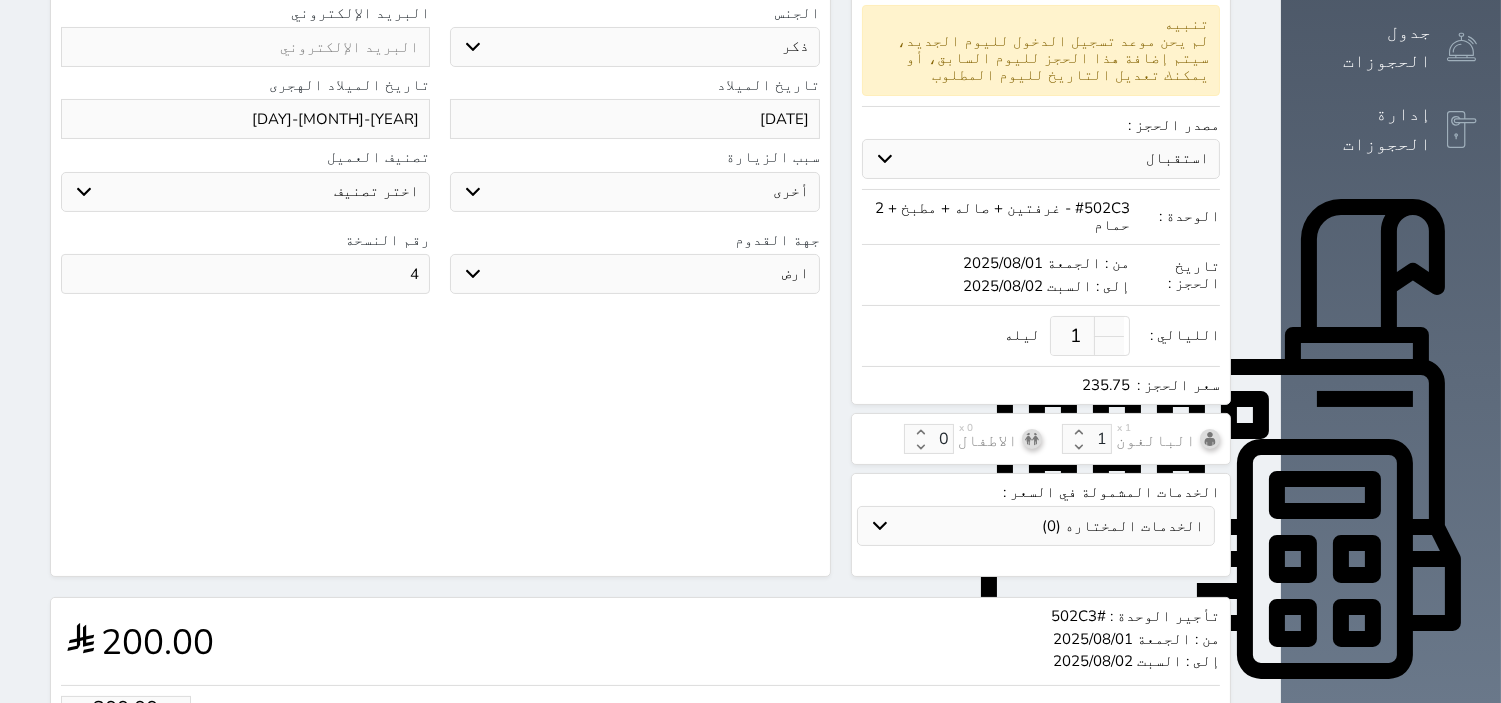 type on "+966 [PHONE]" 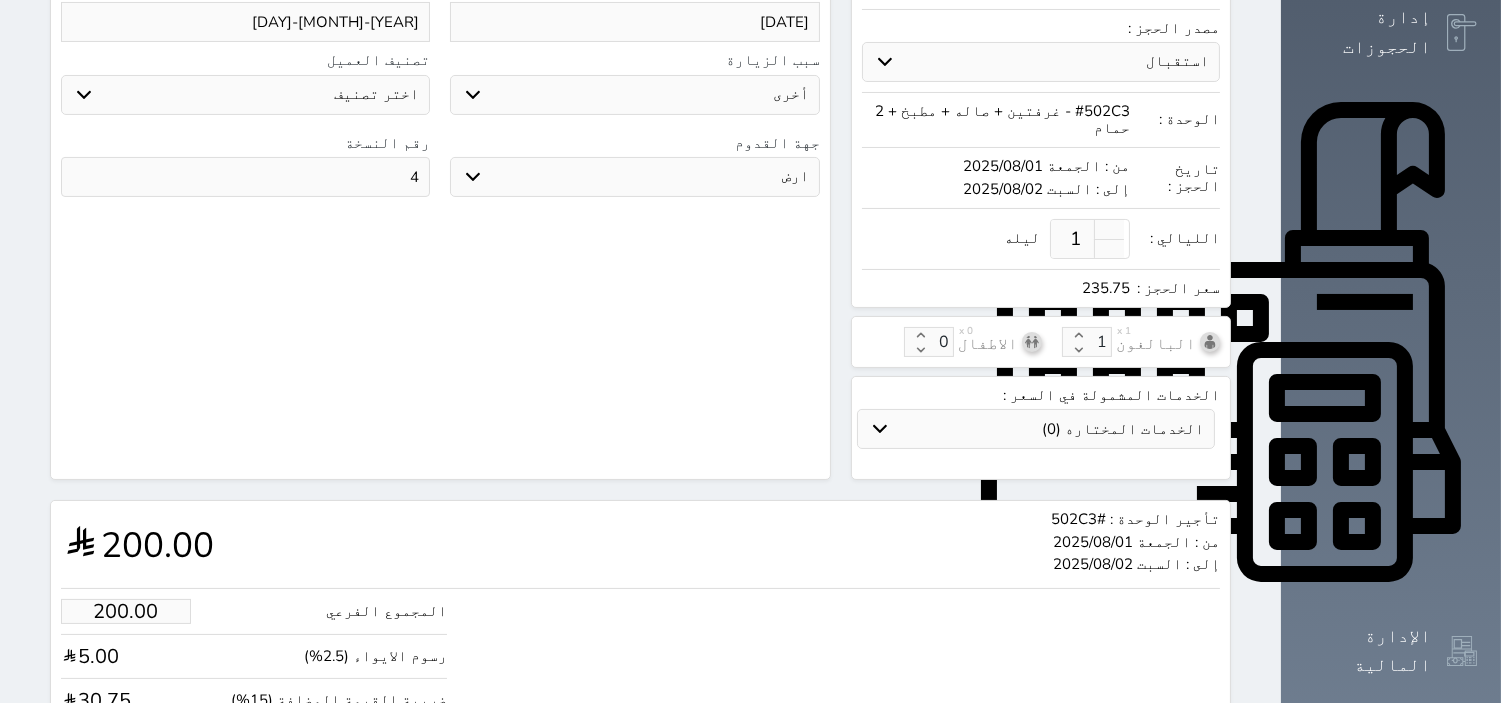 scroll, scrollTop: 615, scrollLeft: 0, axis: vertical 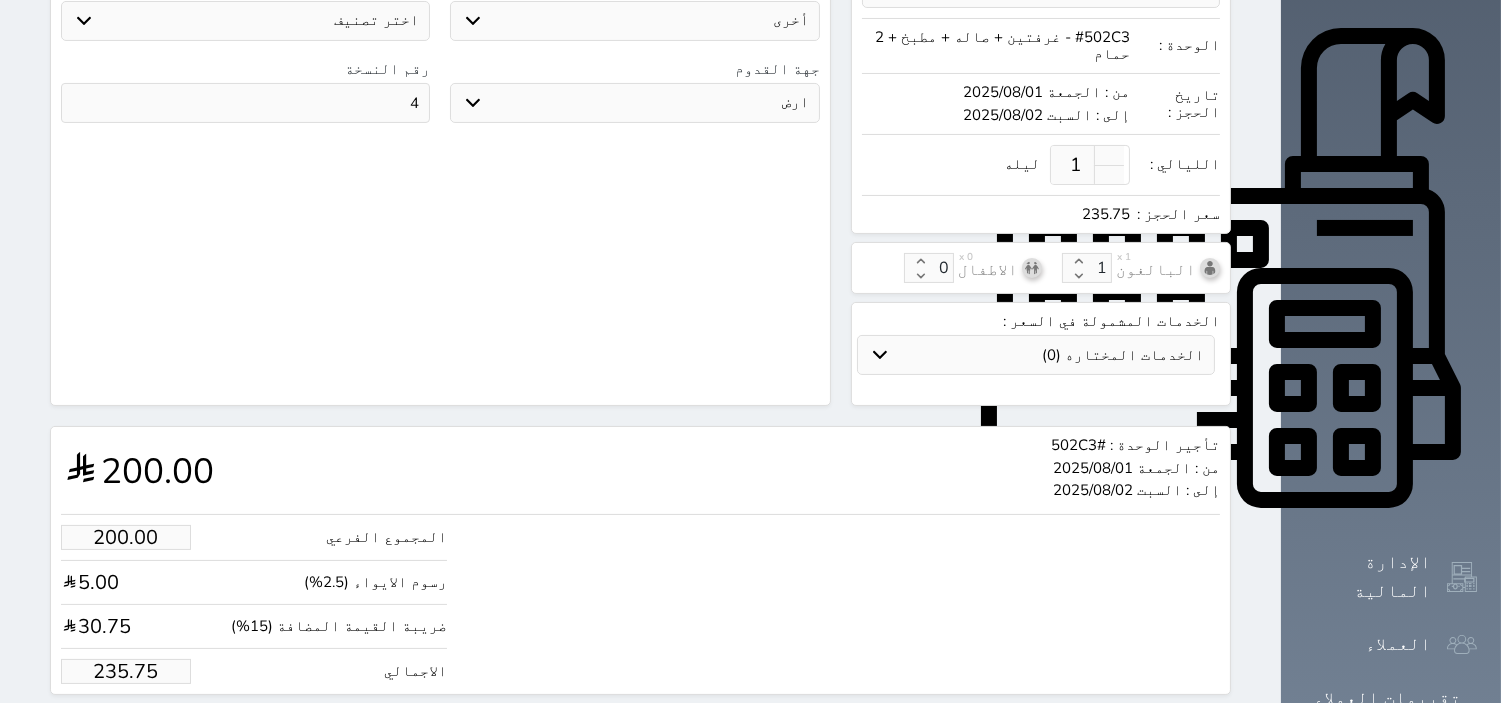click on "235.75" at bounding box center (126, 671) 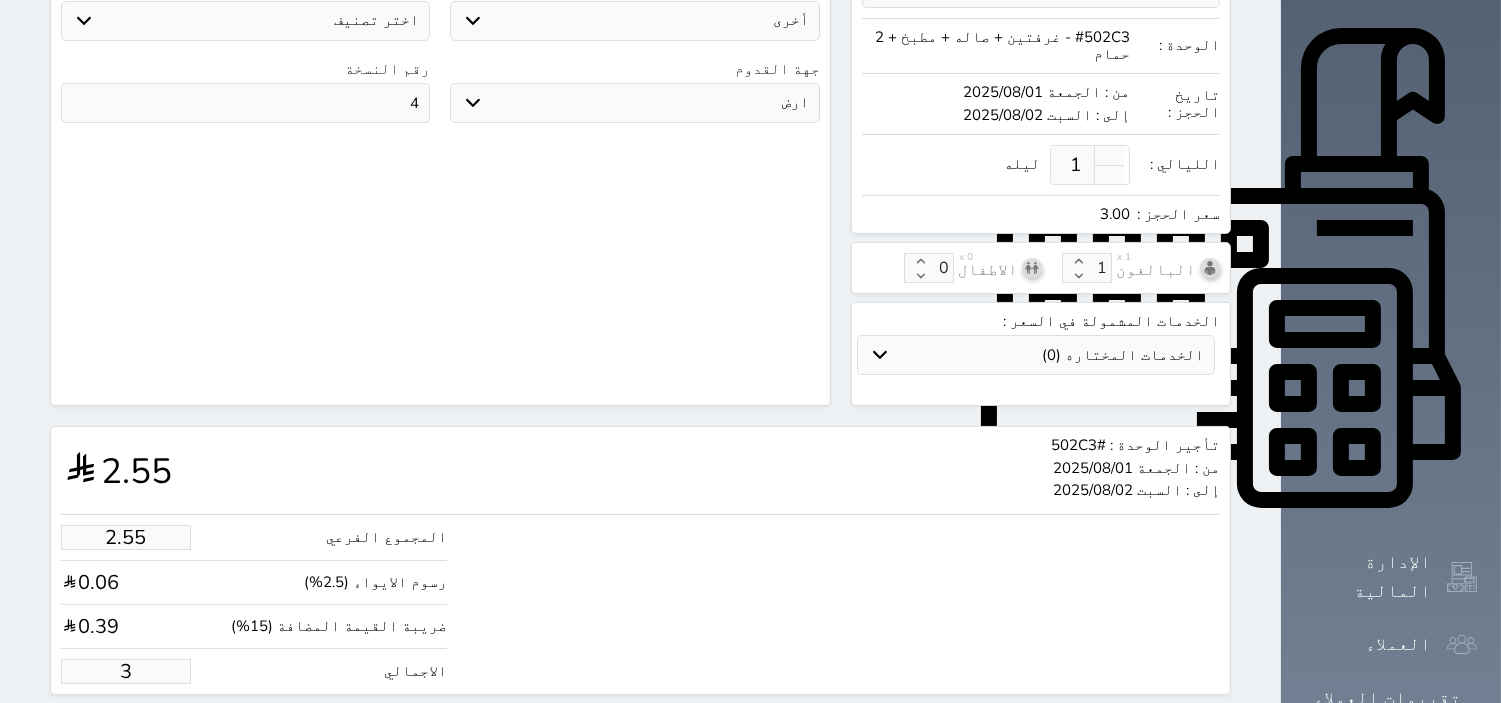 type on "25.45" 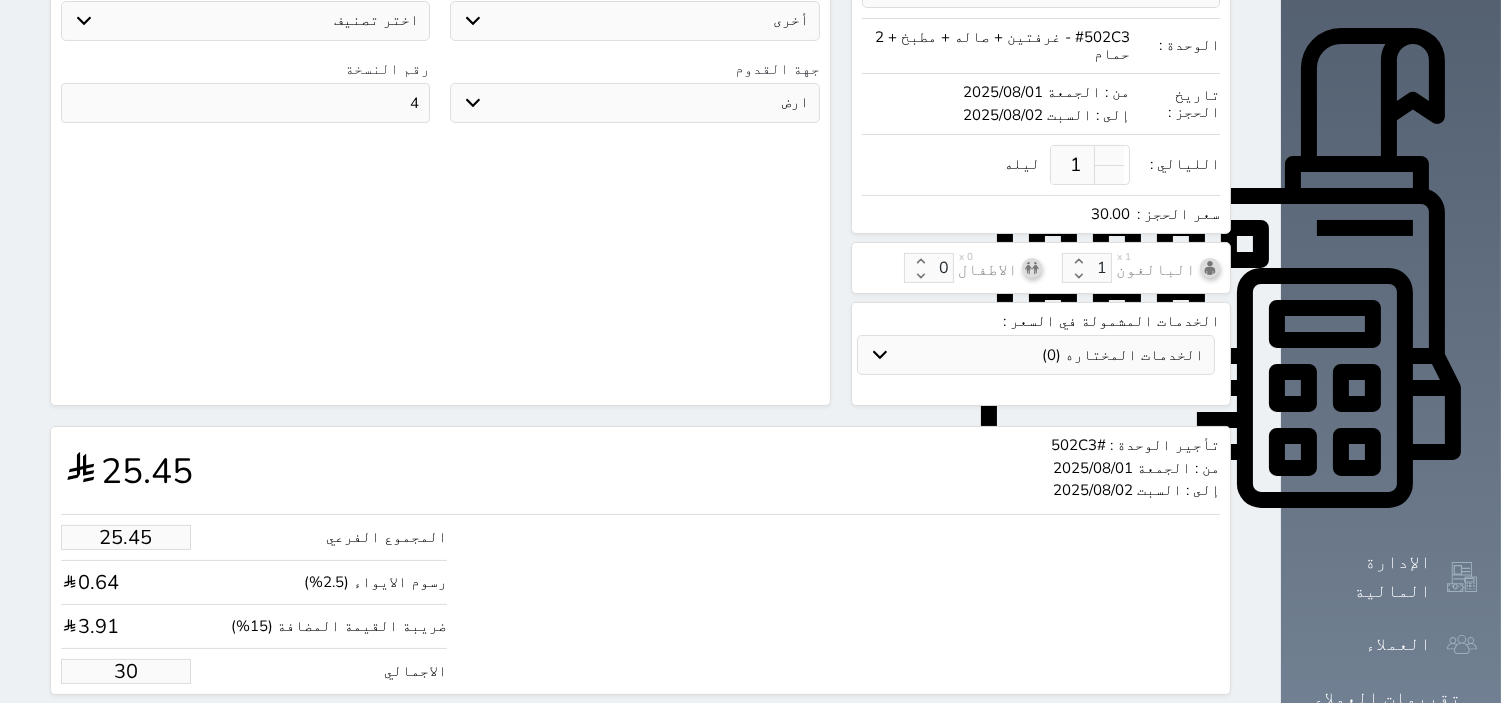 type on "254.51" 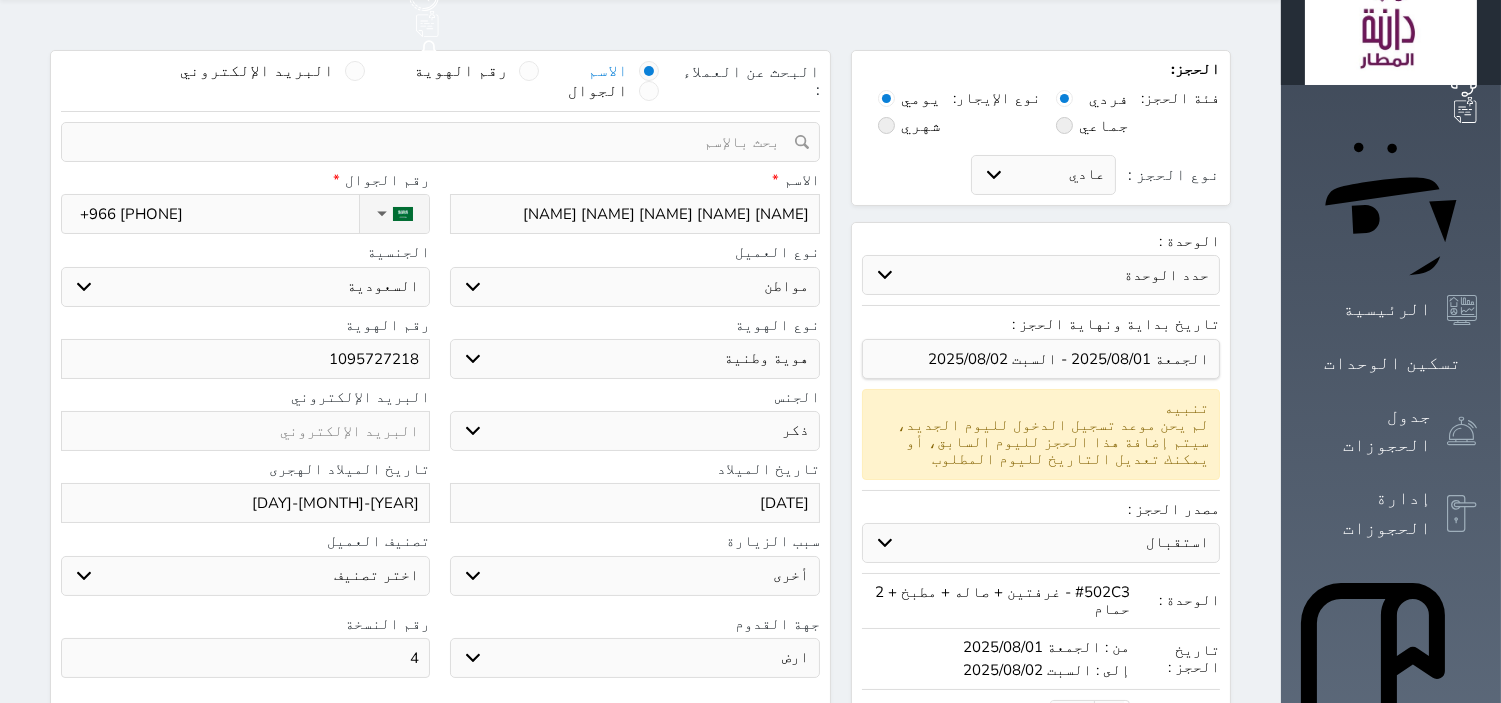 scroll, scrollTop: 615, scrollLeft: 0, axis: vertical 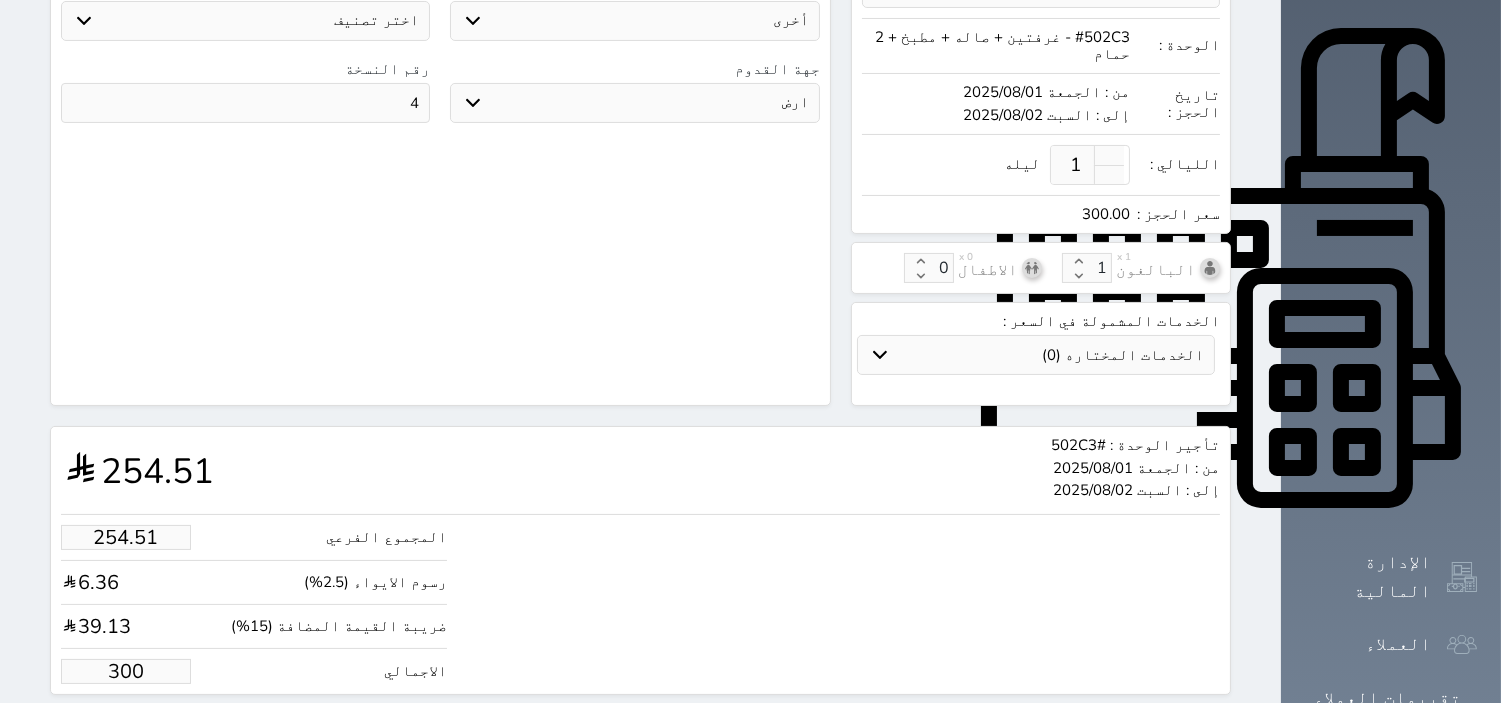 type on "300.00" 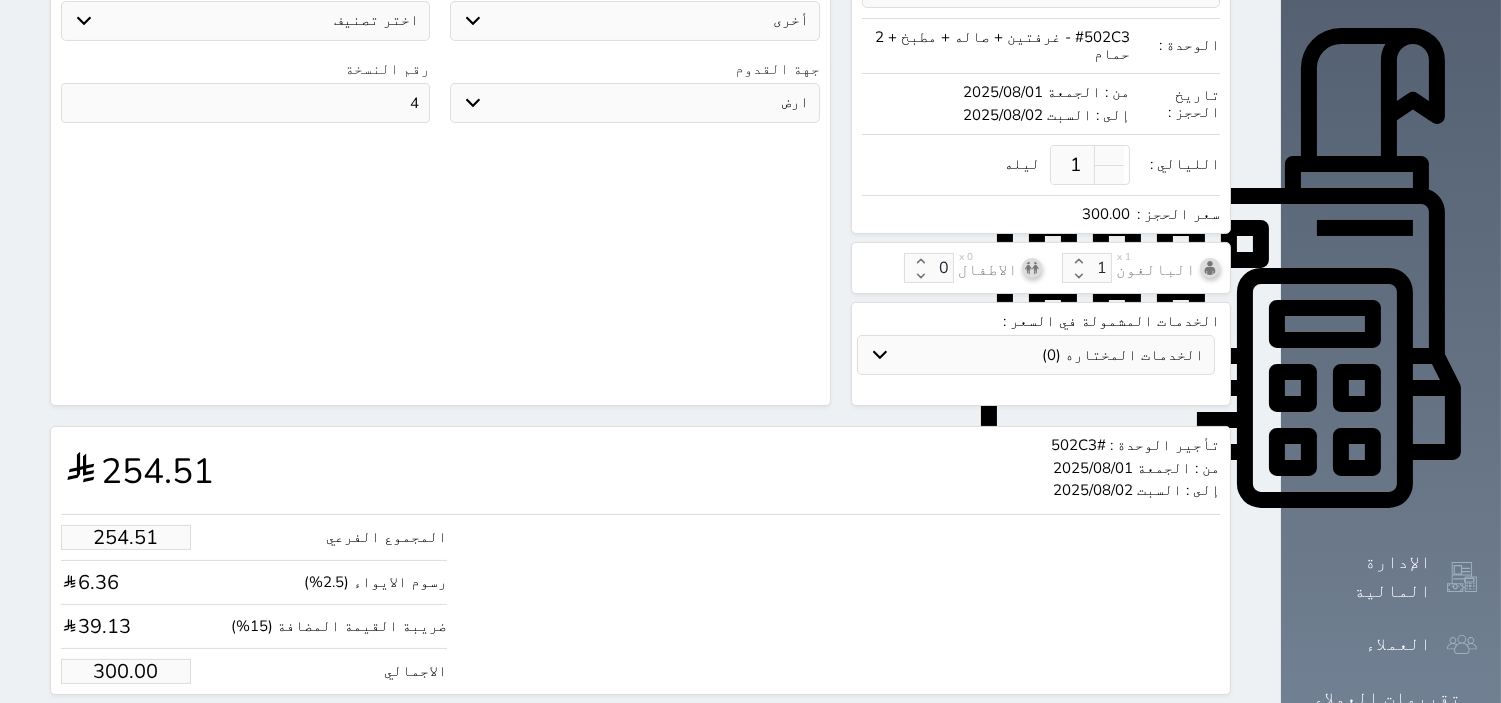 click on "حجز" at bounding box center (163, 732) 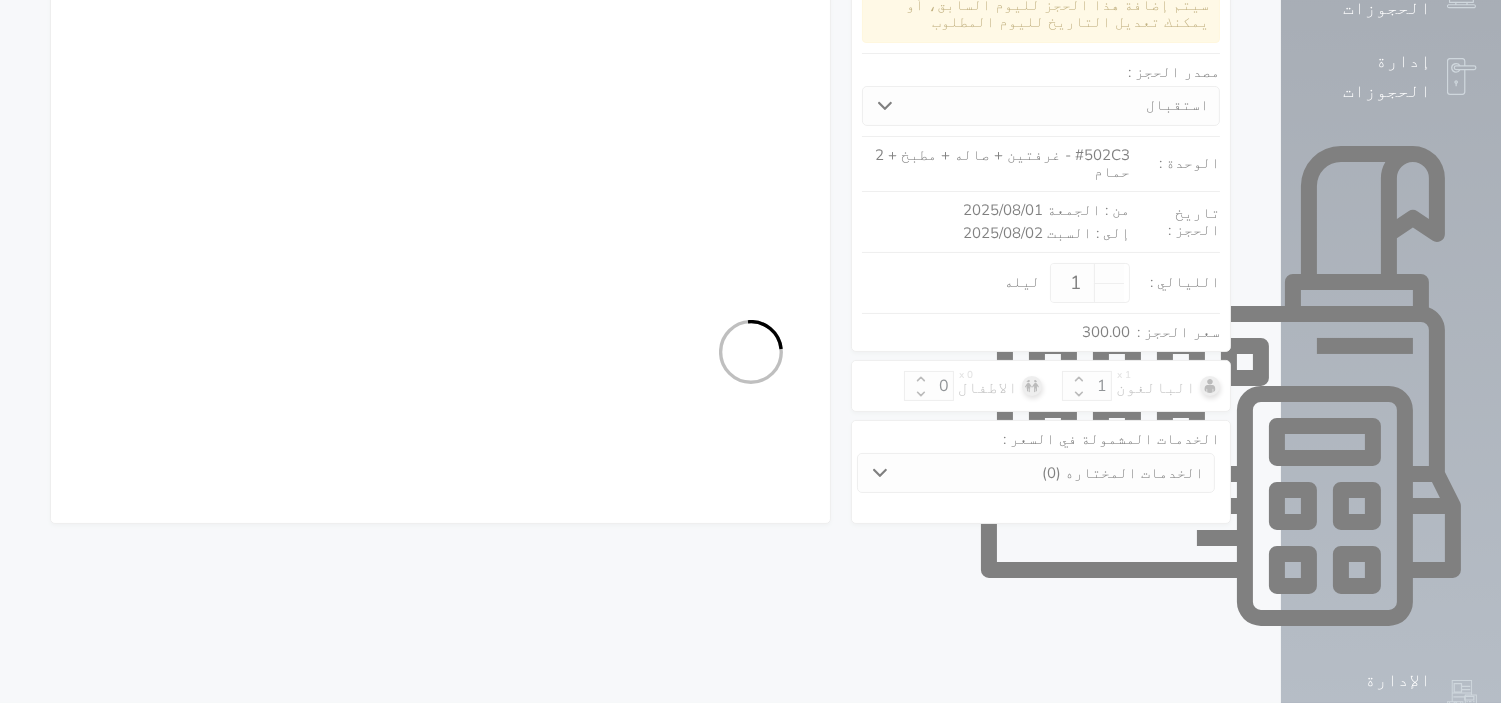 scroll, scrollTop: 615, scrollLeft: 0, axis: vertical 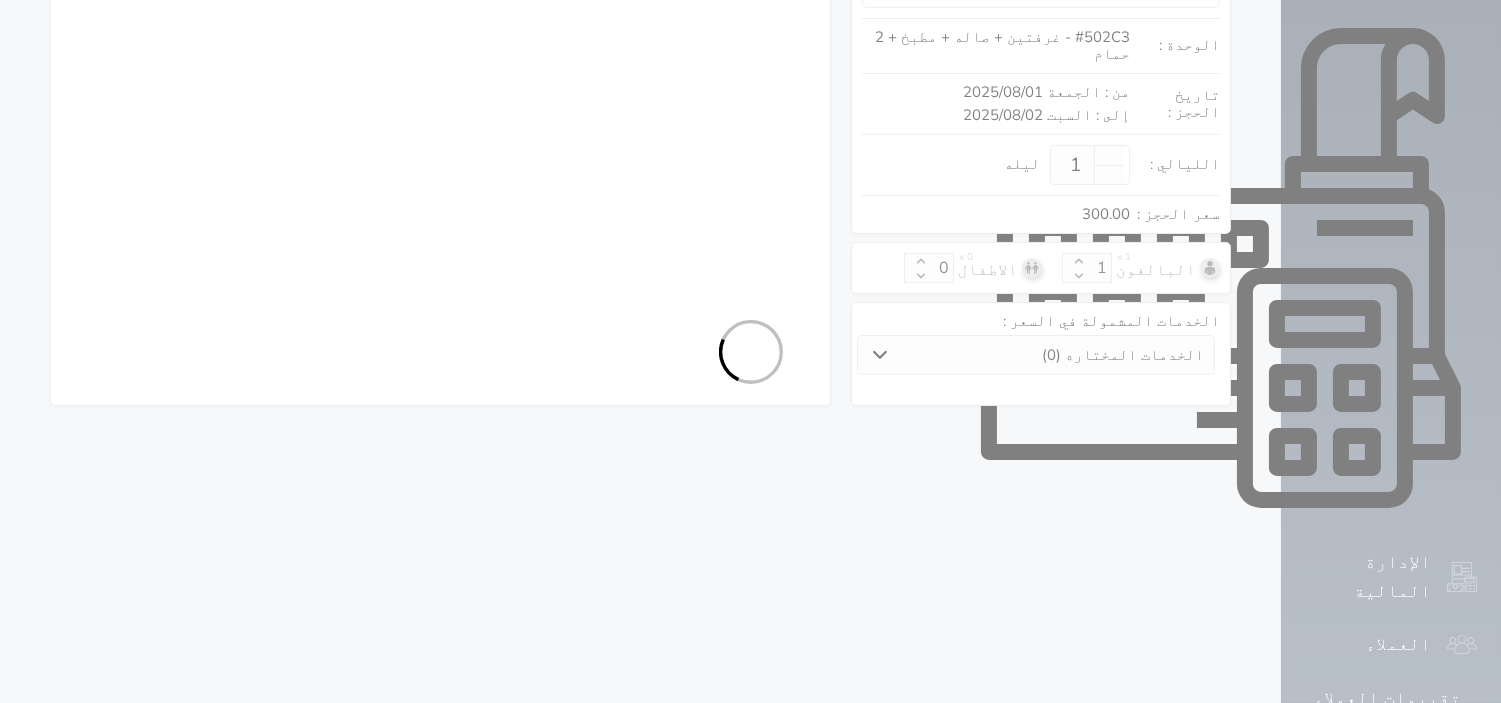 select on "1" 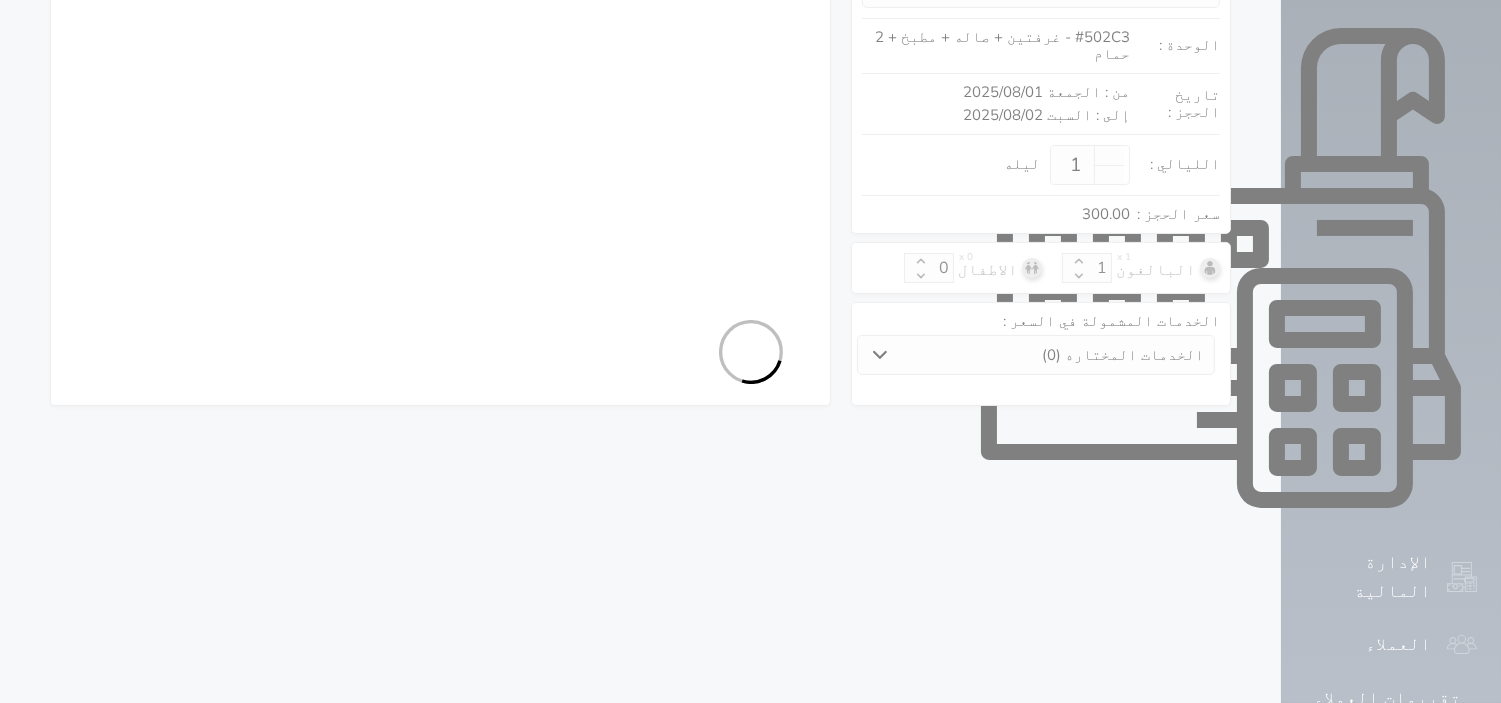 select on "113" 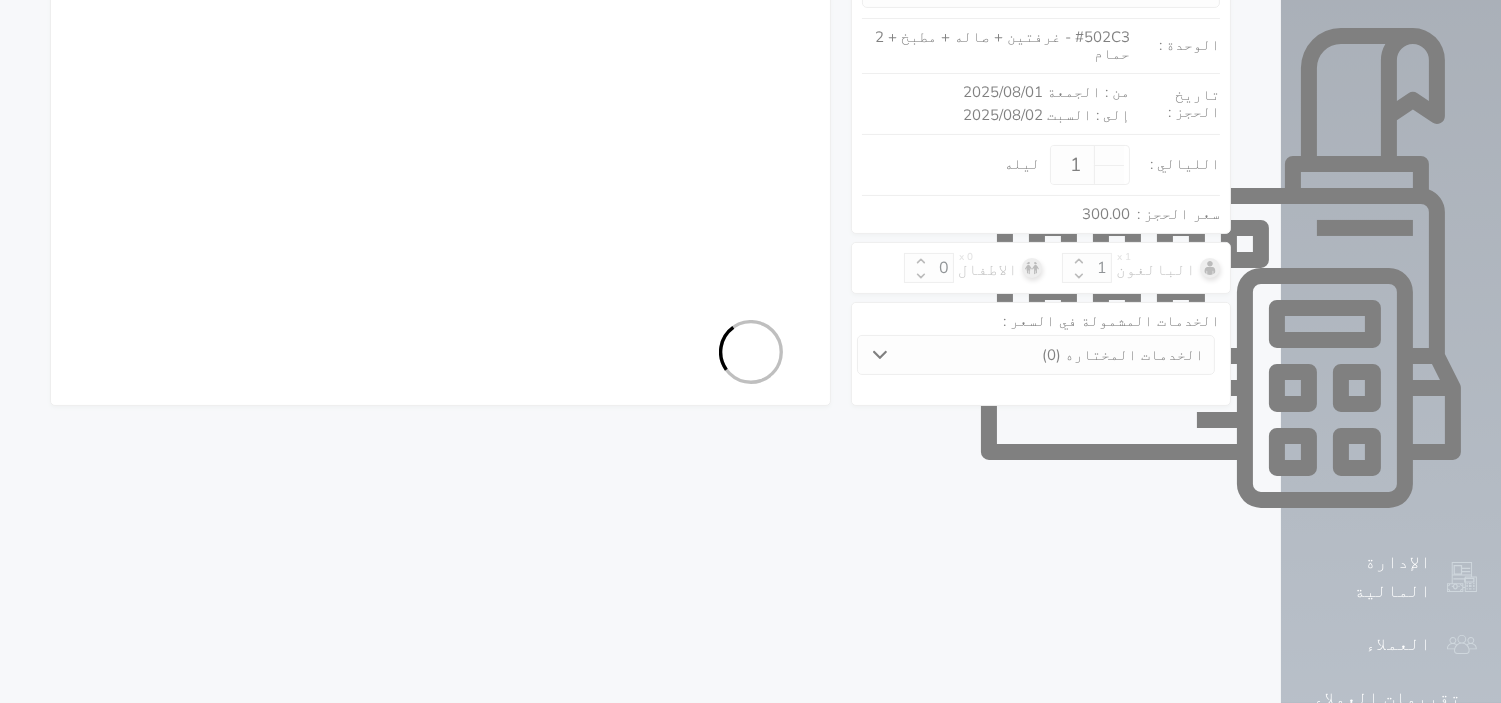 select on "1" 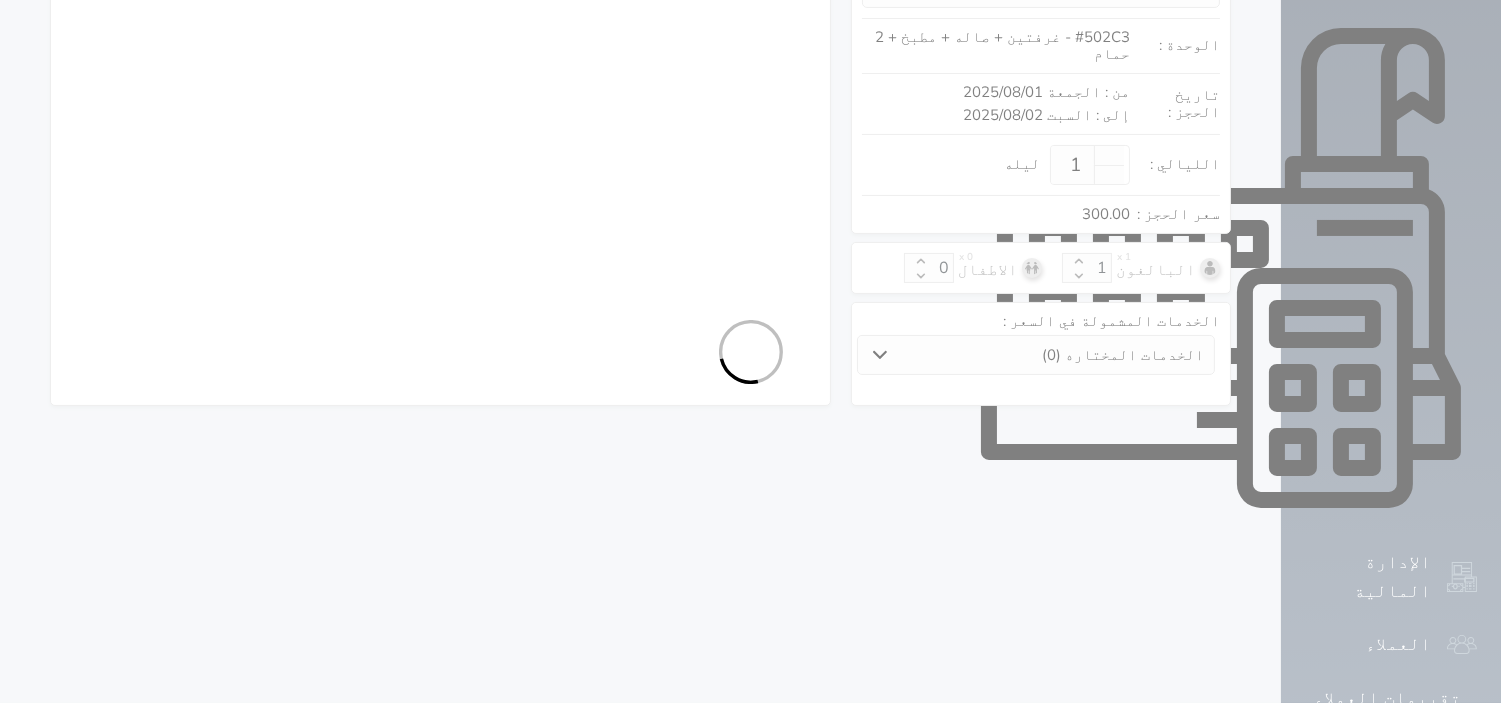 select on "7" 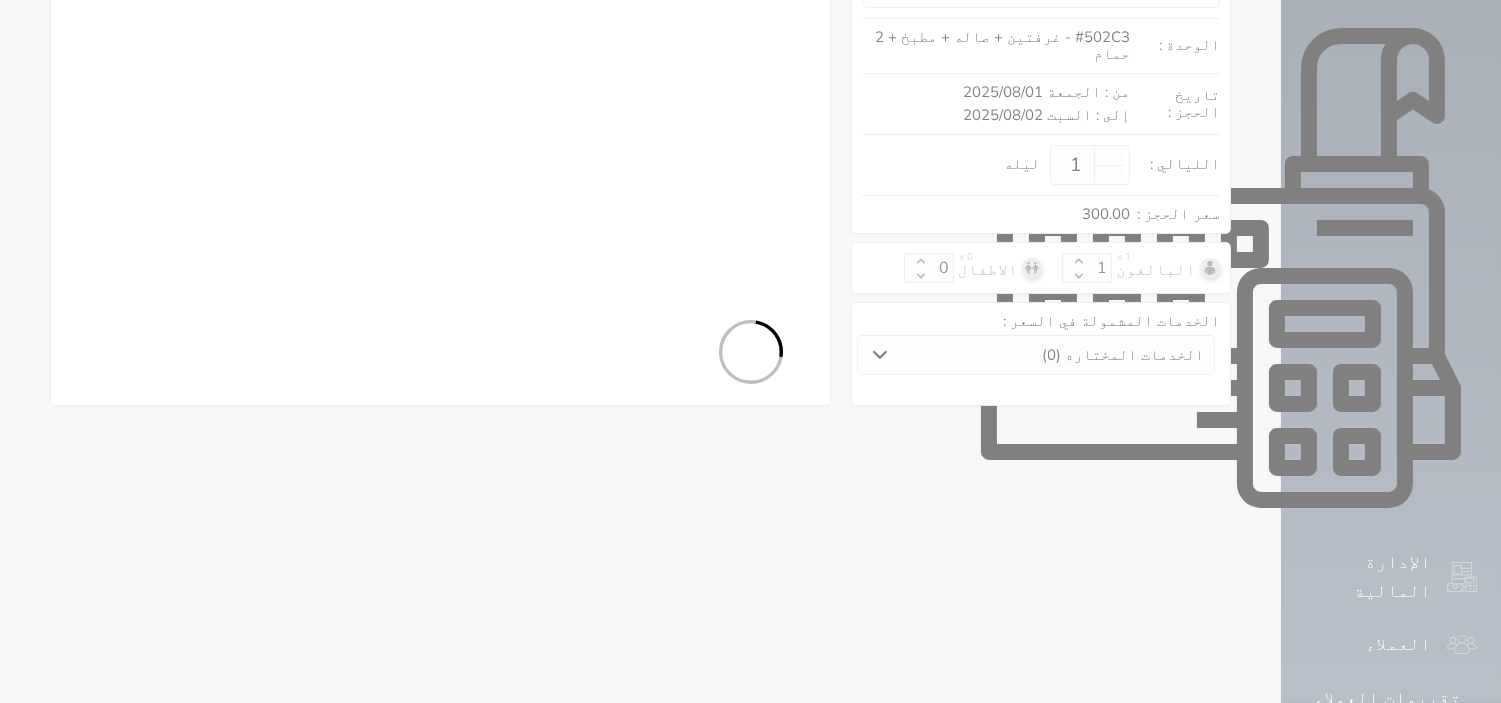 select on "9" 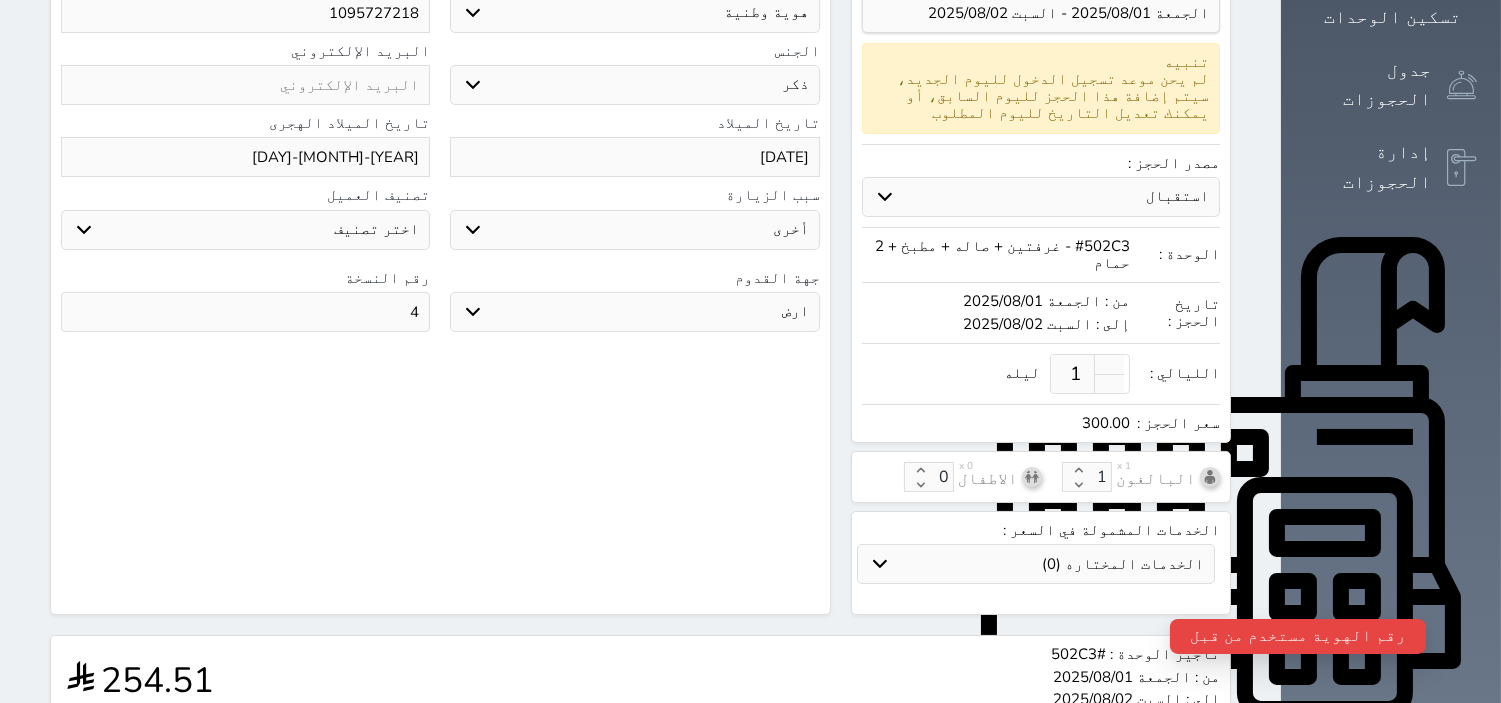 scroll, scrollTop: 171, scrollLeft: 0, axis: vertical 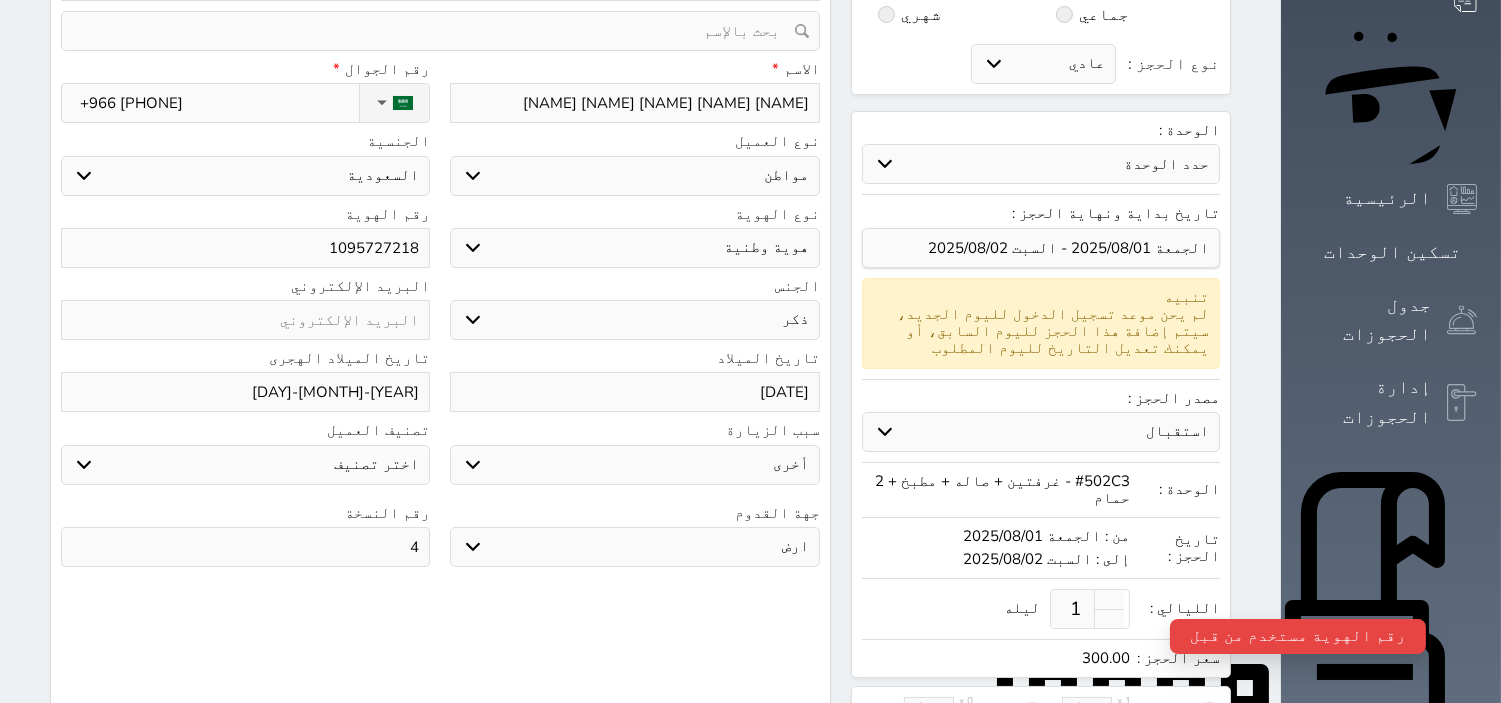 click on "4" at bounding box center [245, 547] 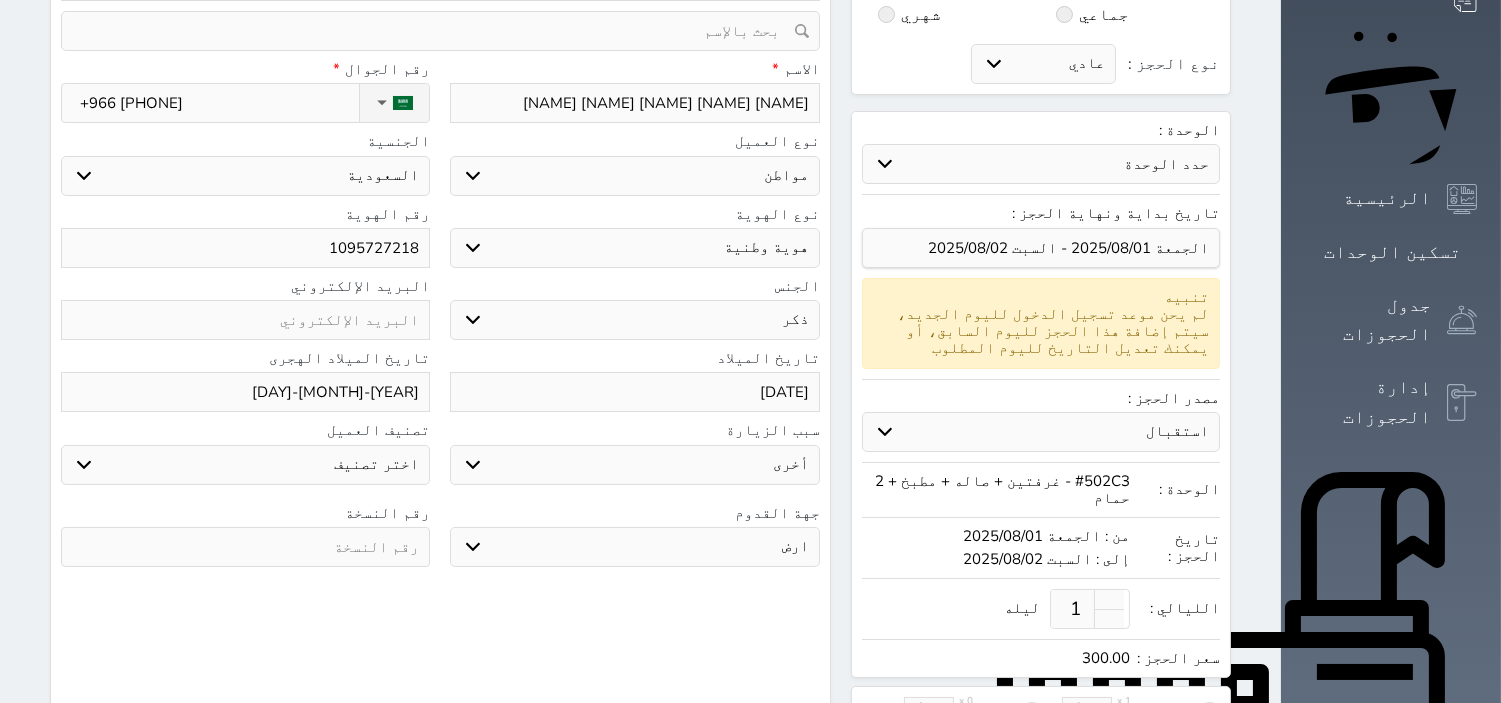 type on "4" 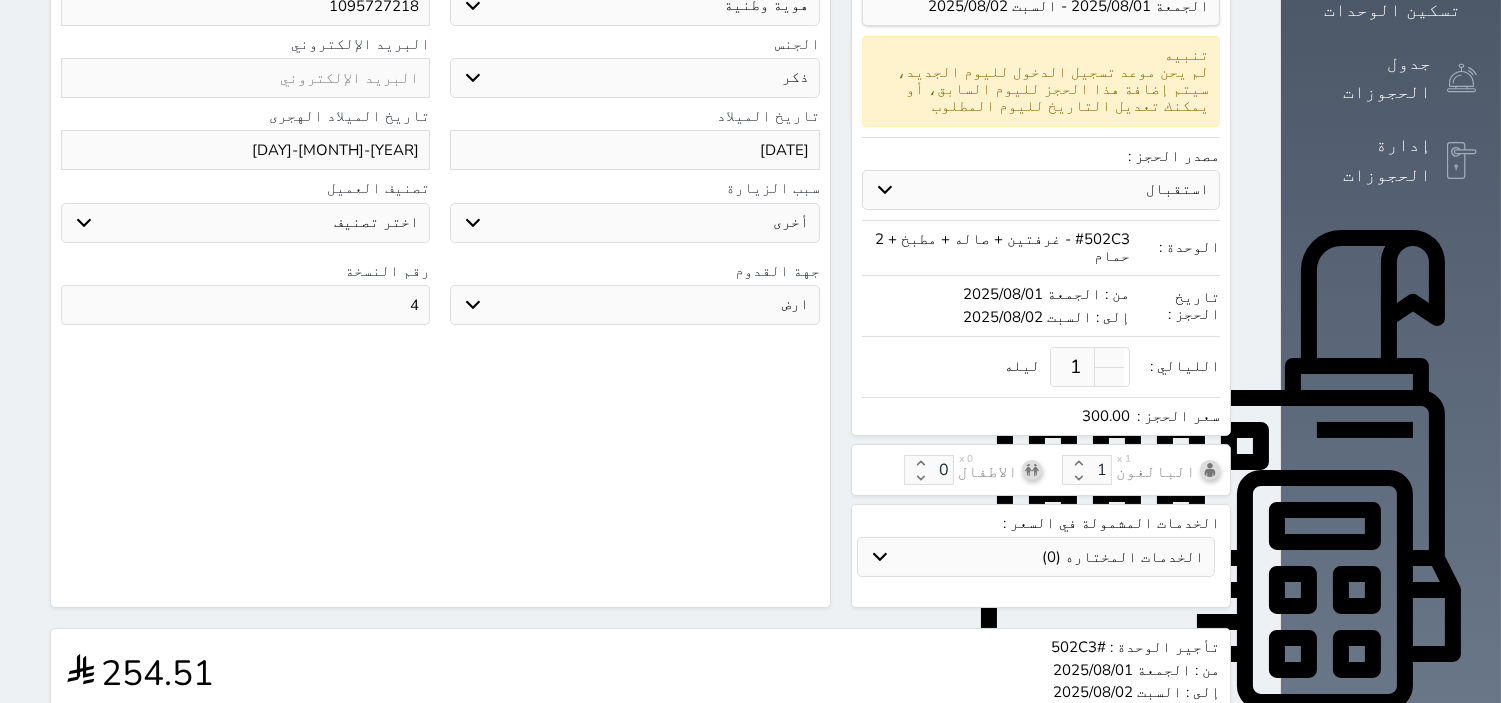 scroll, scrollTop: 615, scrollLeft: 0, axis: vertical 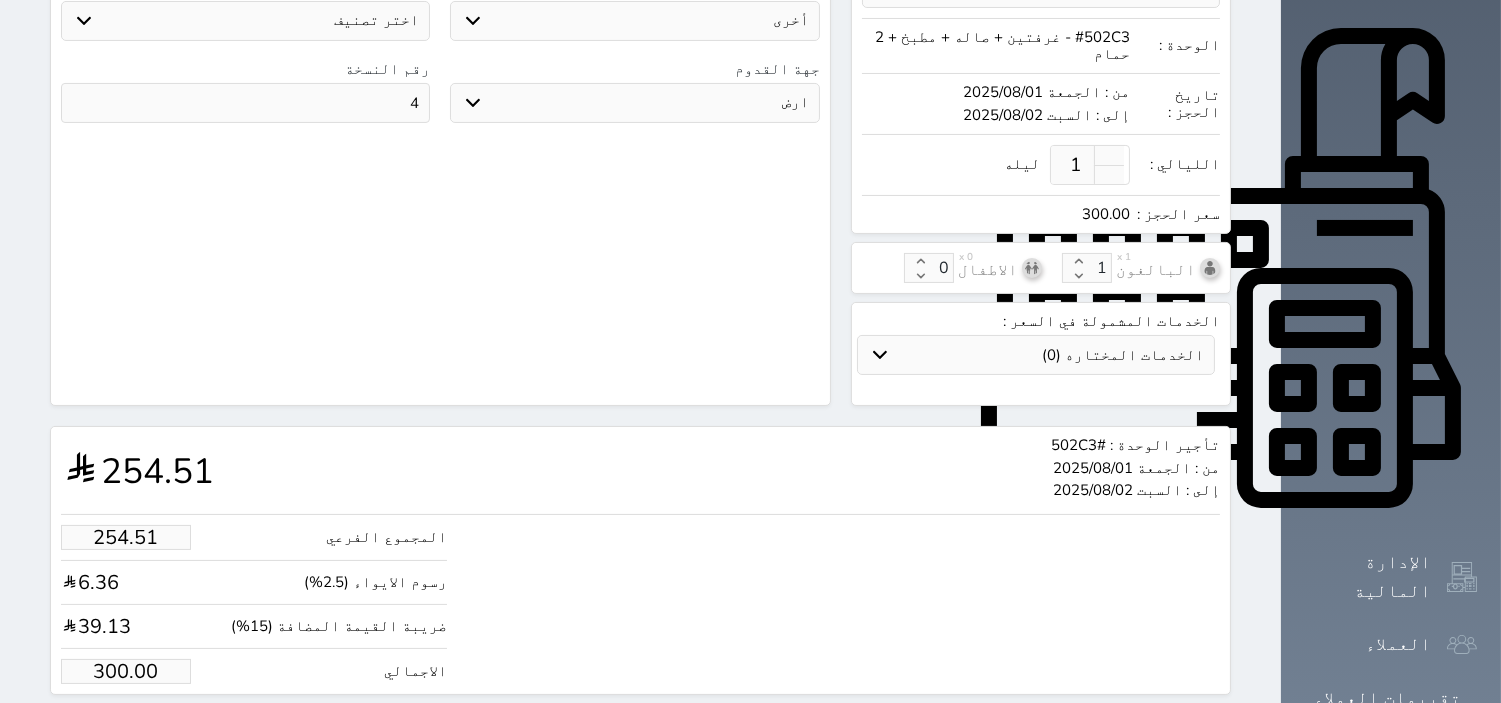 click on "حجز" at bounding box center [163, 732] 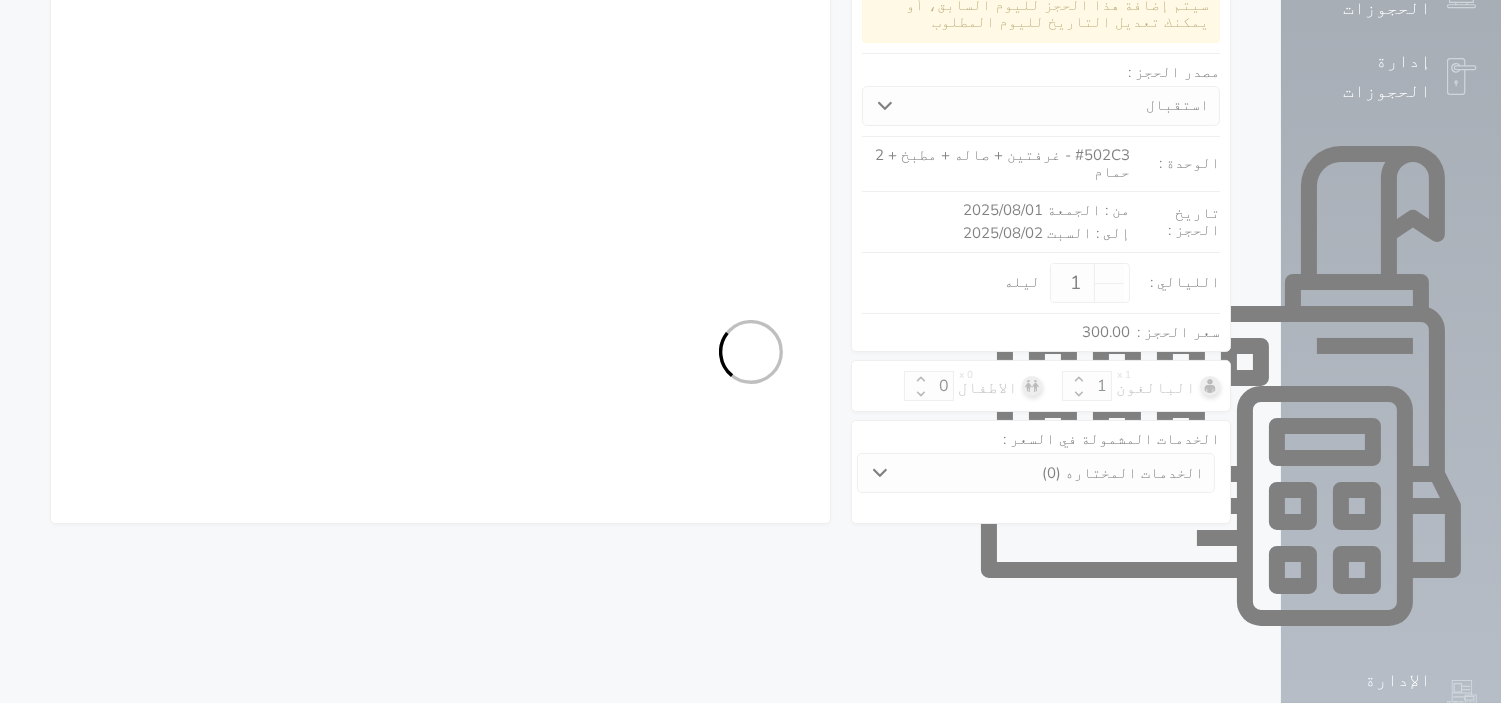 select on "1" 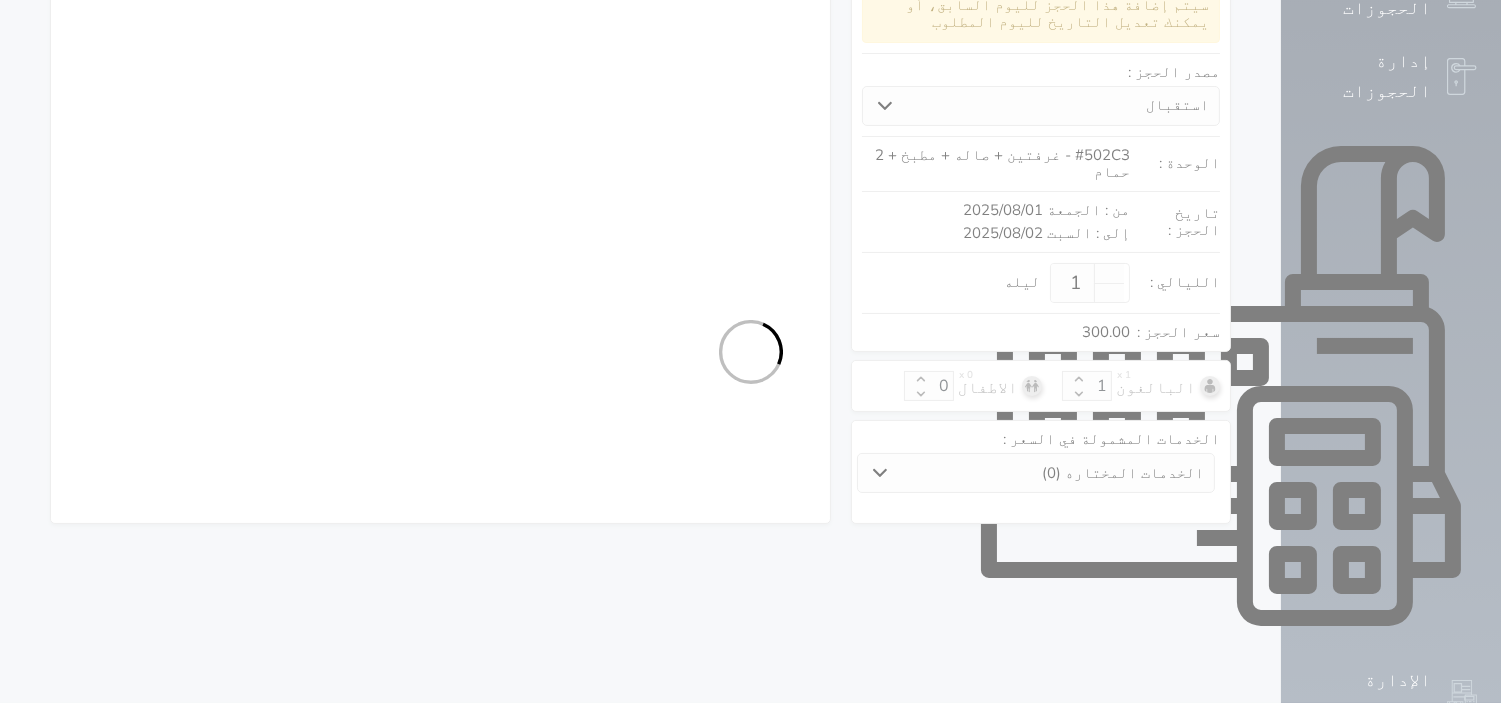 select on "113" 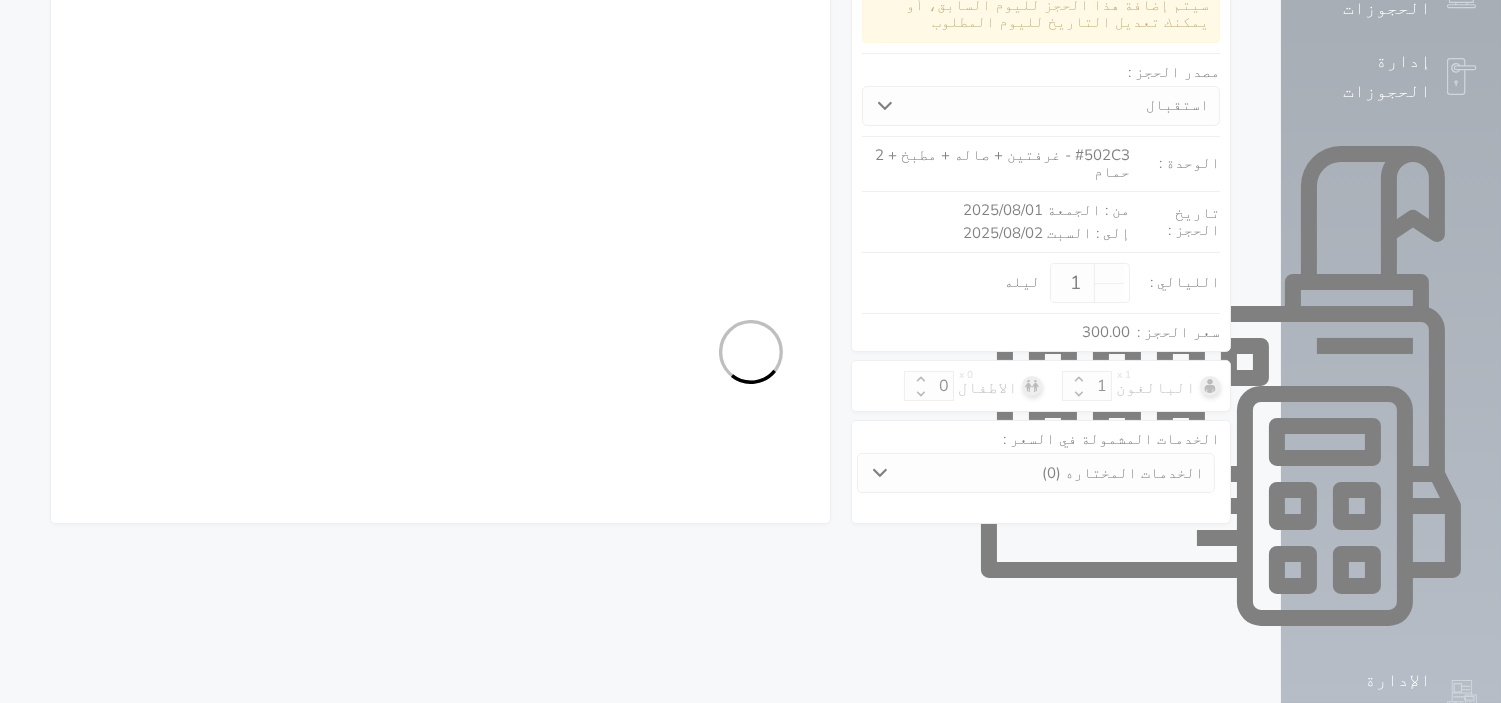 select on "1" 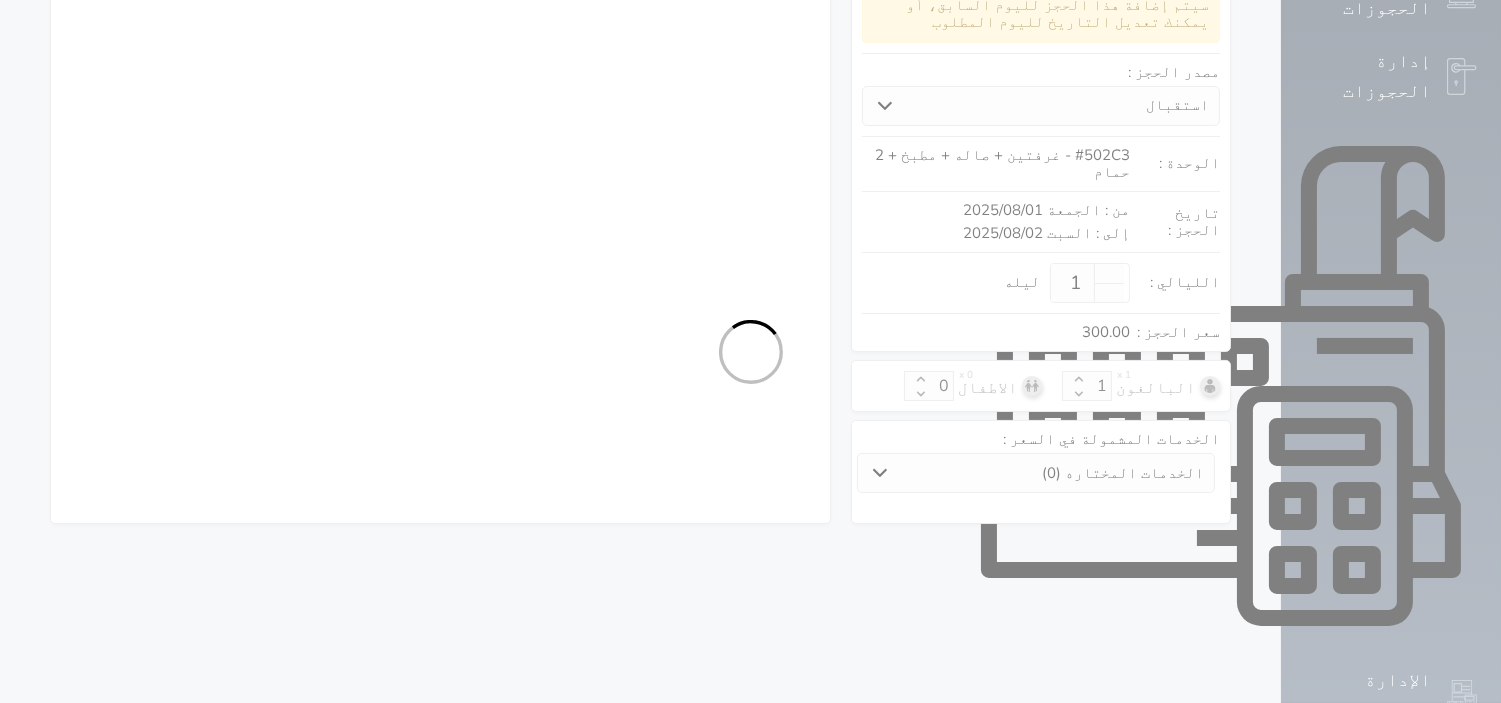 select on "7" 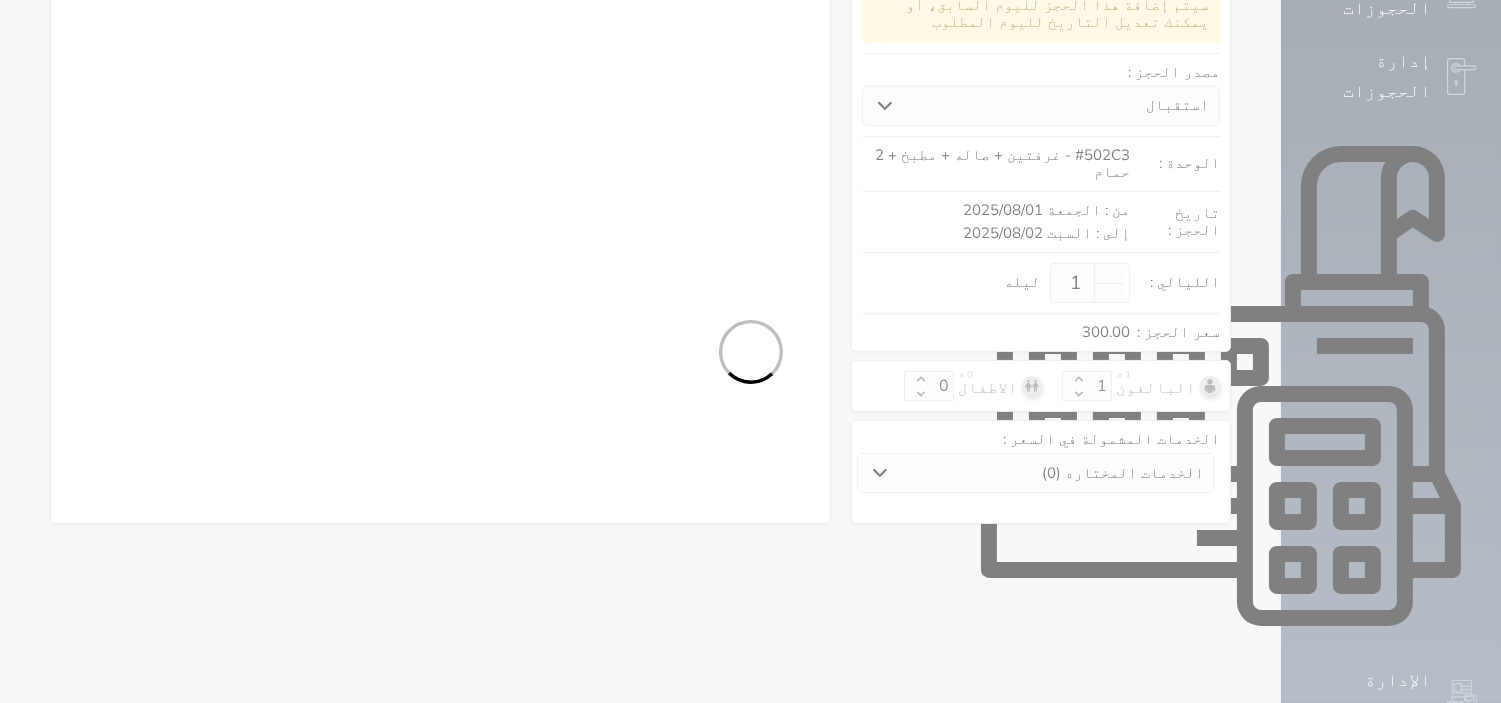 select on "9" 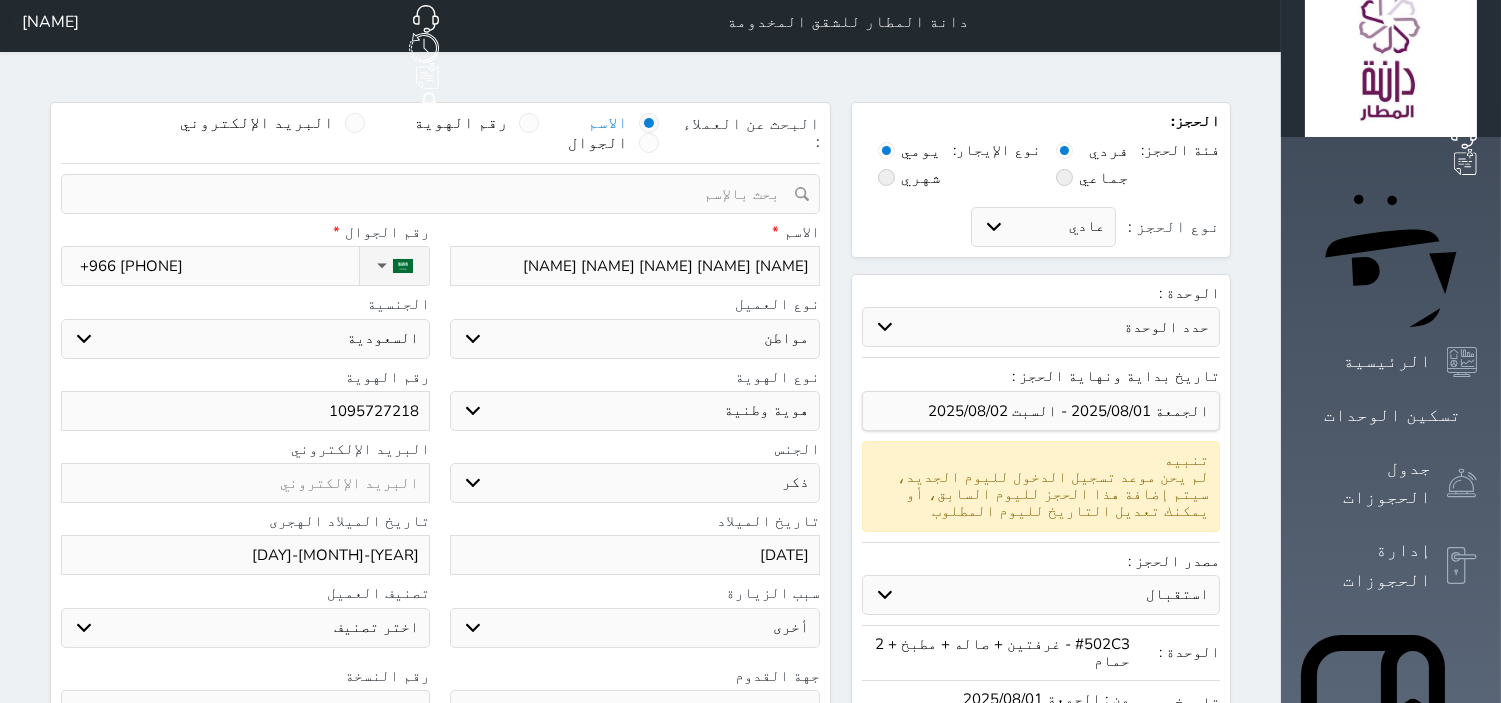 scroll, scrollTop: 0, scrollLeft: 0, axis: both 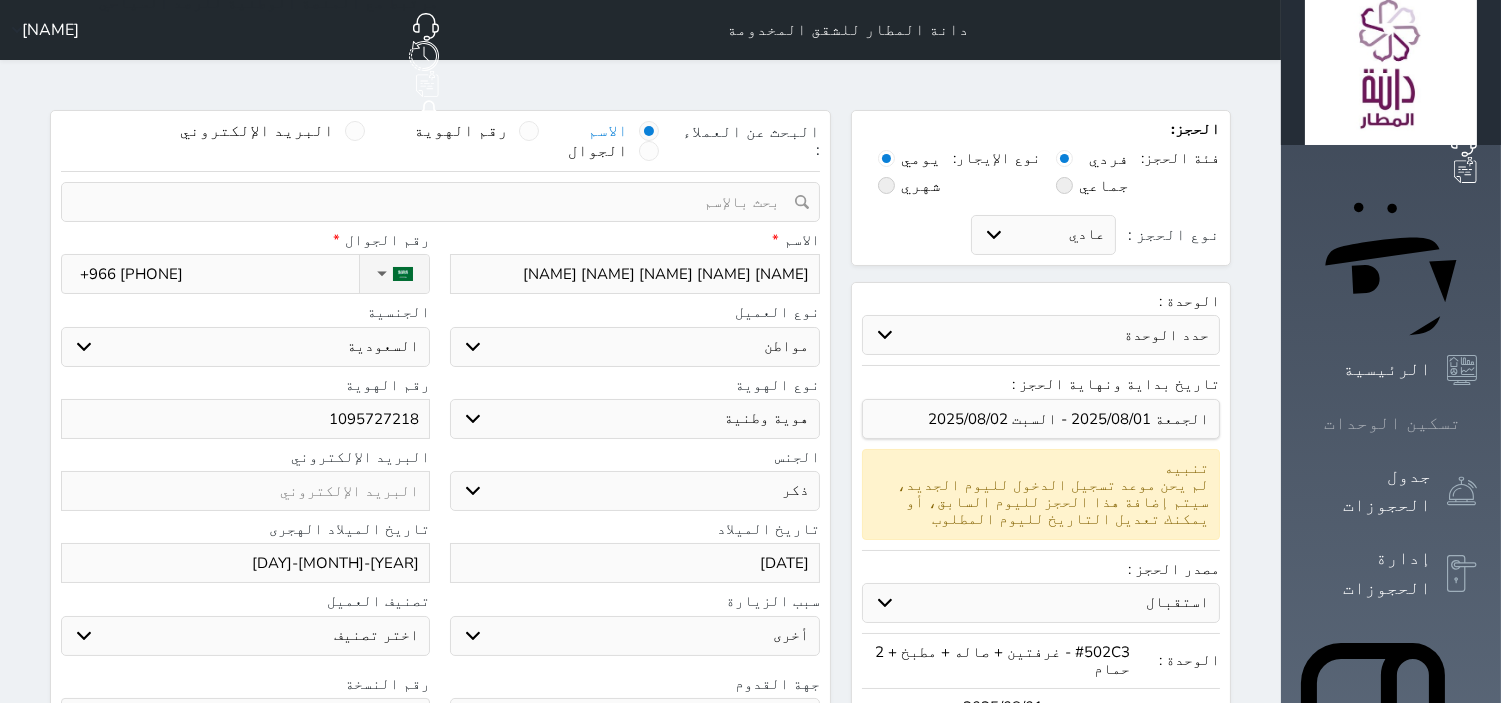 click 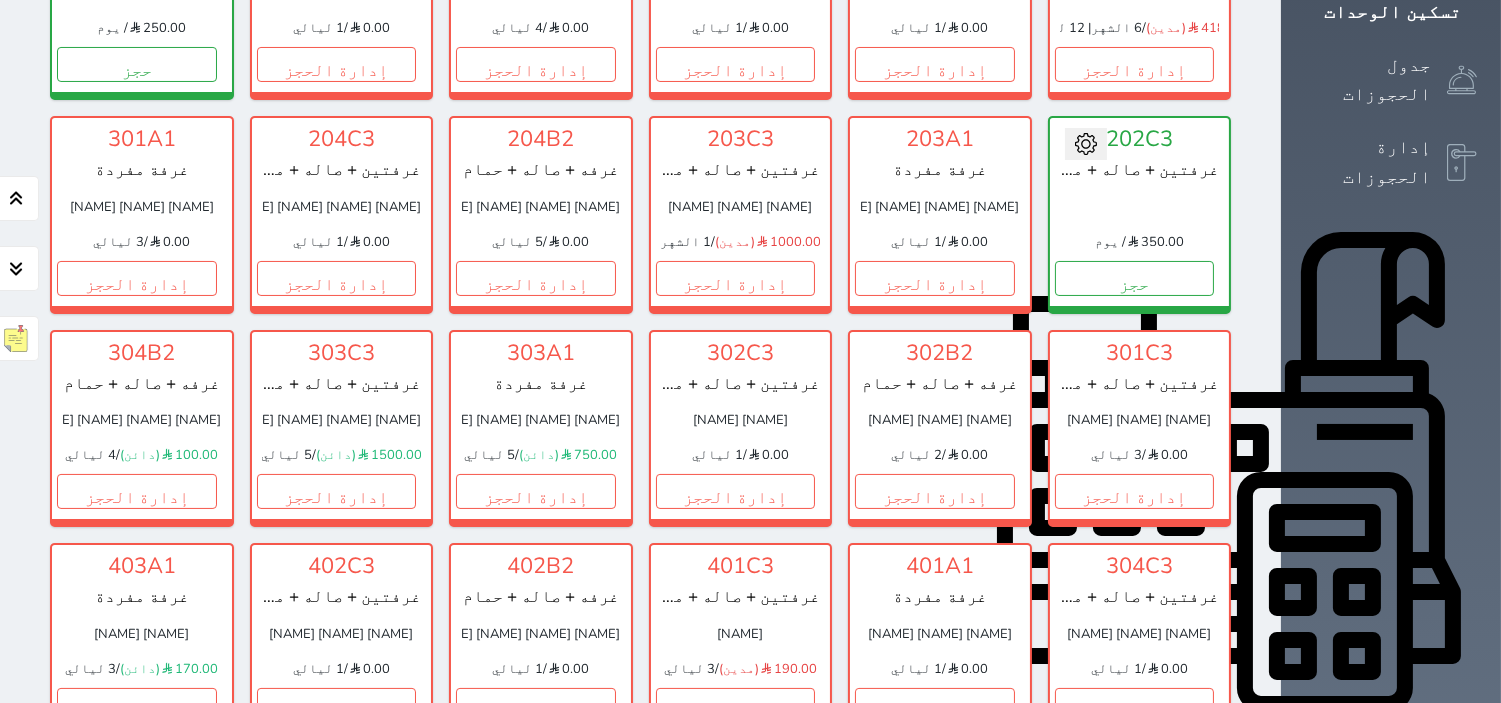scroll, scrollTop: 966, scrollLeft: 0, axis: vertical 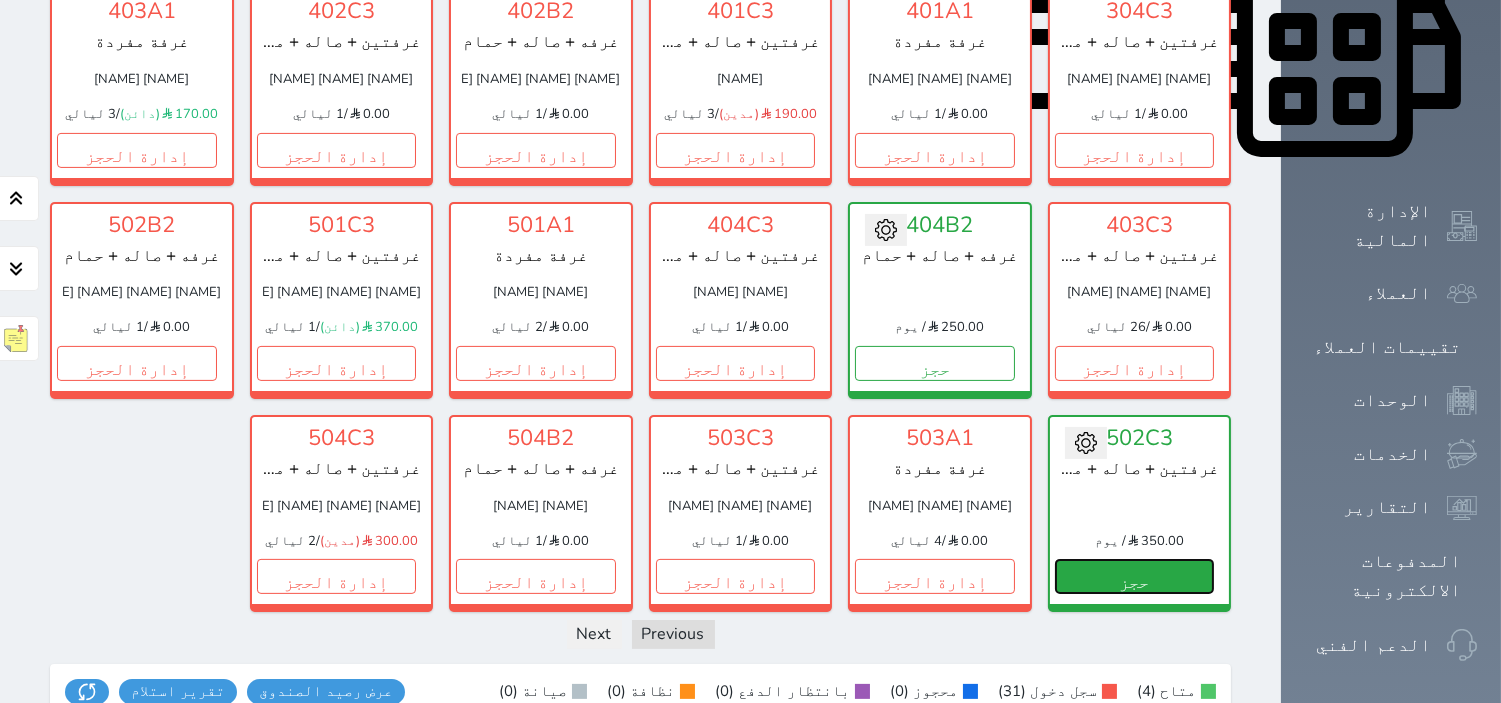 click on "حجز" at bounding box center [1135, 576] 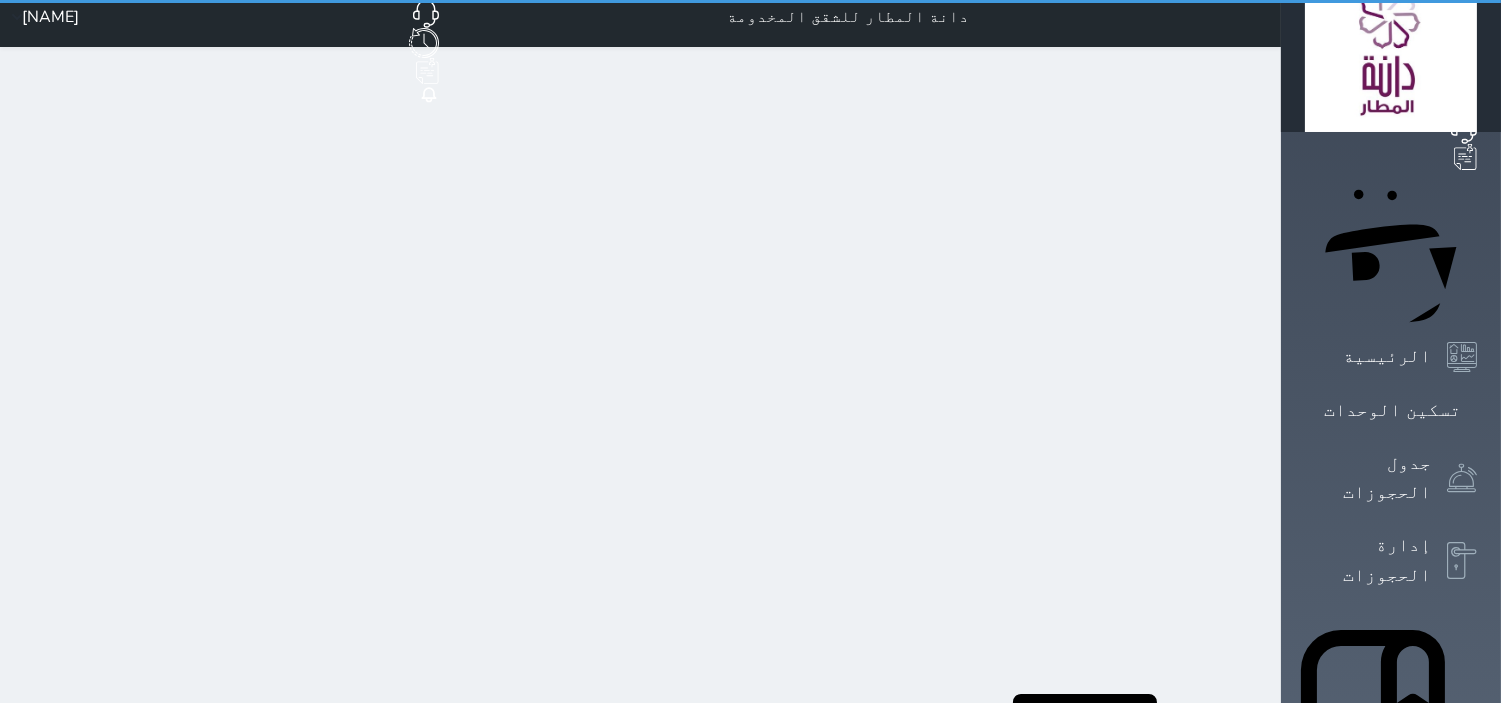 scroll, scrollTop: 0, scrollLeft: 0, axis: both 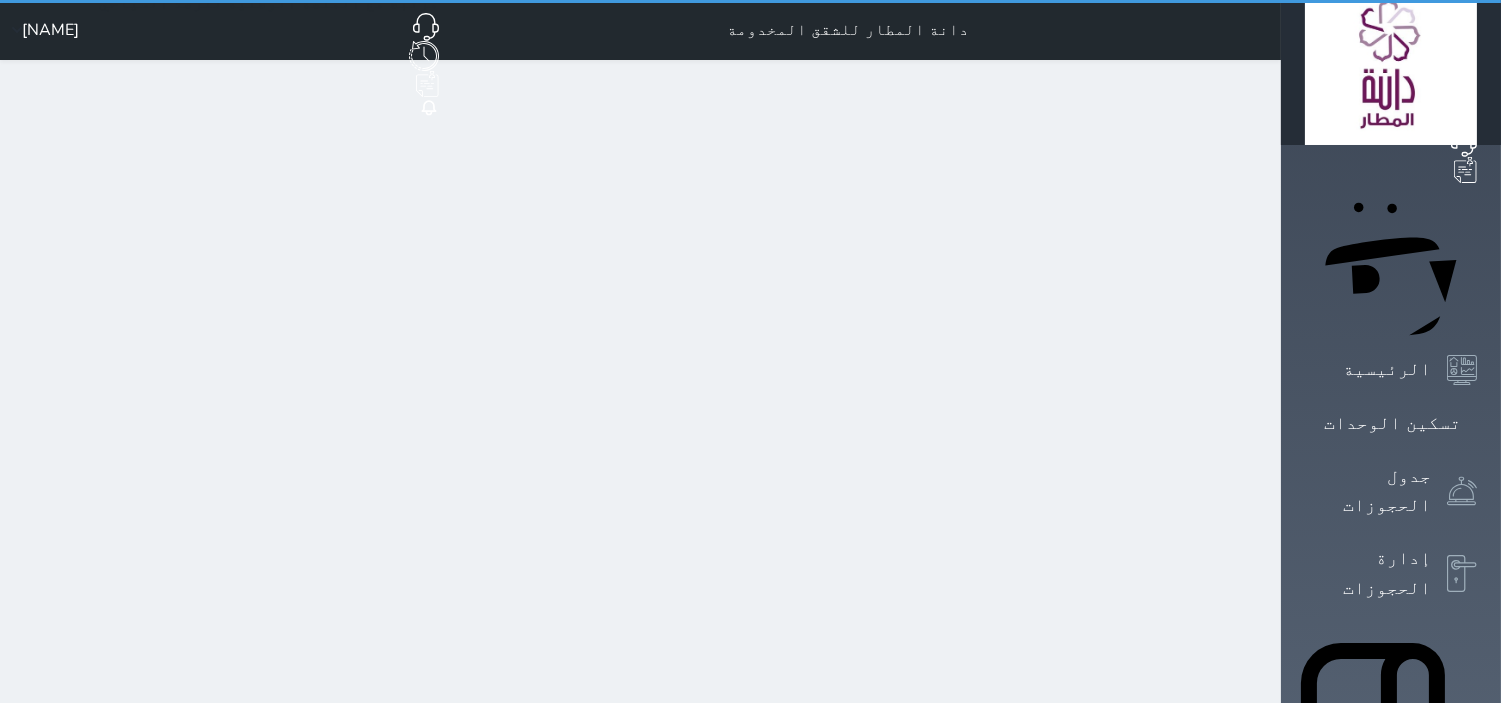 select on "1" 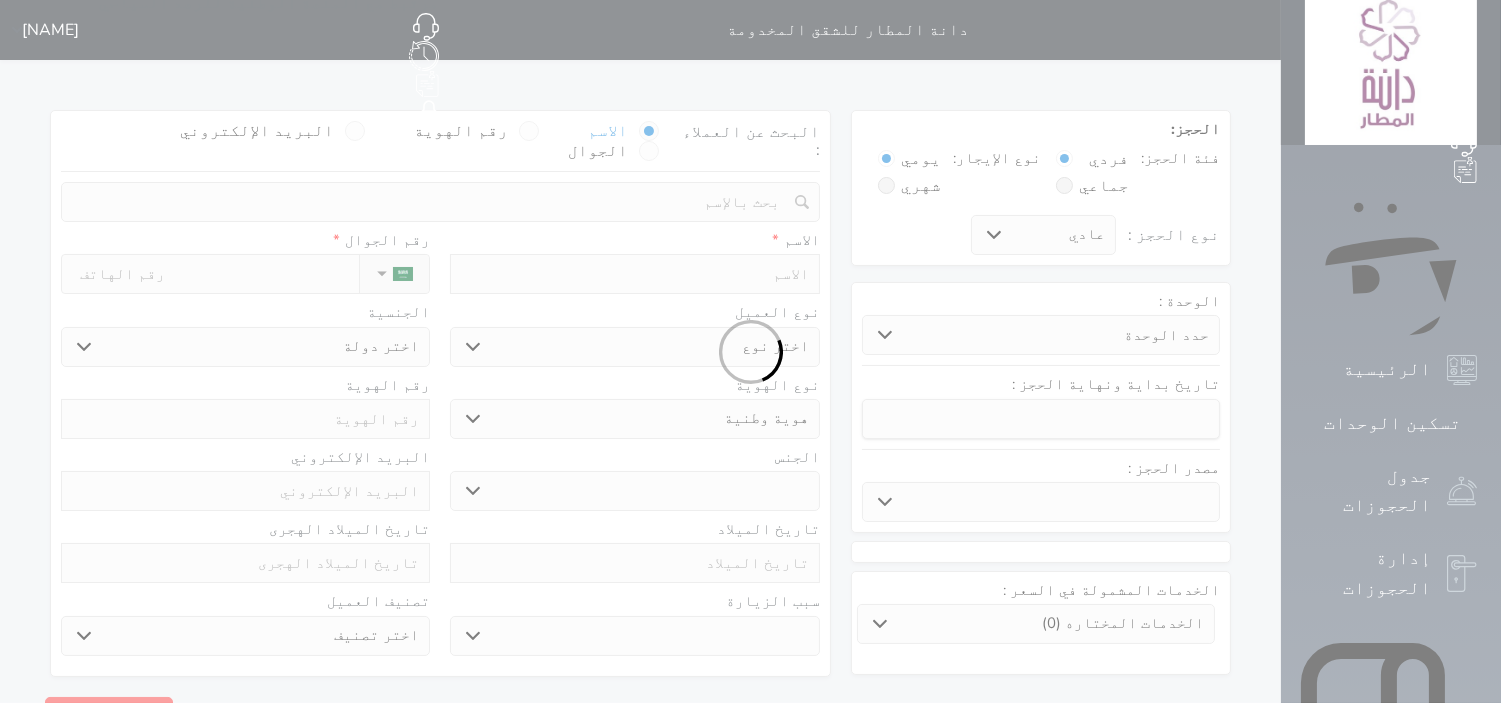select 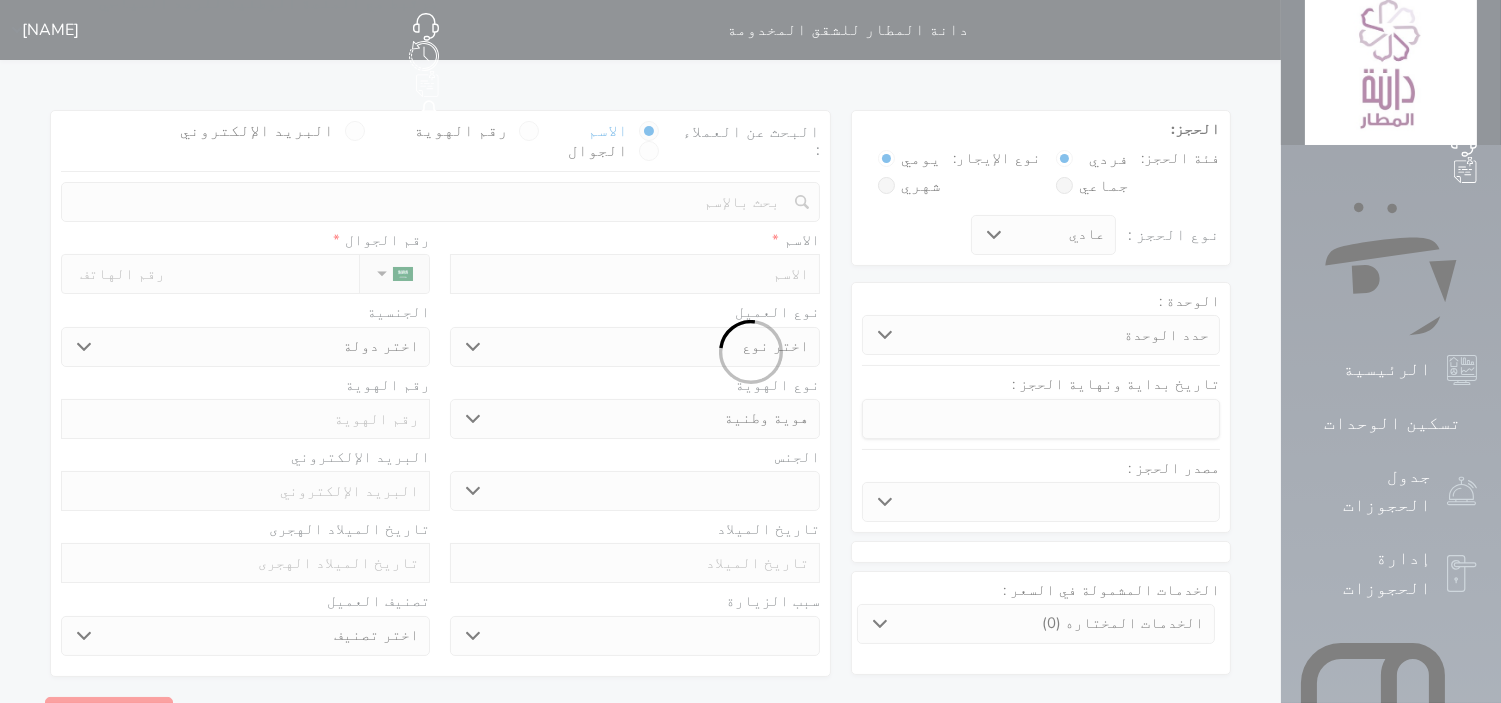 select on "6836" 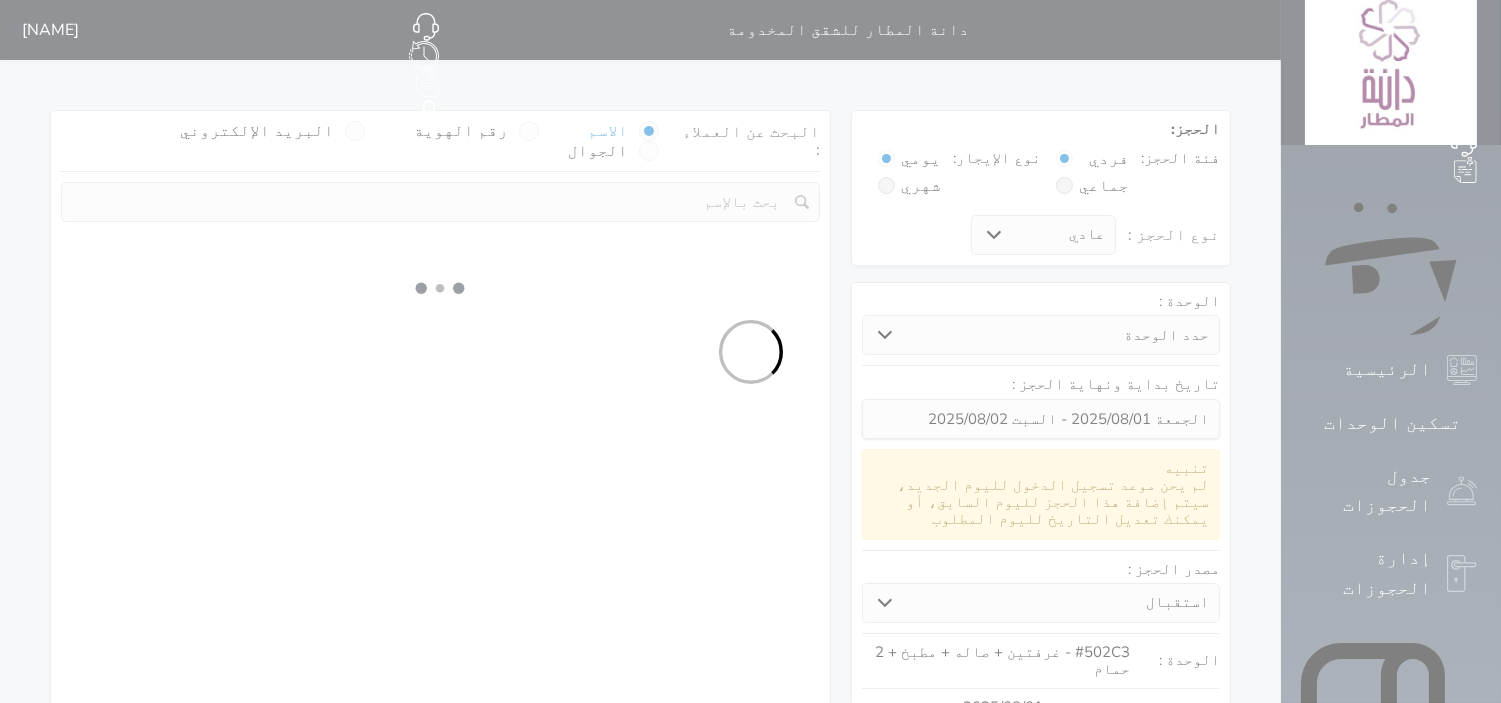 select 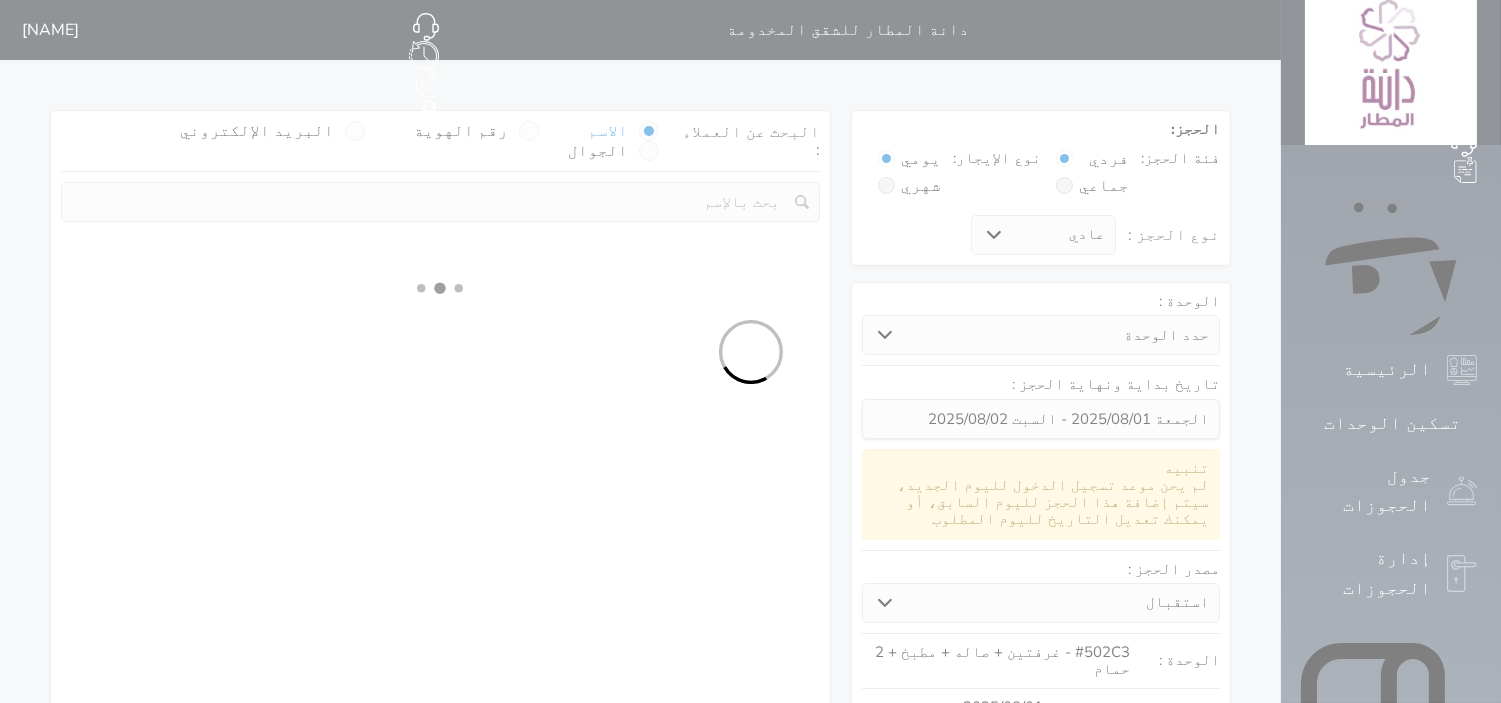 select on "113" 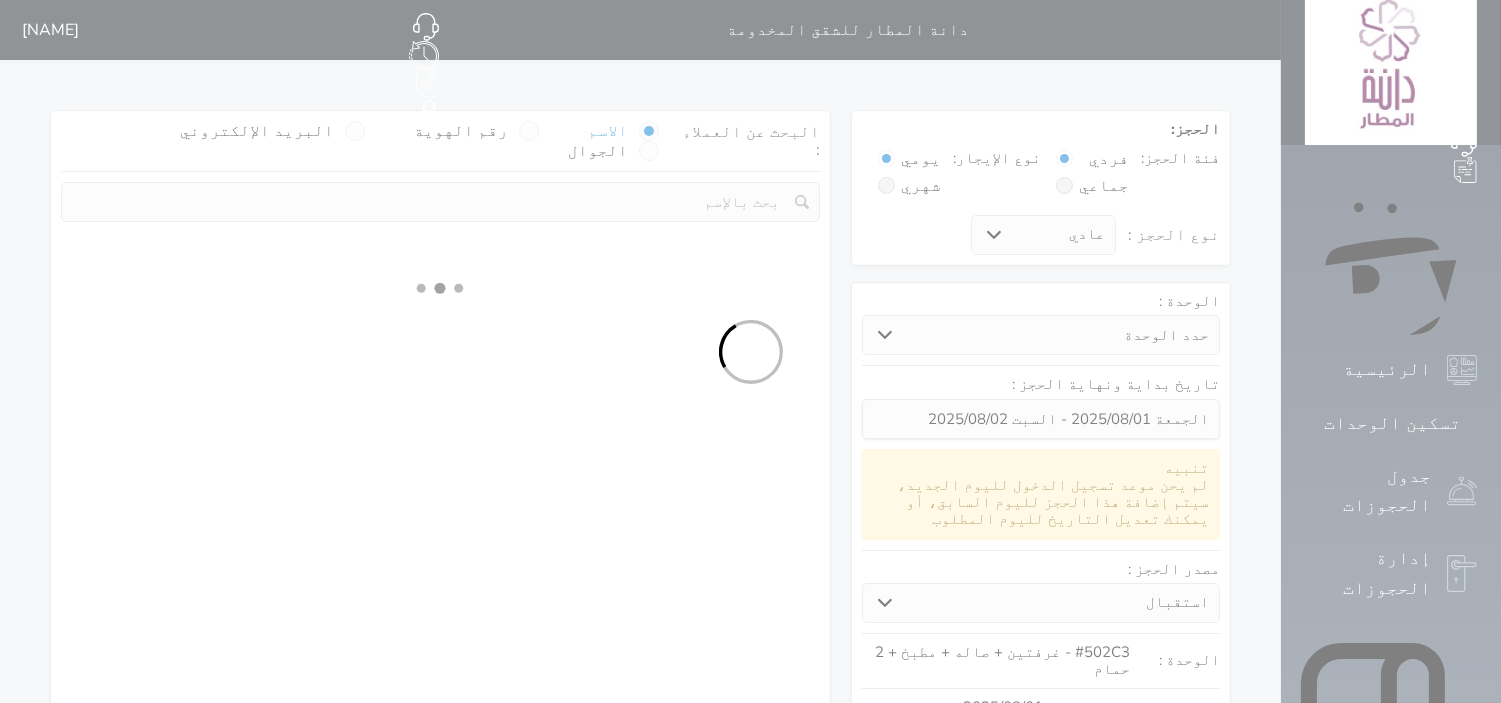 select on "1" 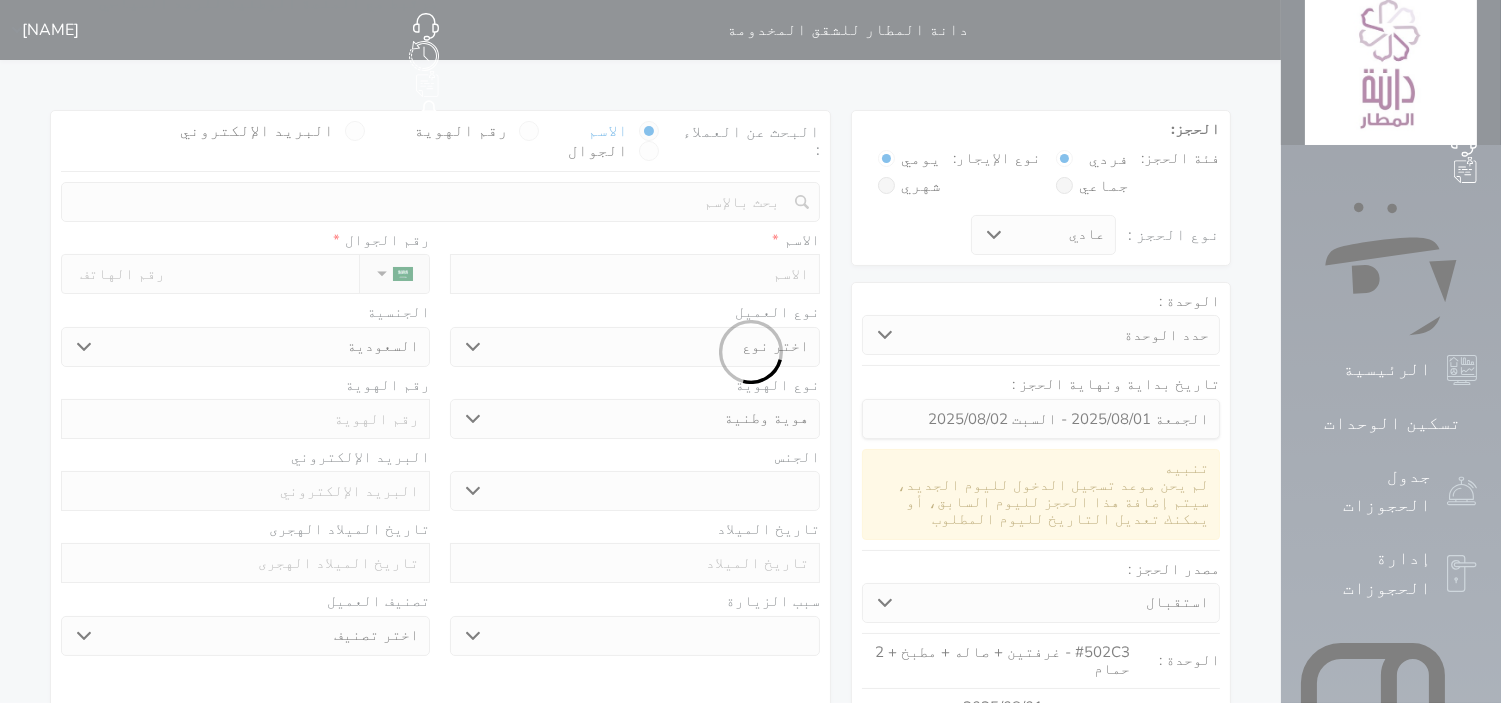 select 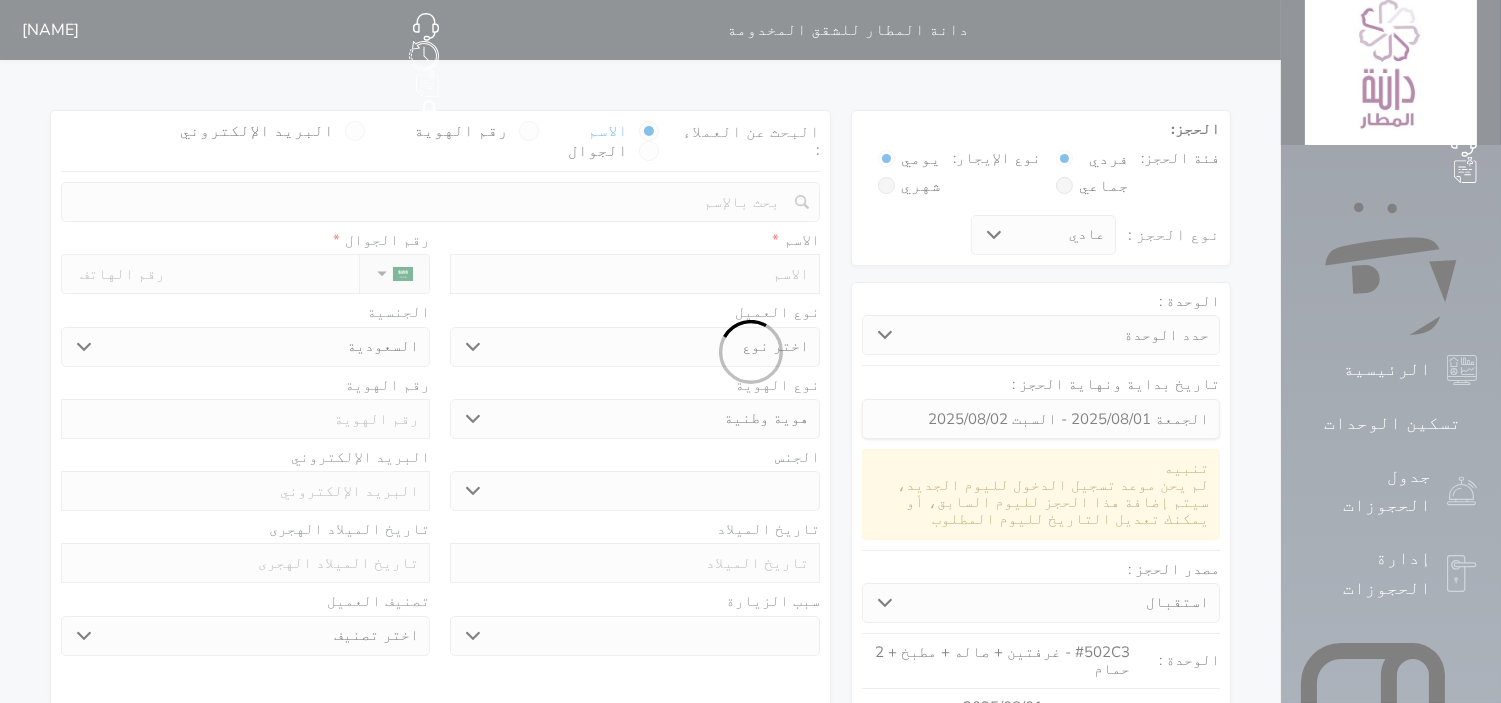 select on "1" 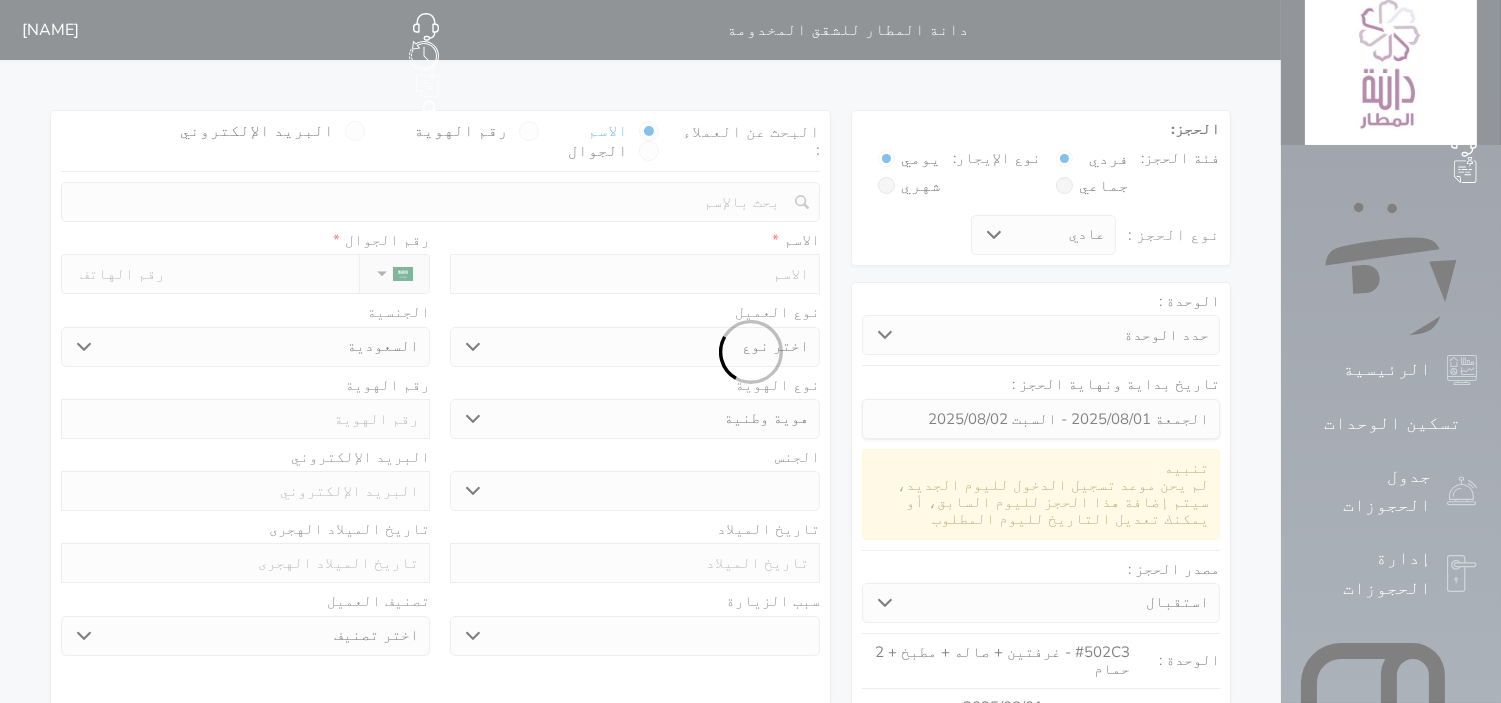 select on "7" 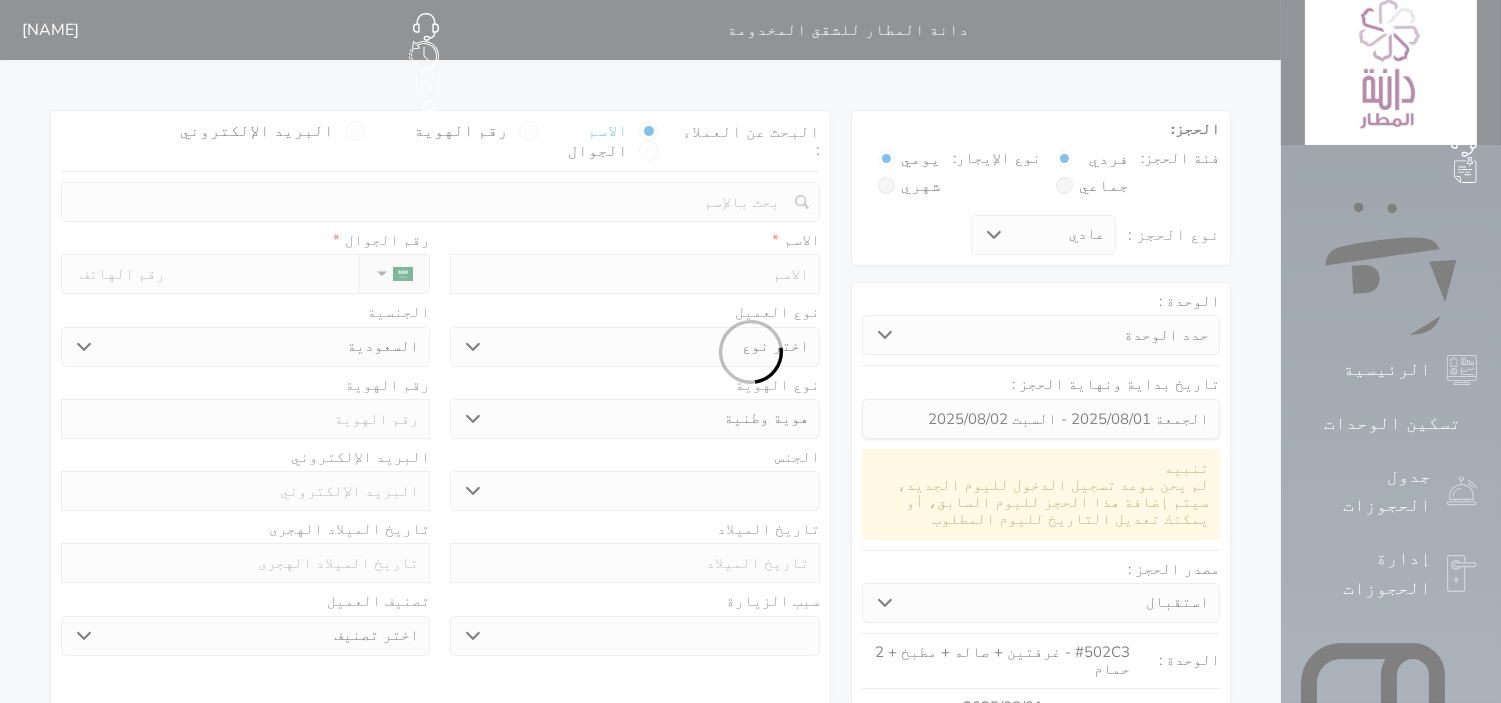 select 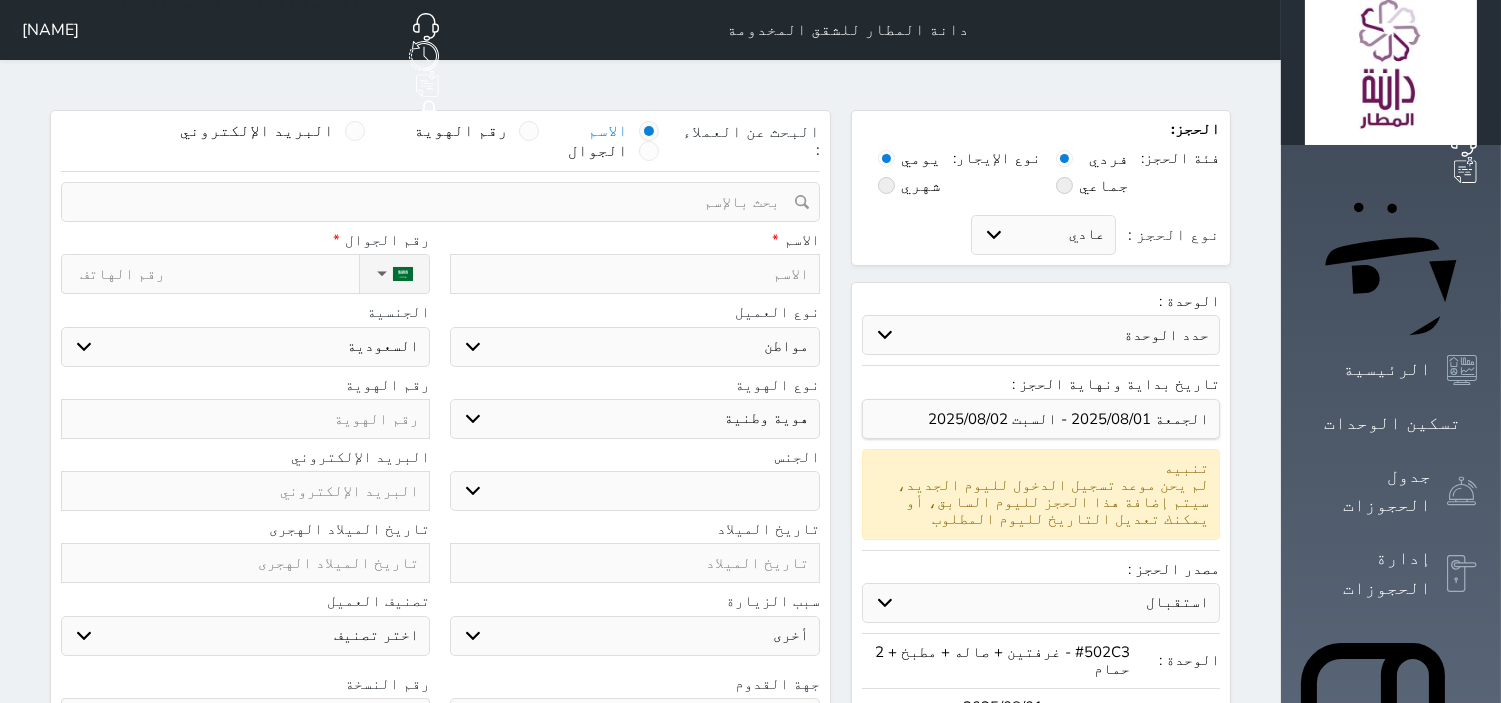 select 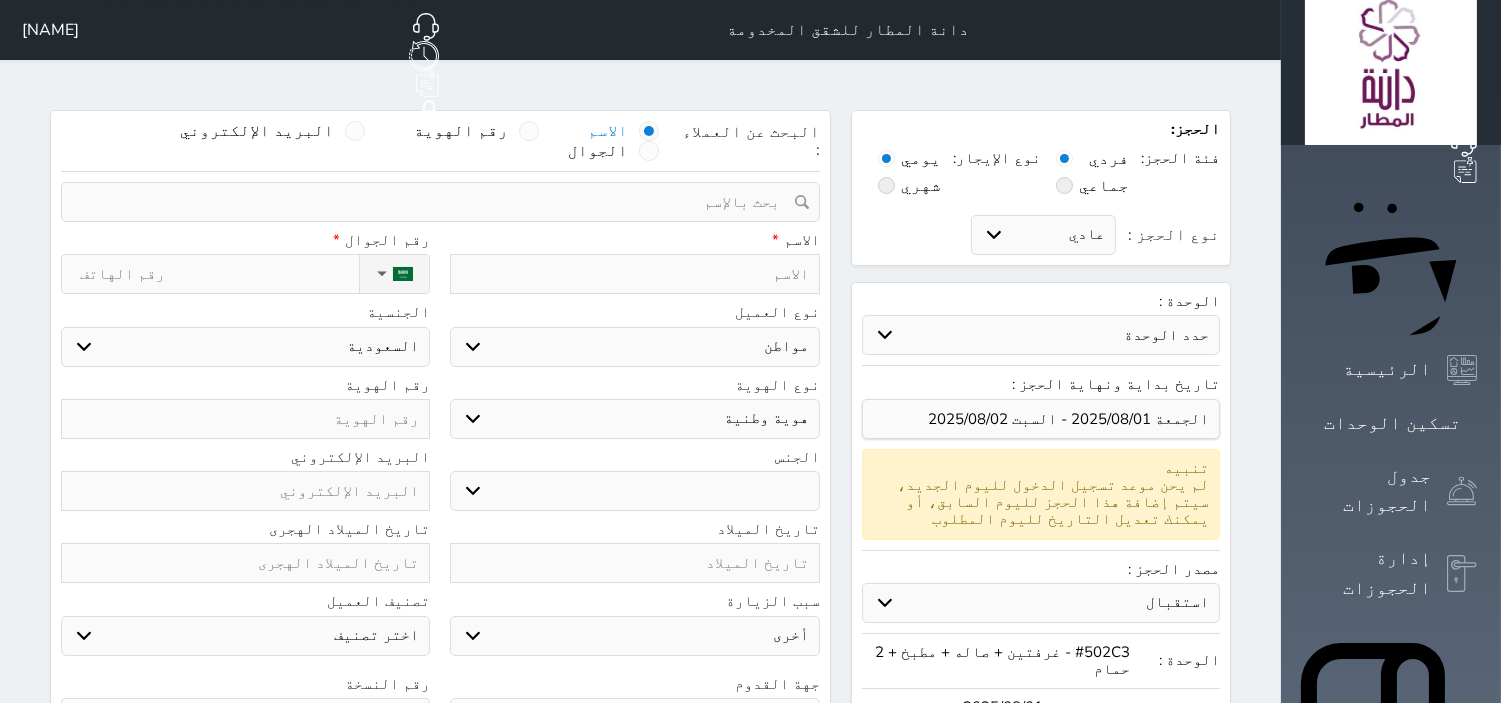 select 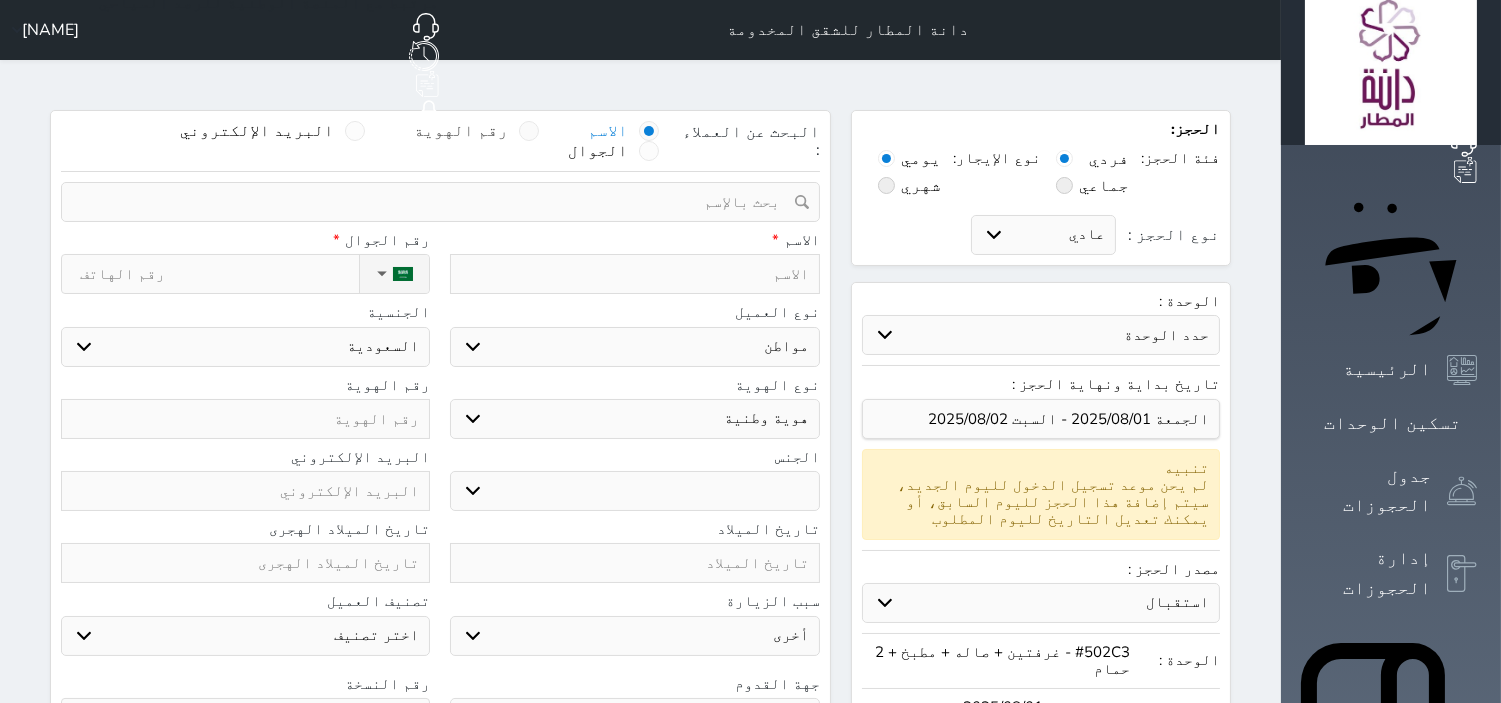 click on "رقم الهوية" at bounding box center [462, 131] 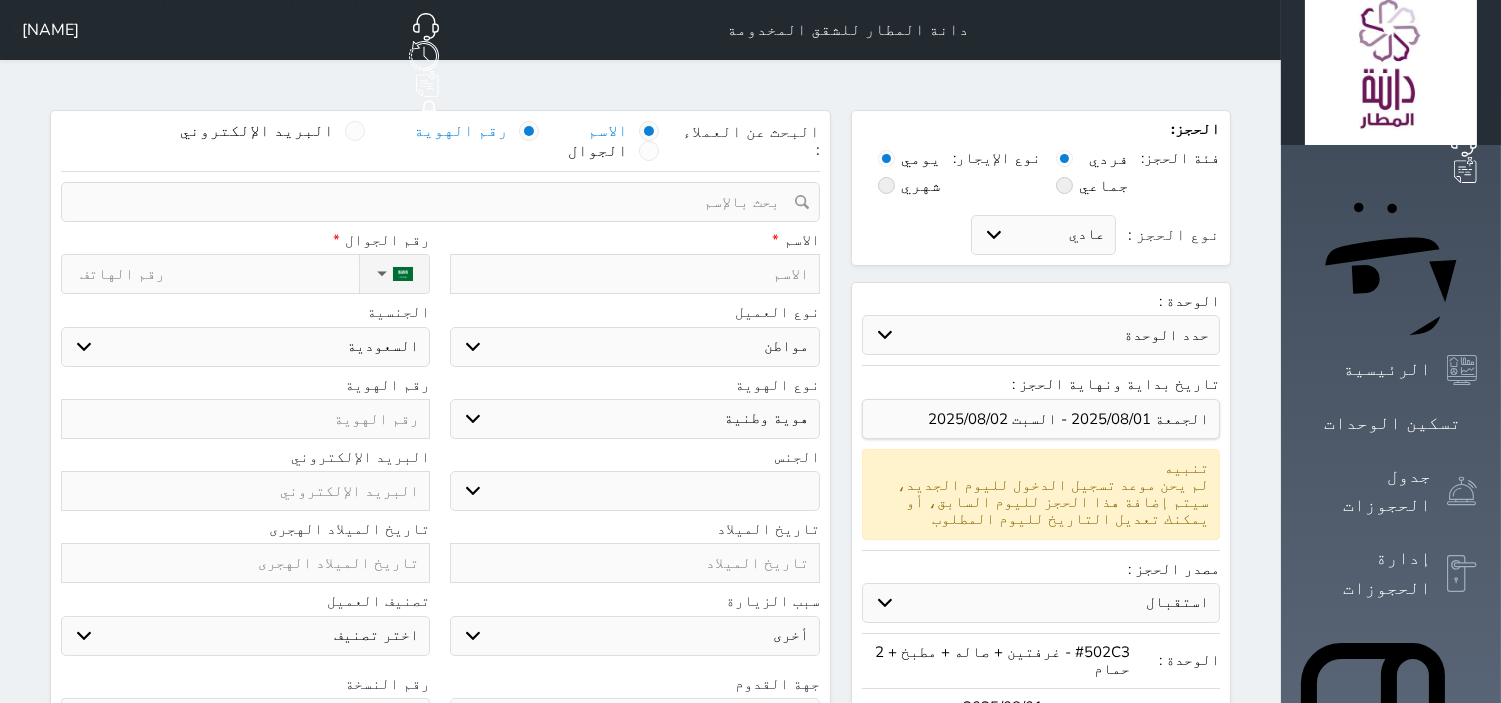 select 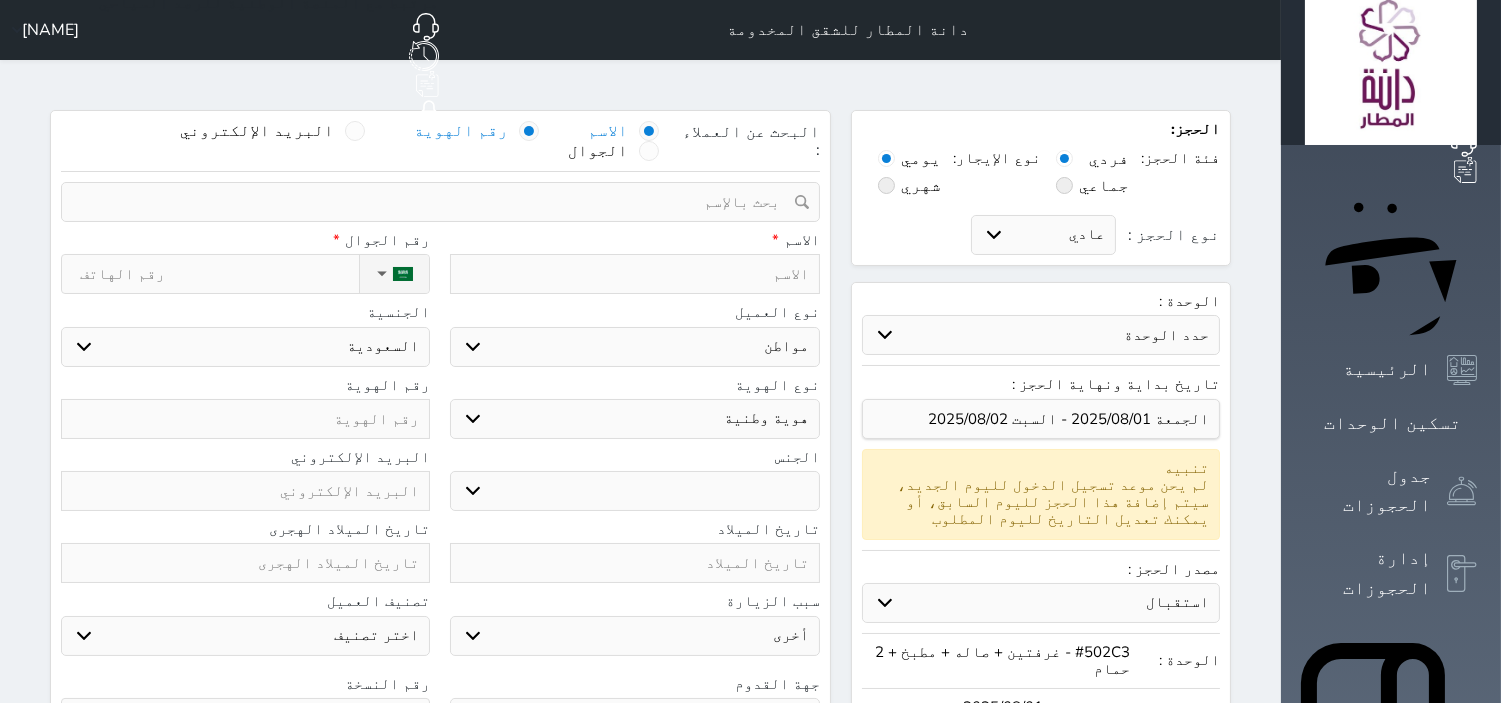 select 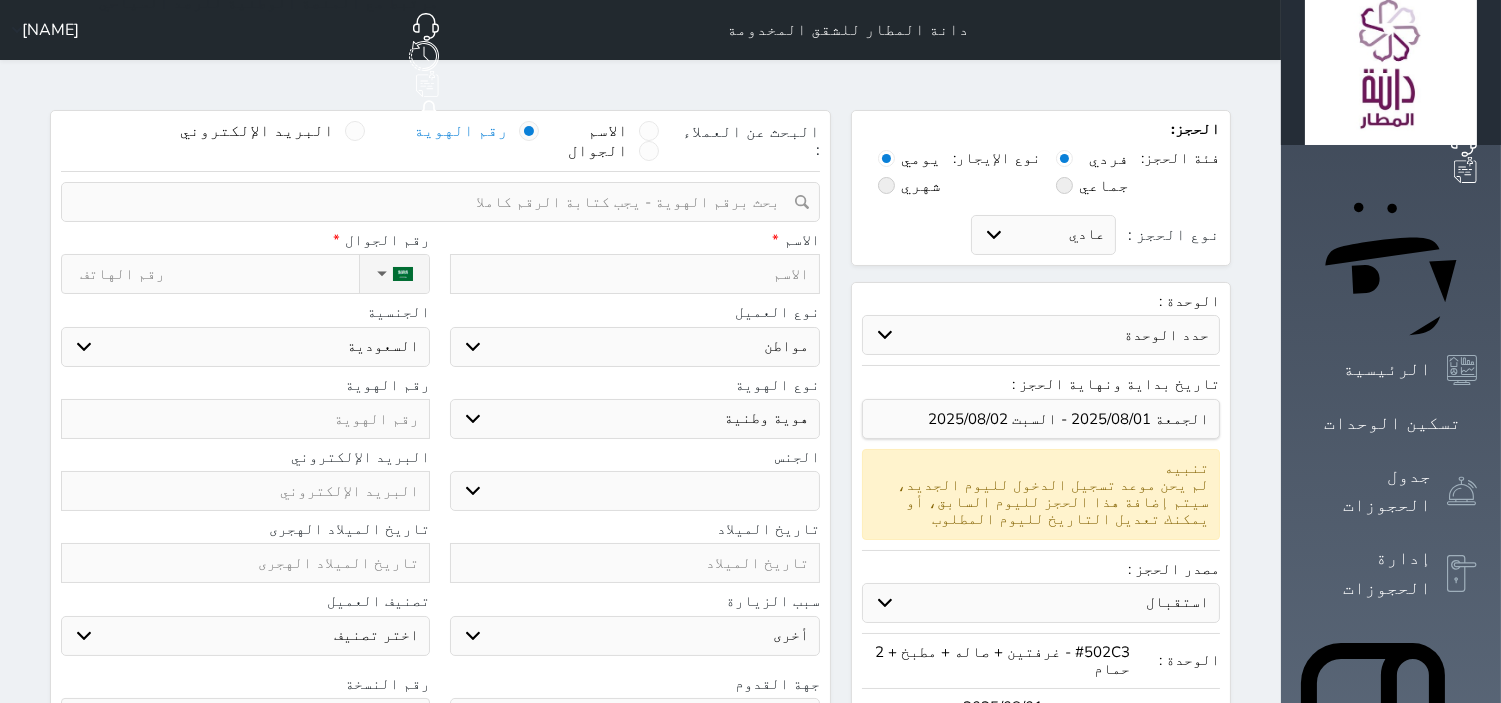 click at bounding box center [433, 202] 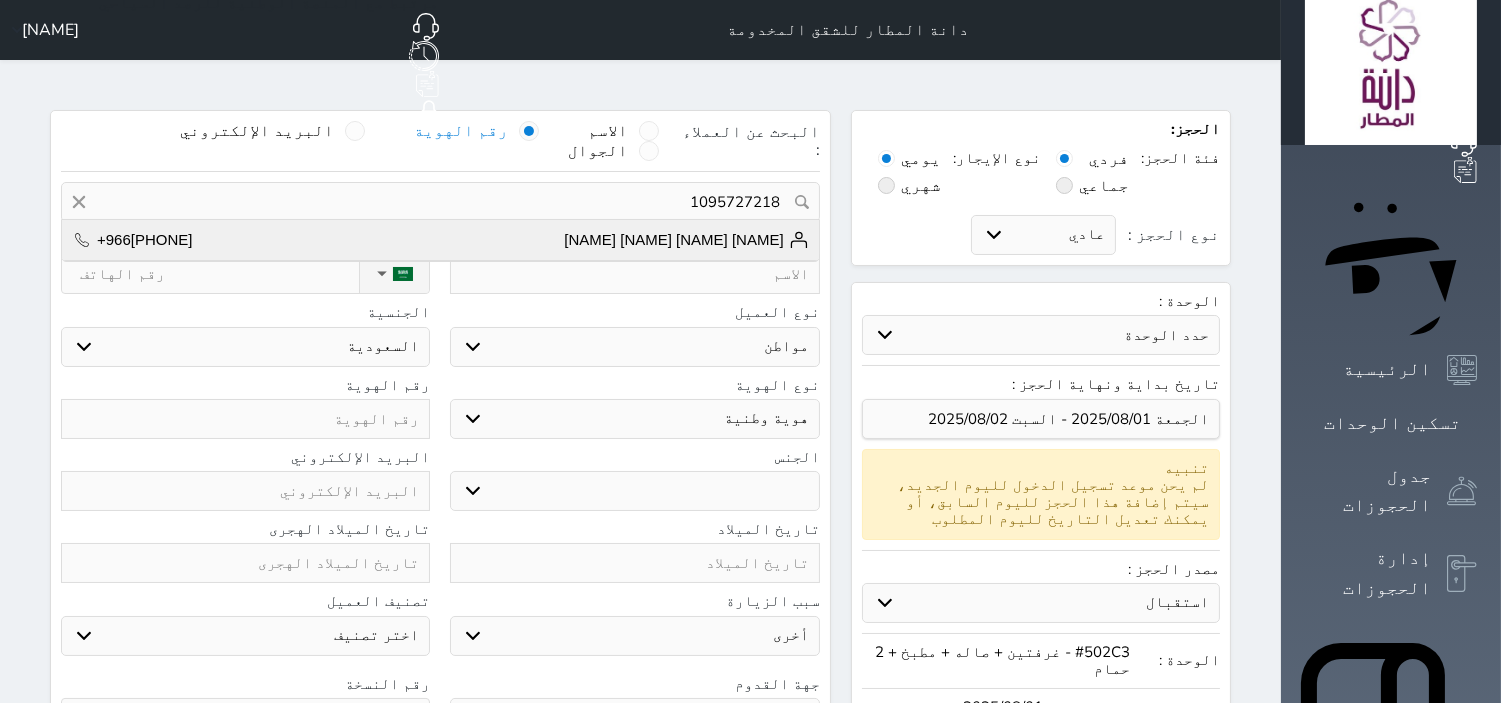 click on "[NAME] [NAME] [NAME] [NAME]   +966[PHONE]" at bounding box center (440, 240) 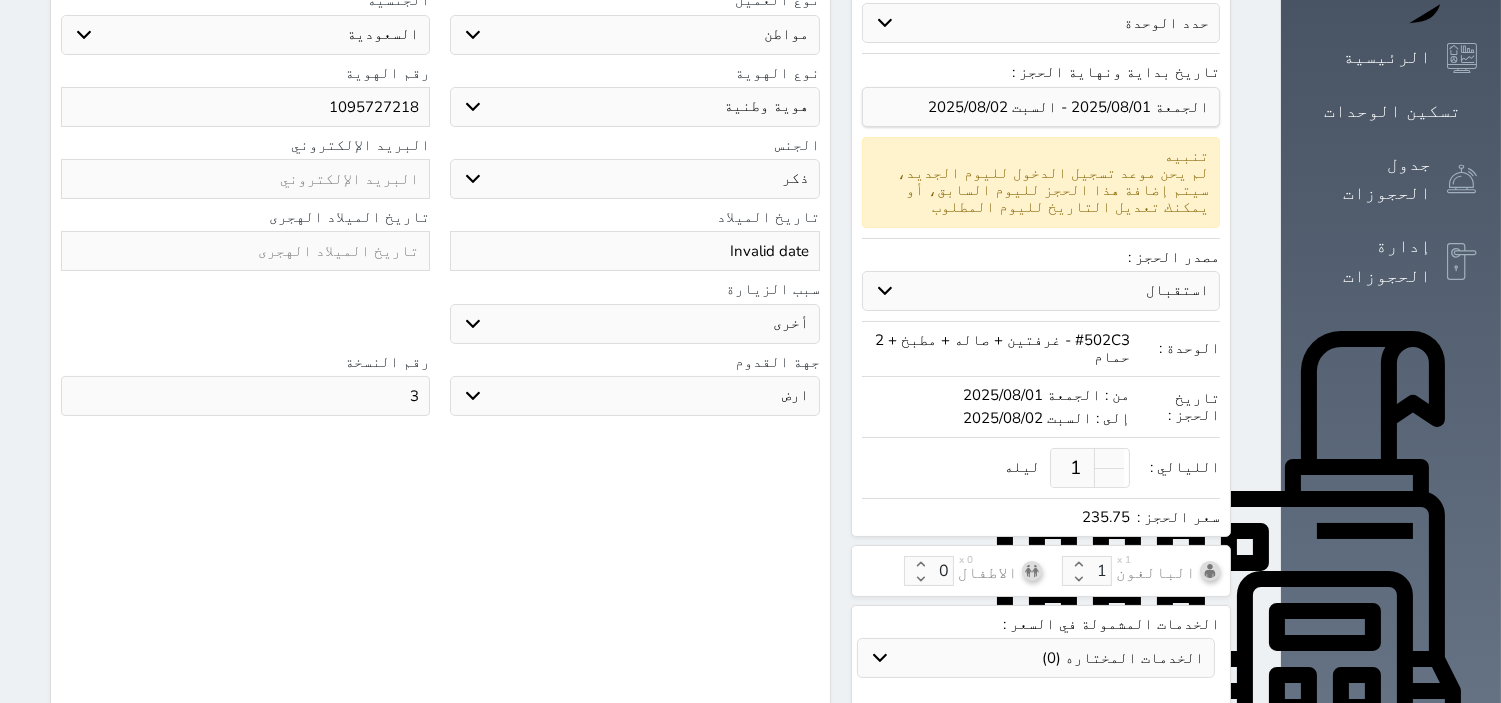 scroll, scrollTop: 333, scrollLeft: 0, axis: vertical 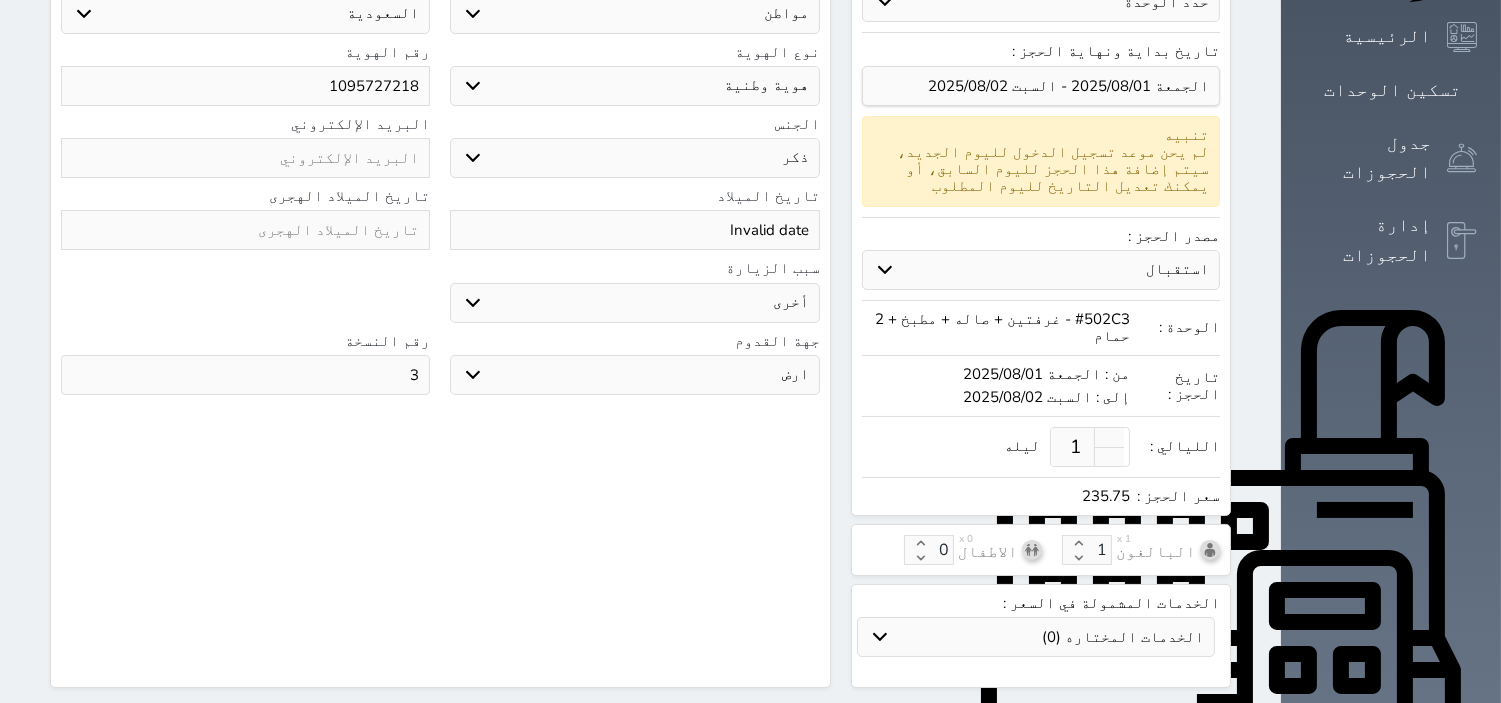 click on "3" at bounding box center (245, 375) 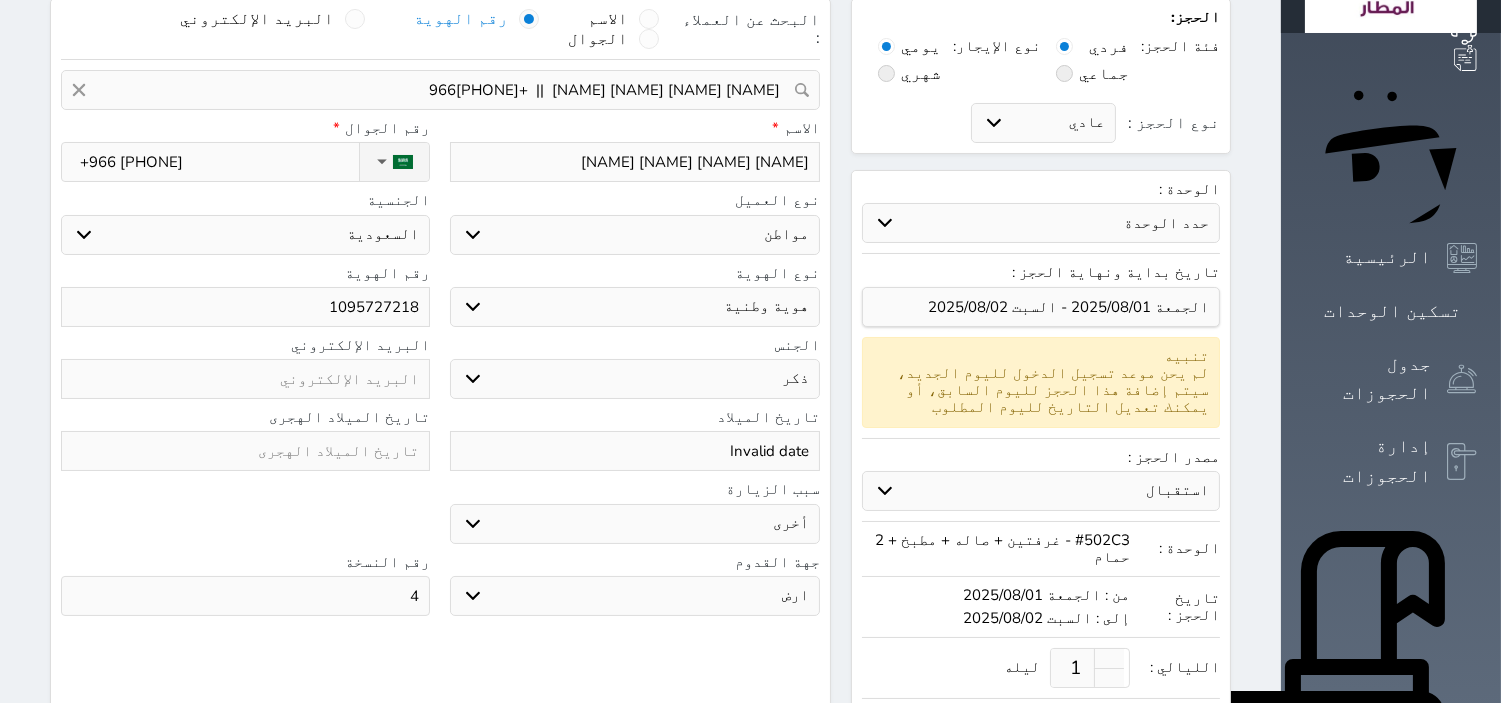 scroll, scrollTop: 111, scrollLeft: 0, axis: vertical 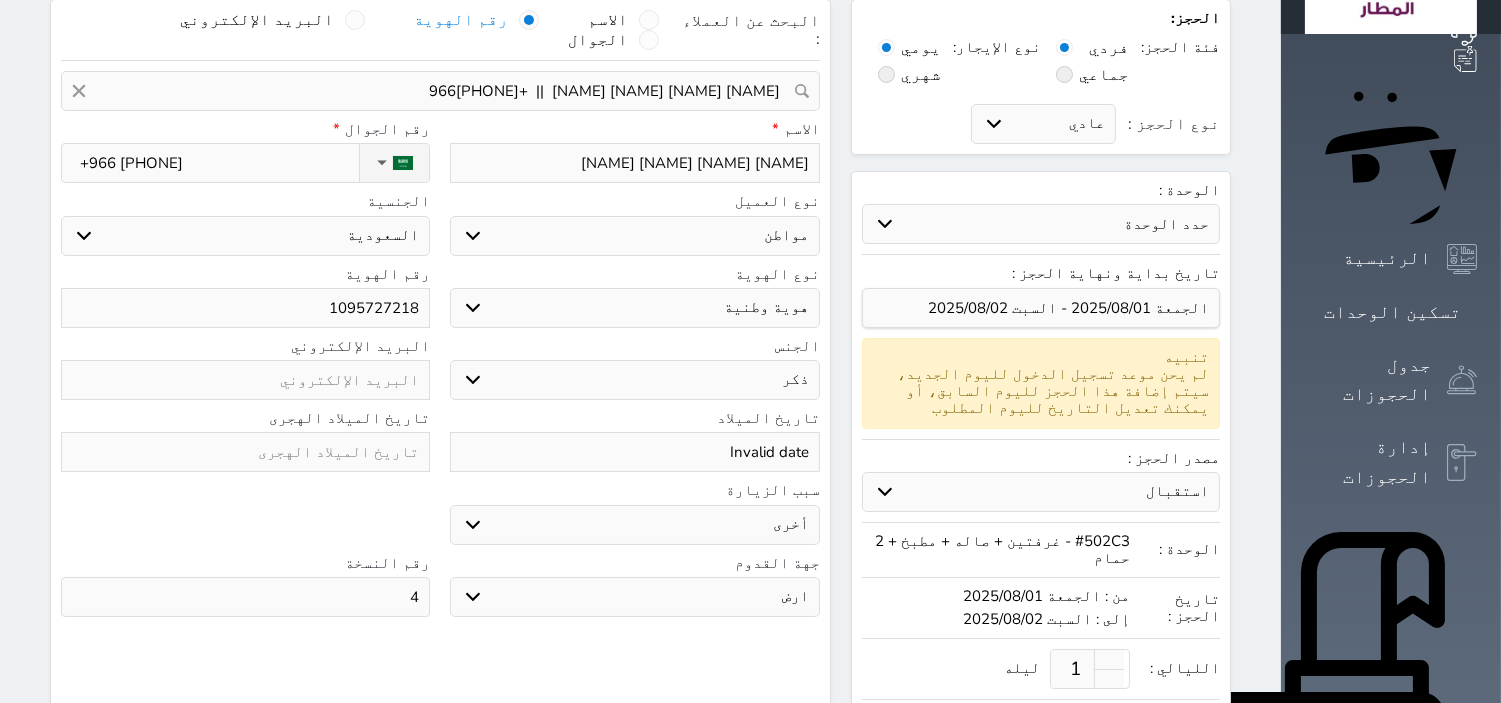 type on "4" 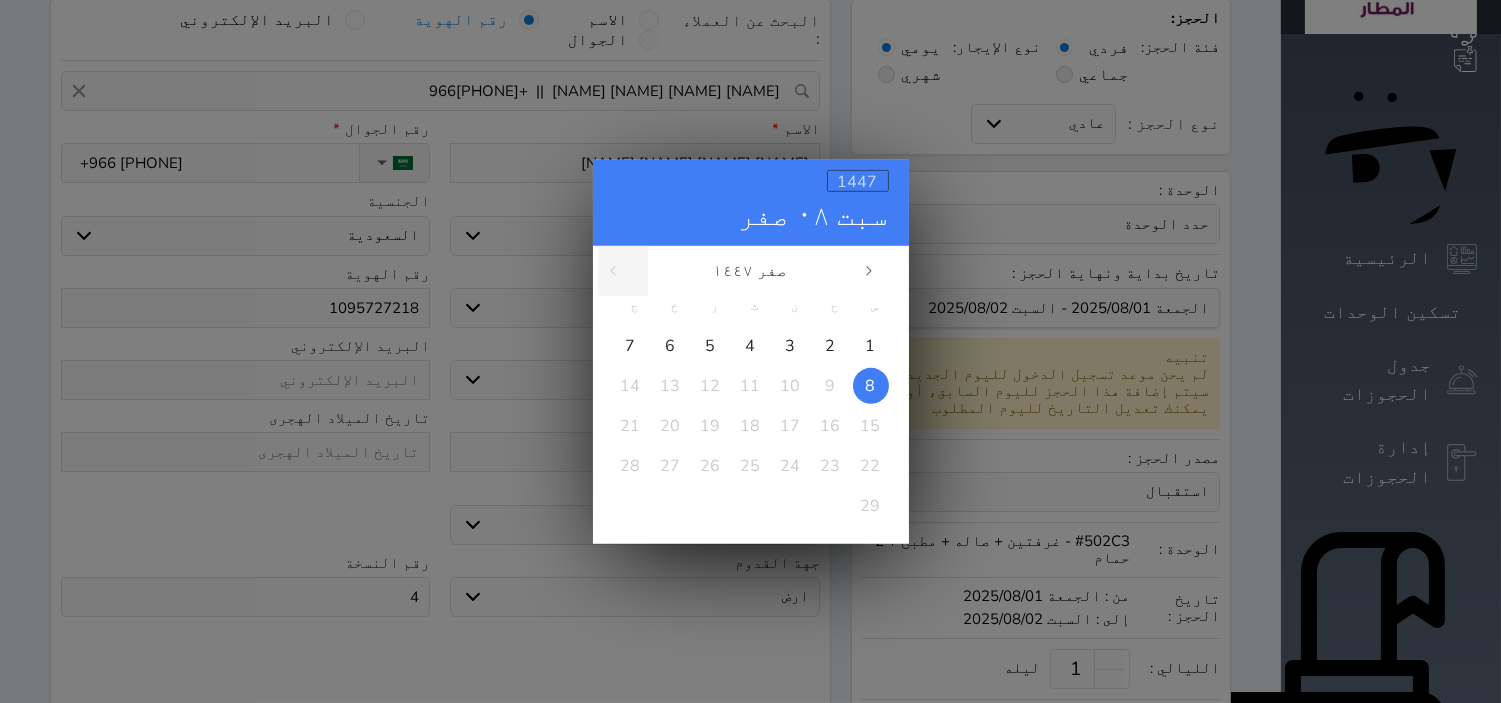click on "1447" at bounding box center [858, 181] 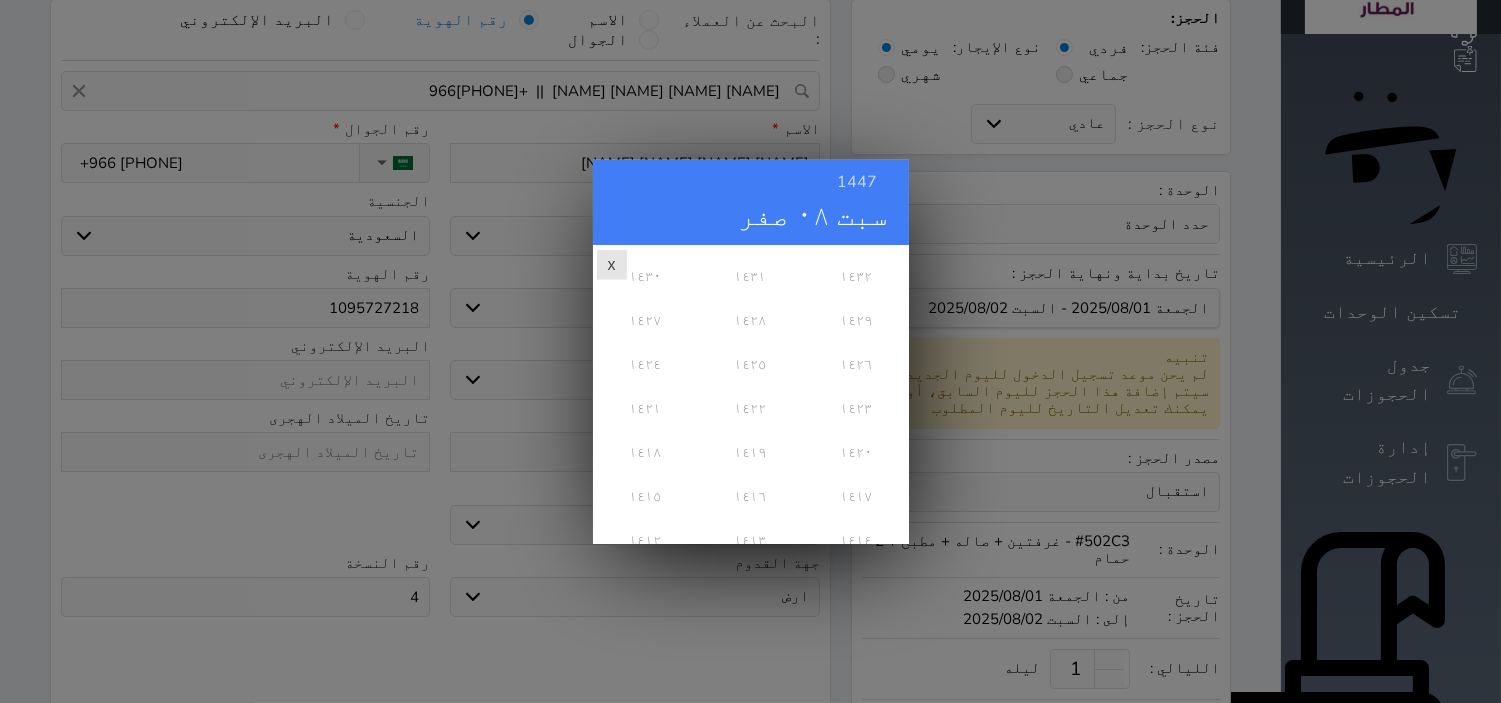 scroll, scrollTop: 333, scrollLeft: 0, axis: vertical 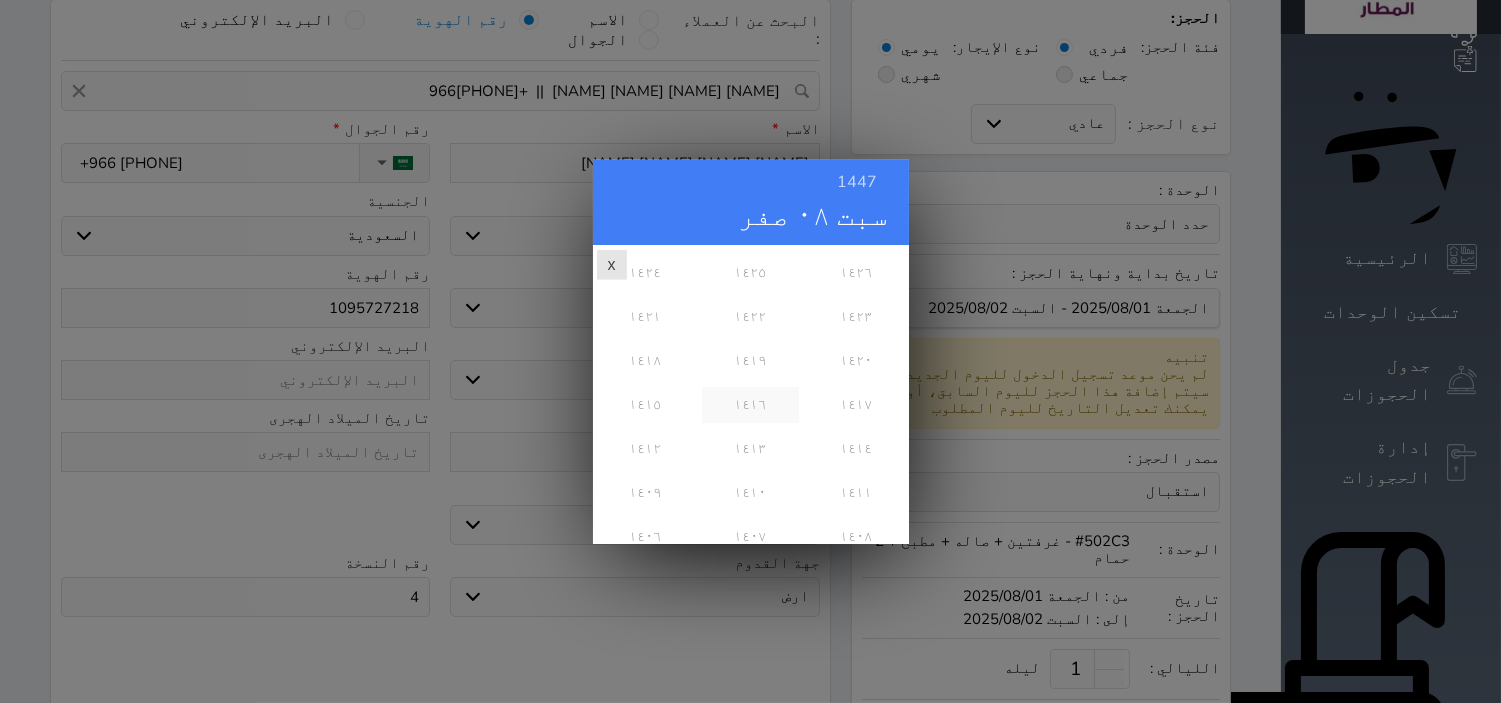 click on "١٤١٦" at bounding box center [750, 404] 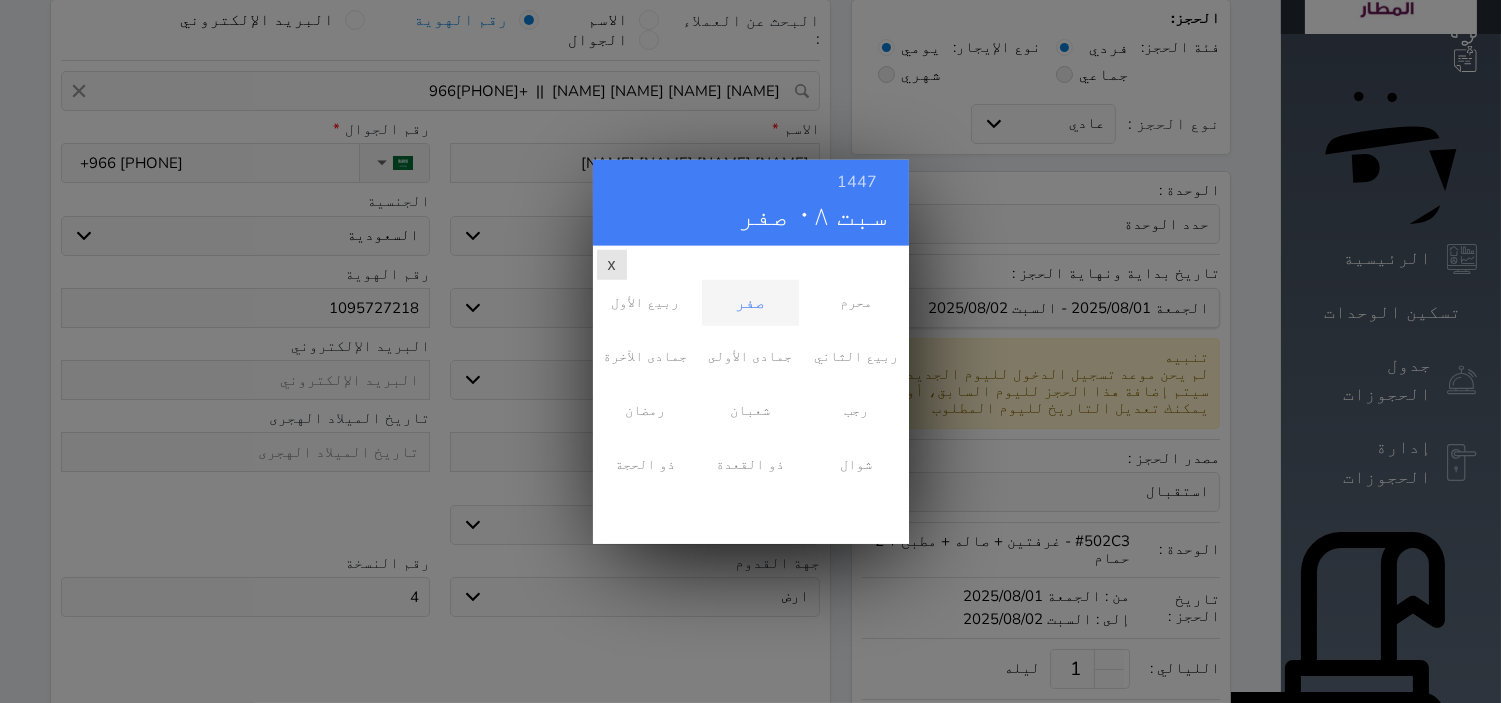scroll, scrollTop: 0, scrollLeft: 0, axis: both 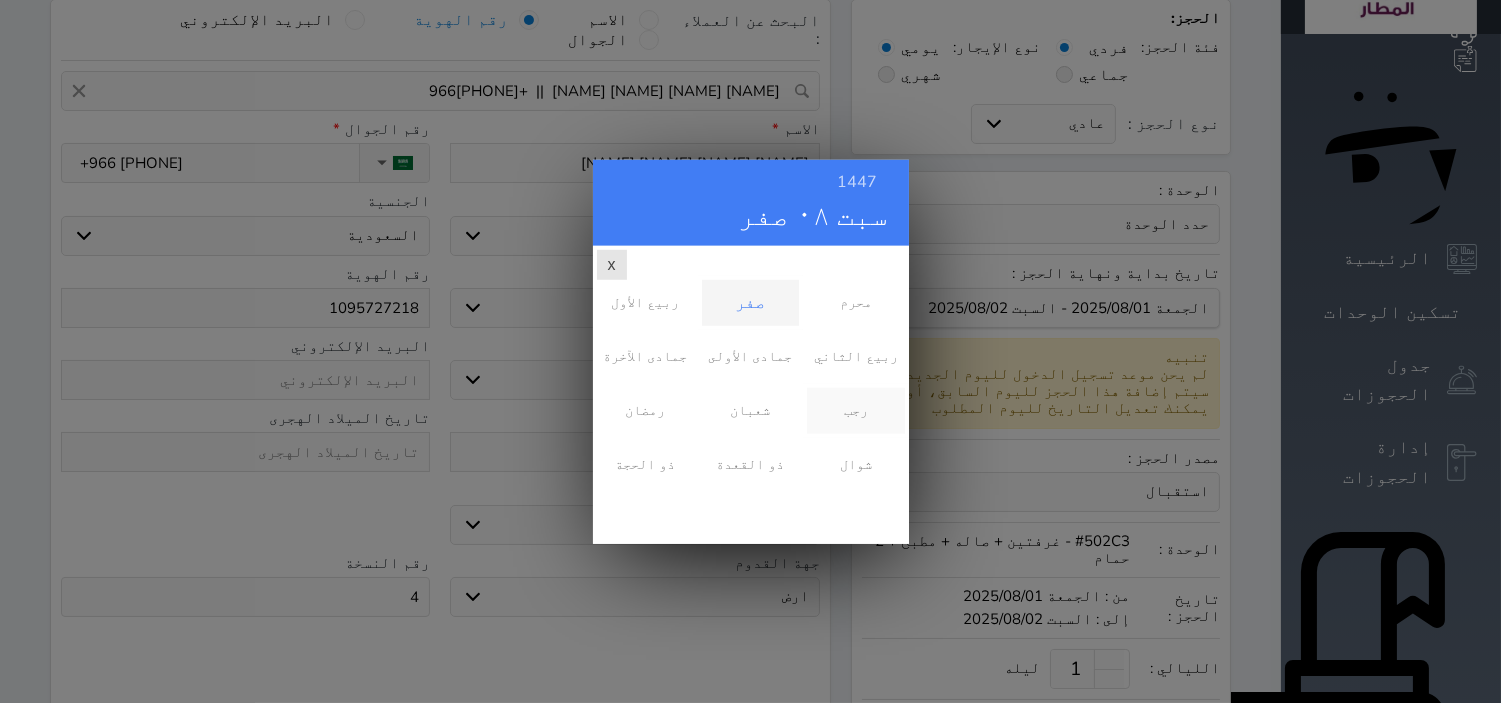 click on "رجب" at bounding box center [855, 410] 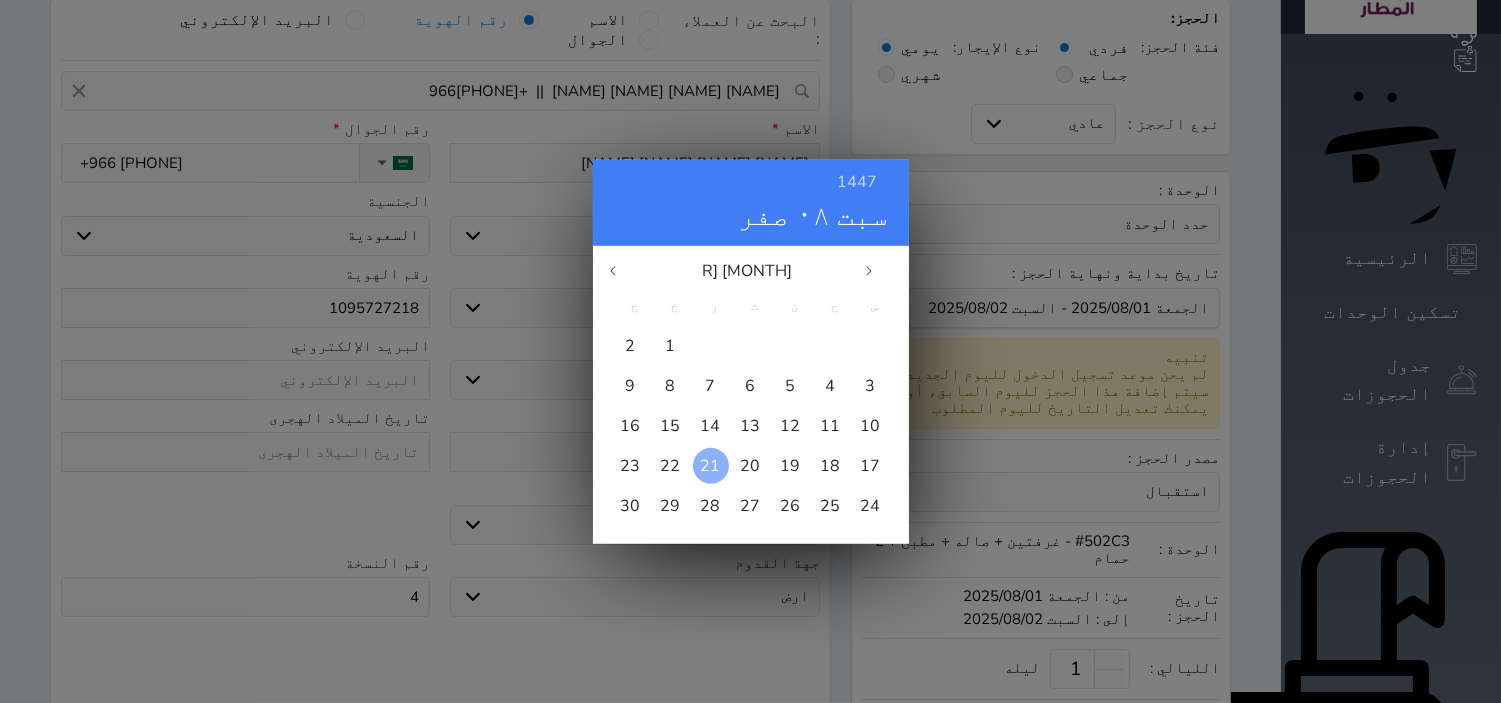 click on "21" at bounding box center [711, 465] 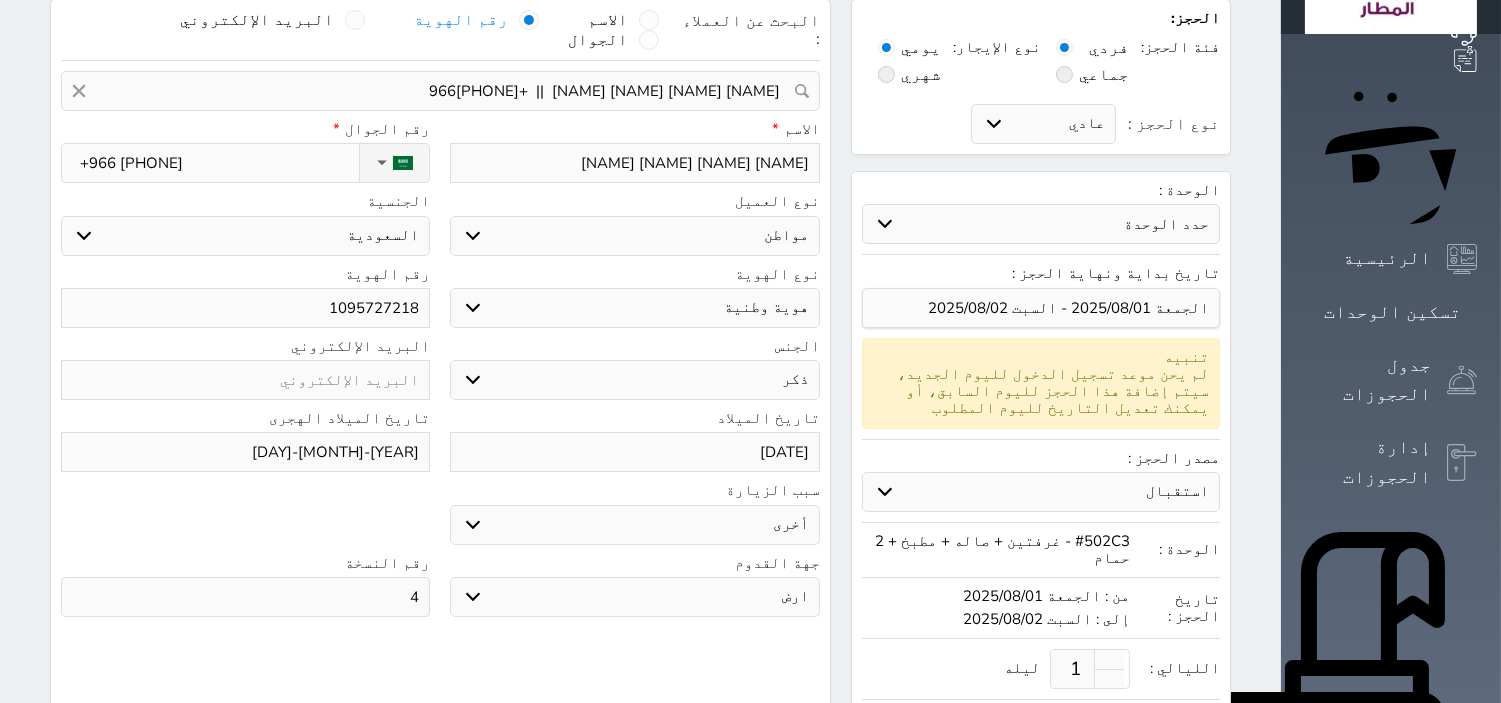 scroll, scrollTop: 0, scrollLeft: 0, axis: both 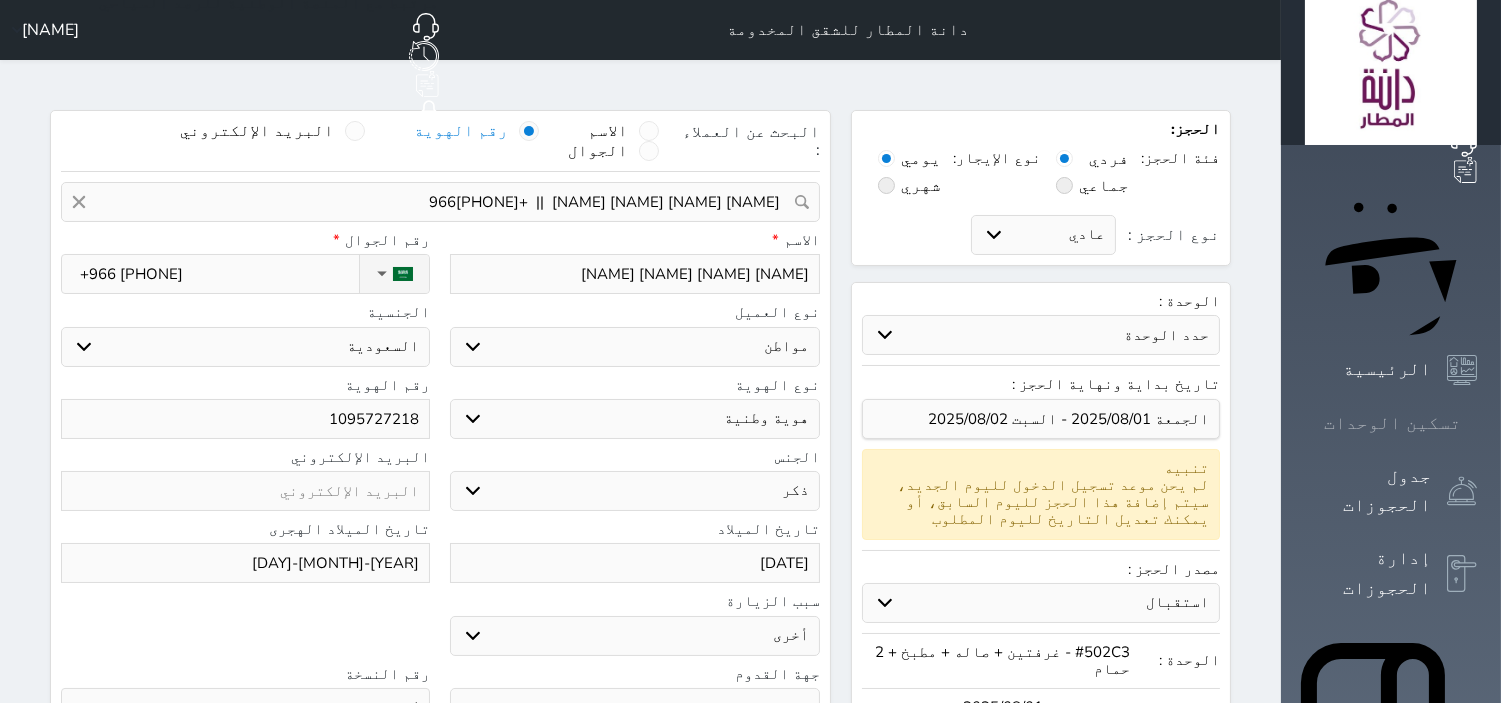 click 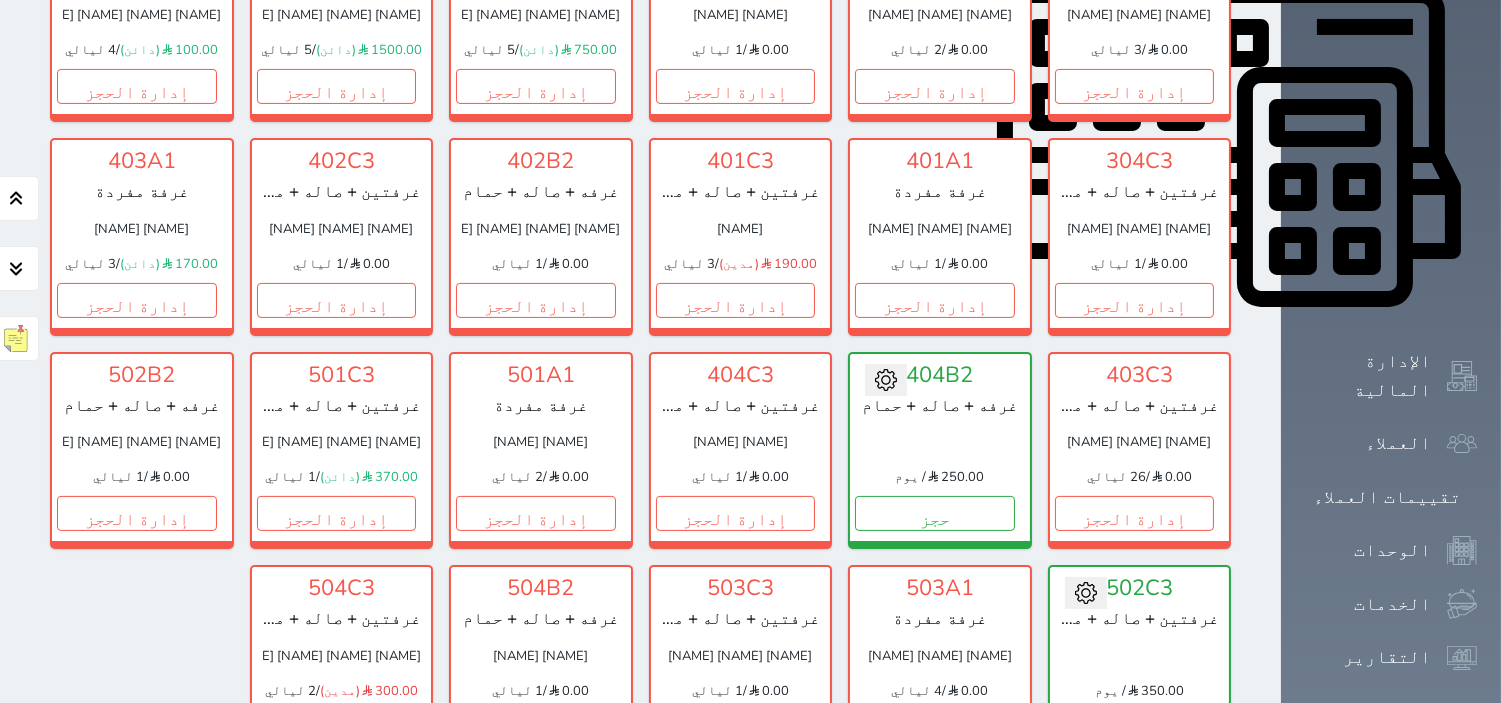 scroll, scrollTop: 855, scrollLeft: 0, axis: vertical 